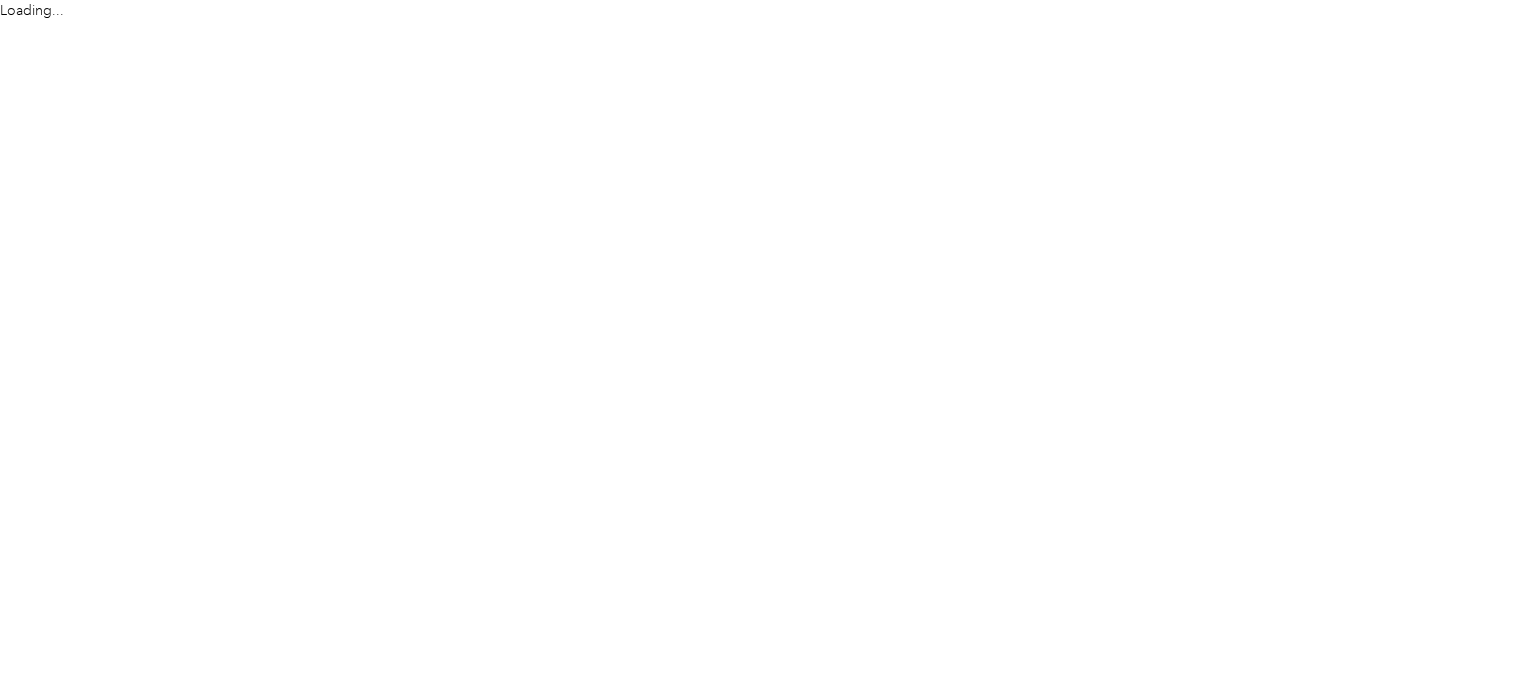 scroll, scrollTop: 0, scrollLeft: 0, axis: both 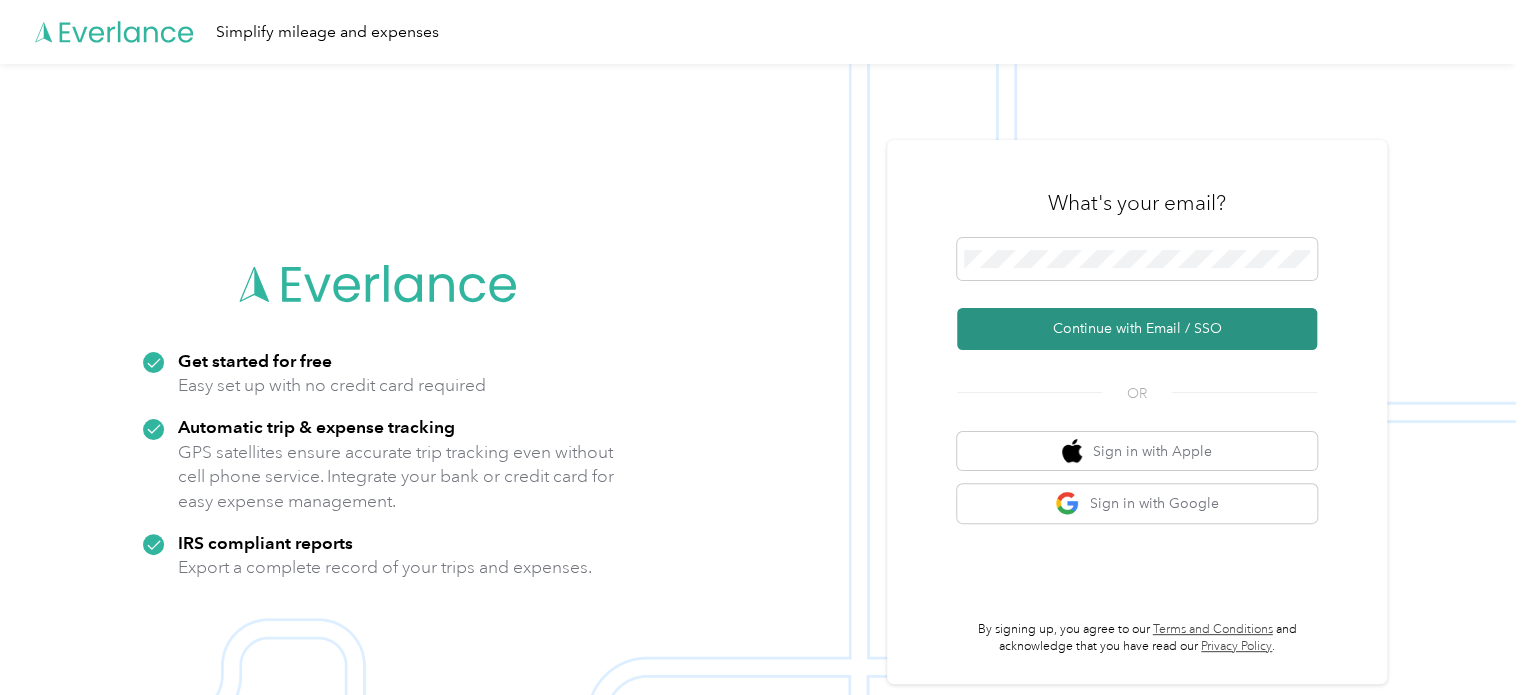 click on "Continue with Email / SSO" at bounding box center [1137, 329] 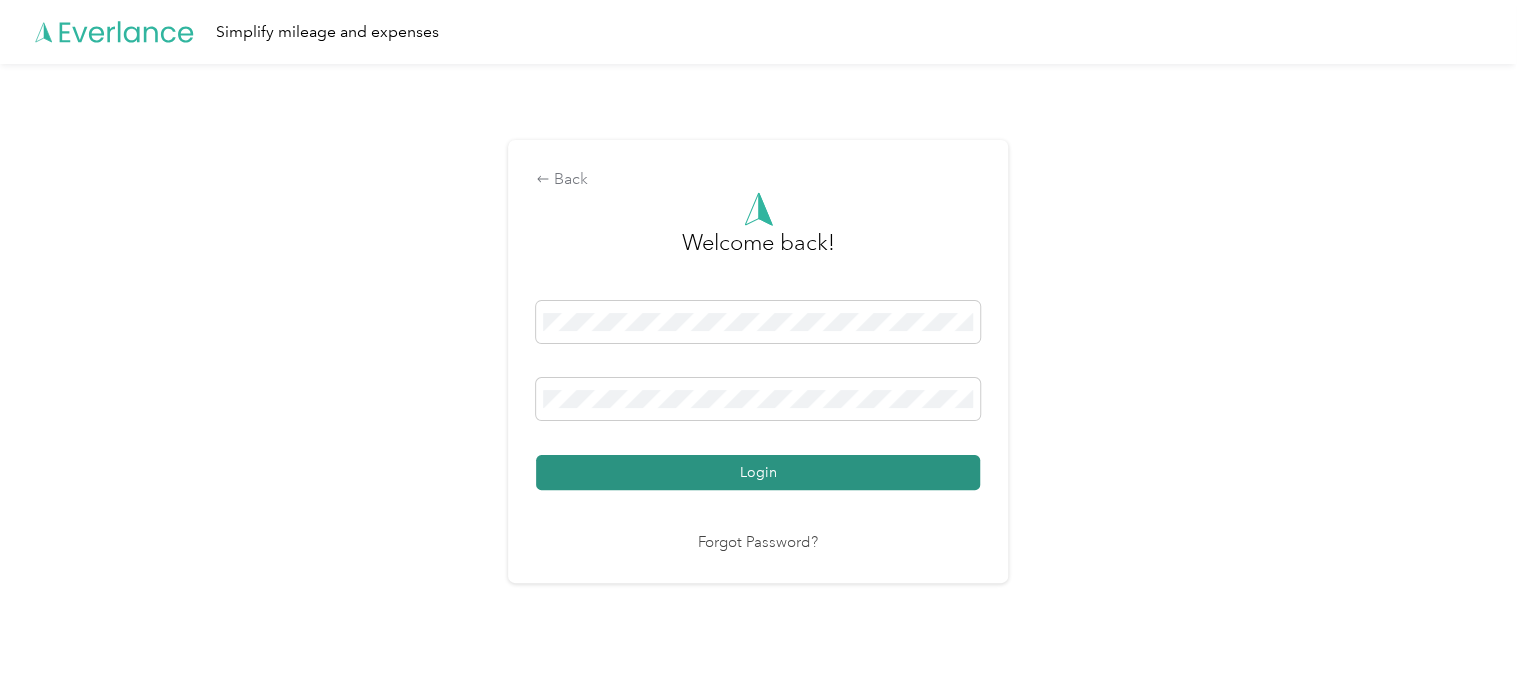 click on "Login" at bounding box center (758, 472) 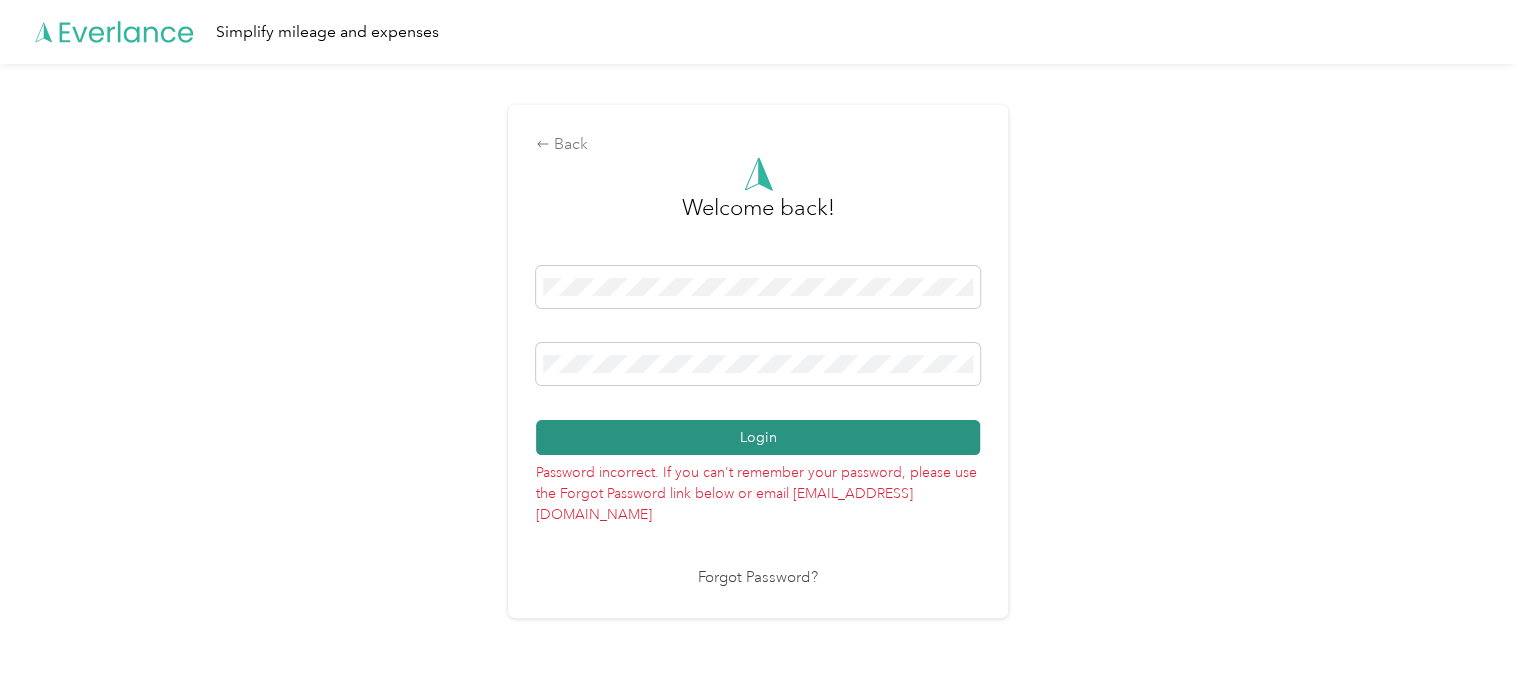click on "Login" at bounding box center (758, 437) 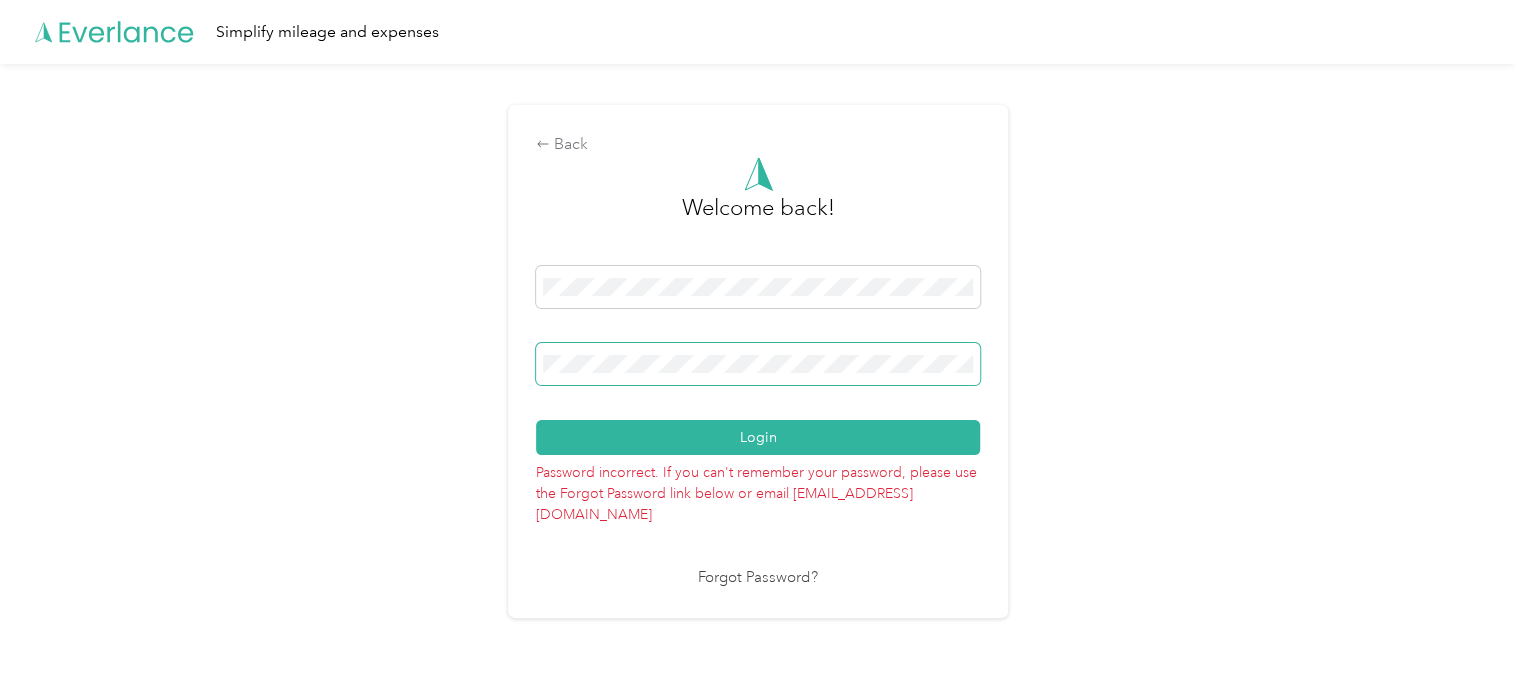click on "Login" at bounding box center (758, 437) 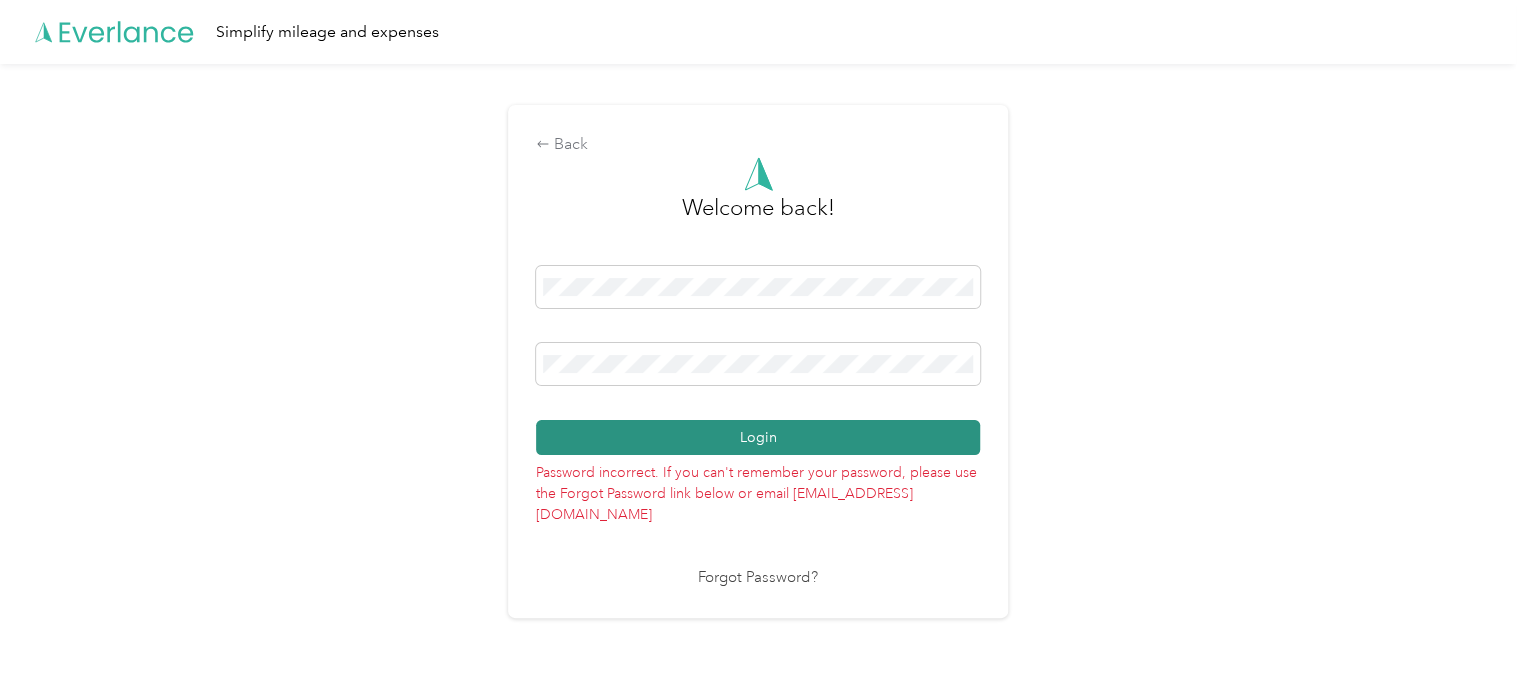 click on "Login" at bounding box center [758, 437] 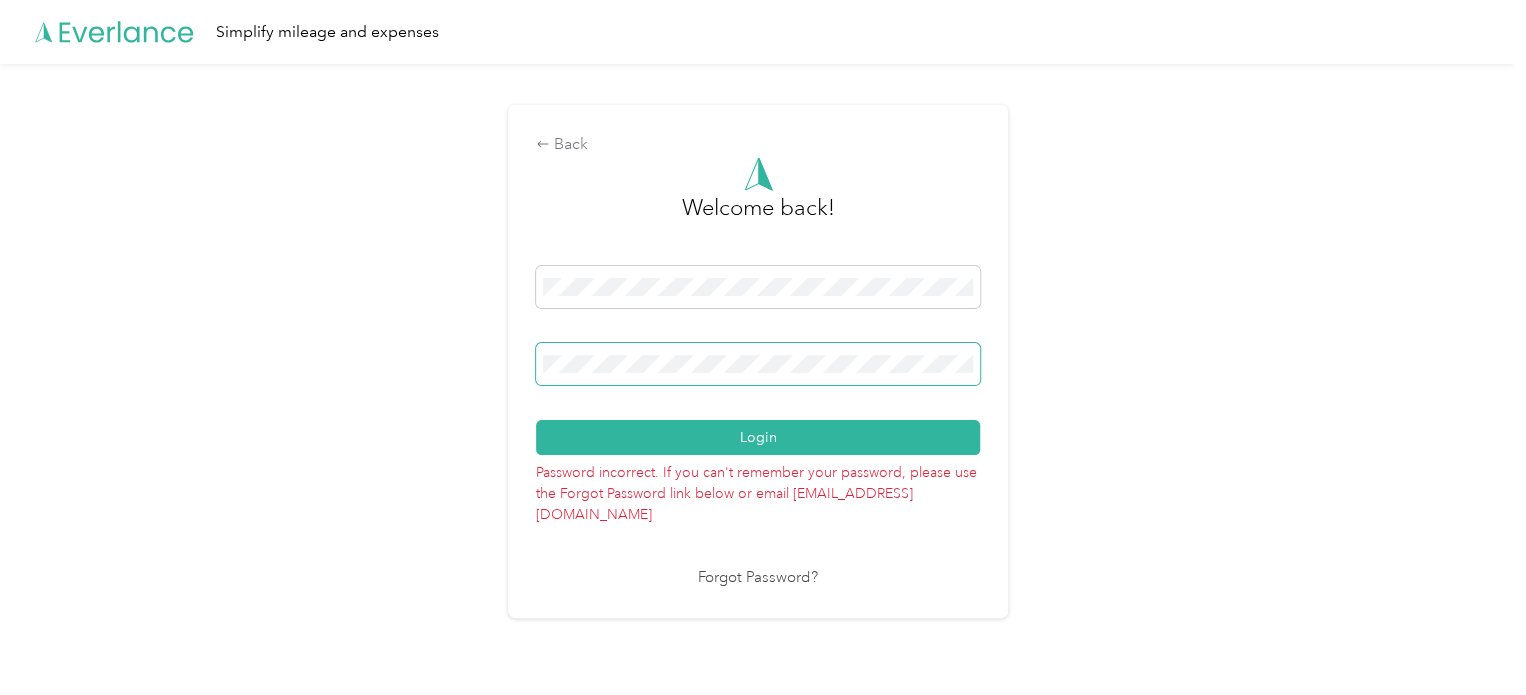 click on "Back Welcome back! Login Password incorrect. If you can't remember your password, please use the Forgot Password link below or email support@everlance.com Forgot Password?" at bounding box center [758, 370] 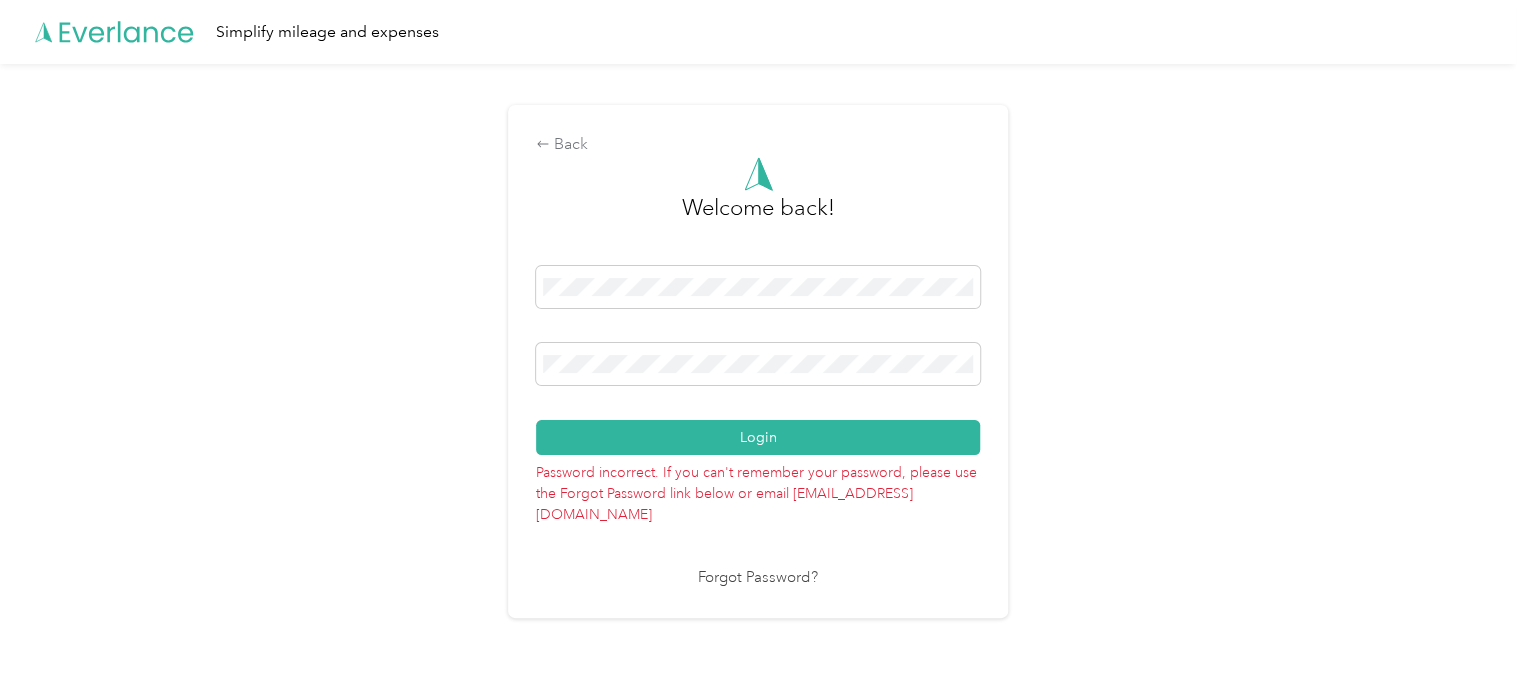click on "Forgot Password?" at bounding box center [758, 578] 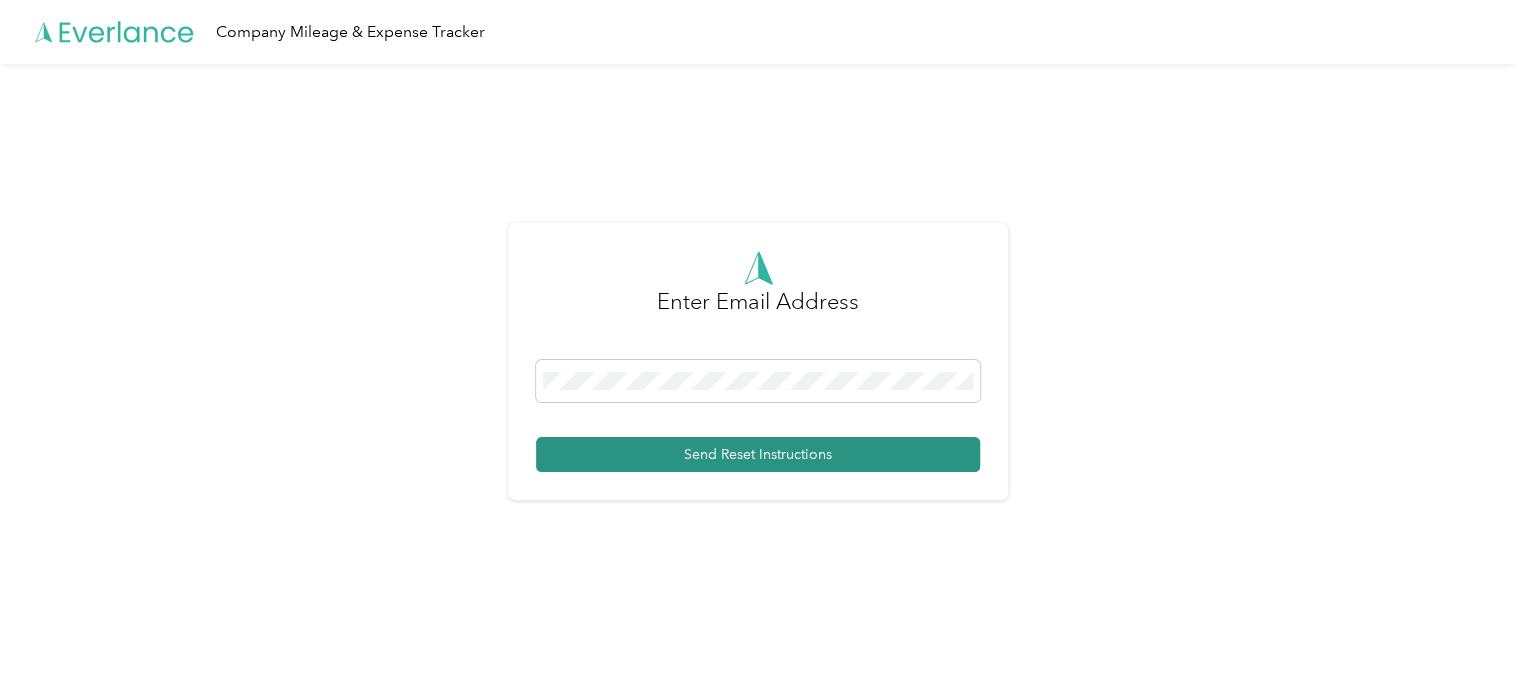 click on "Send Reset Instructions" at bounding box center [758, 454] 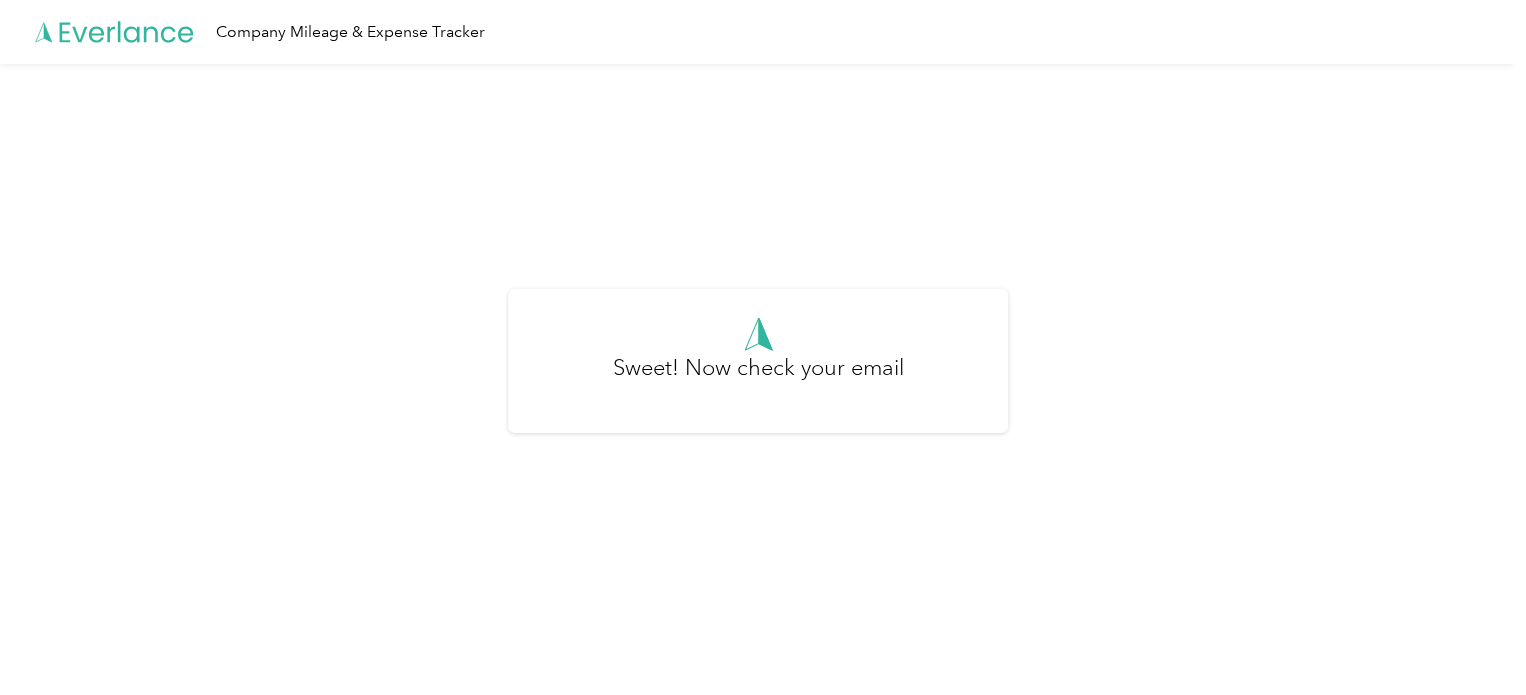 click on "Sweet! Now check your email" at bounding box center [758, 370] 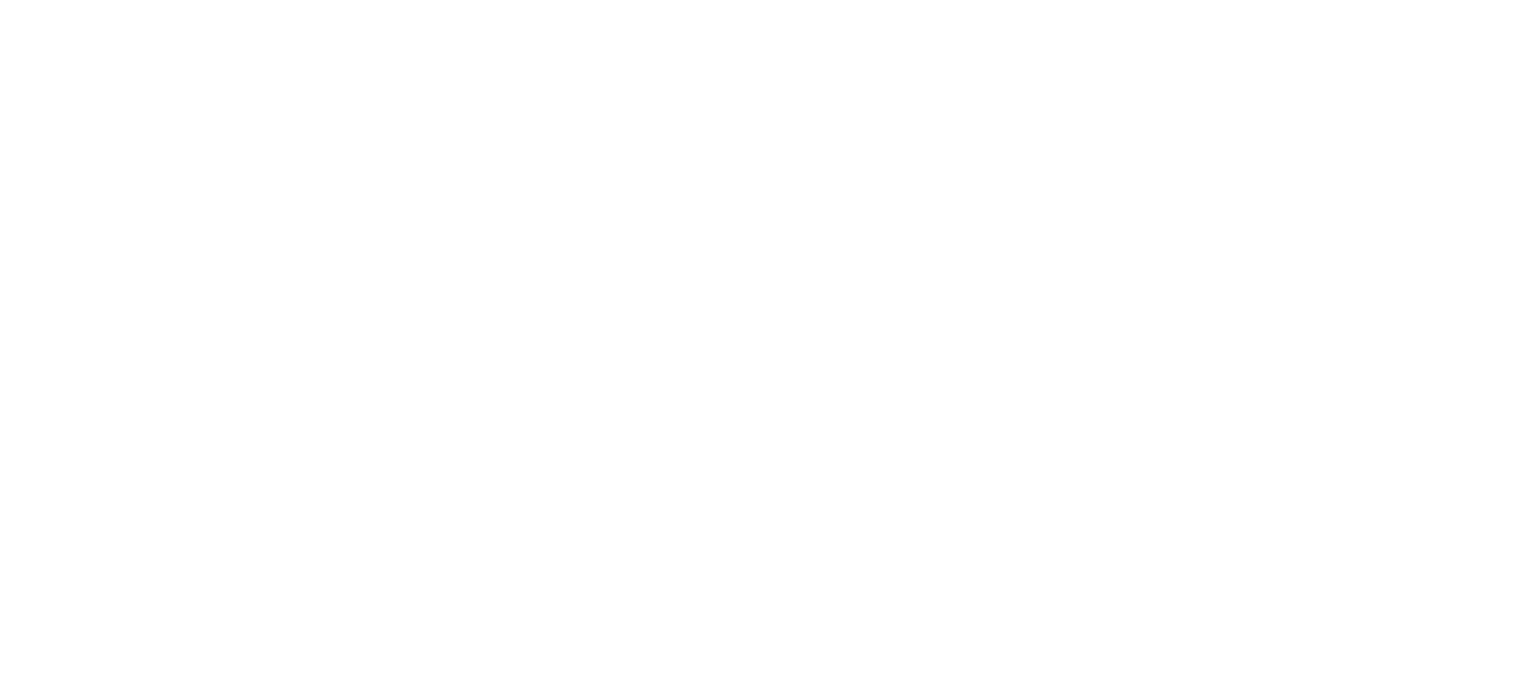 scroll, scrollTop: 0, scrollLeft: 0, axis: both 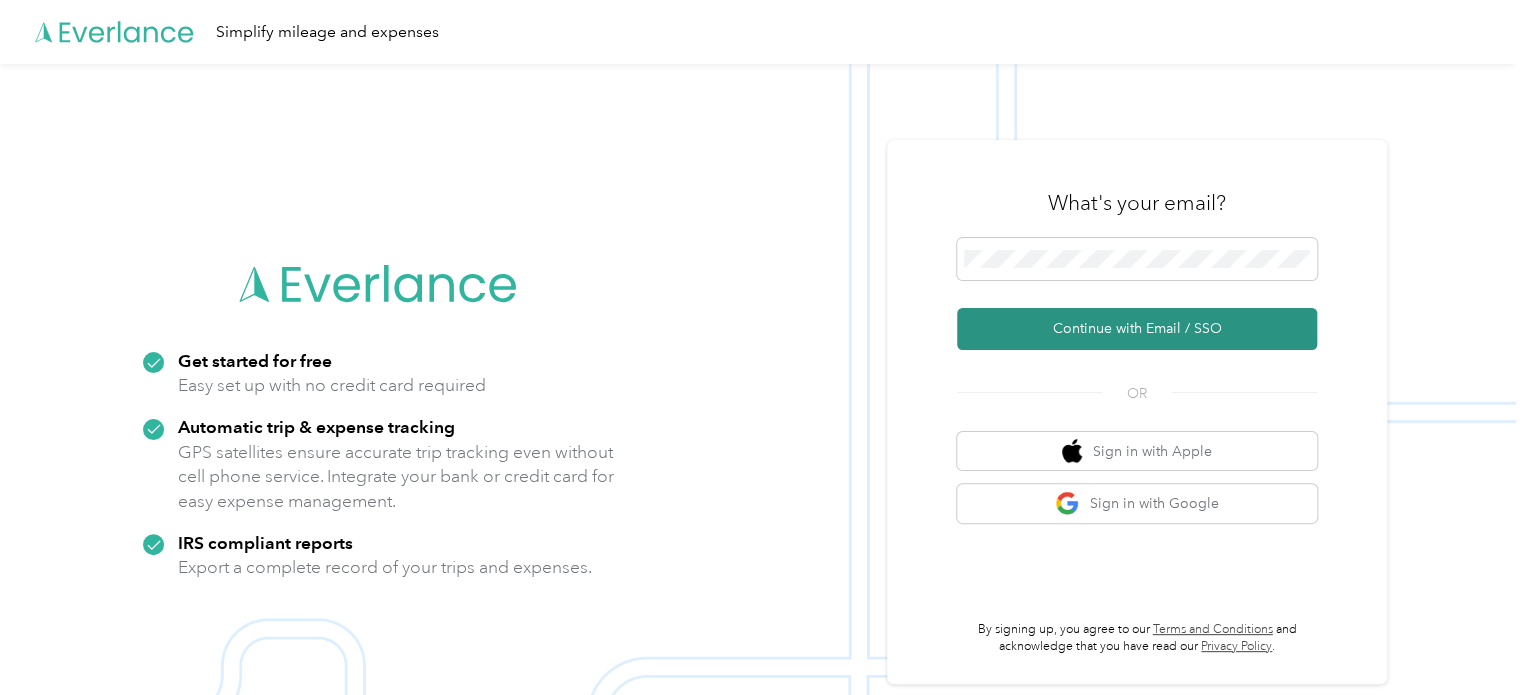 click on "Continue with Email / SSO" at bounding box center (1137, 329) 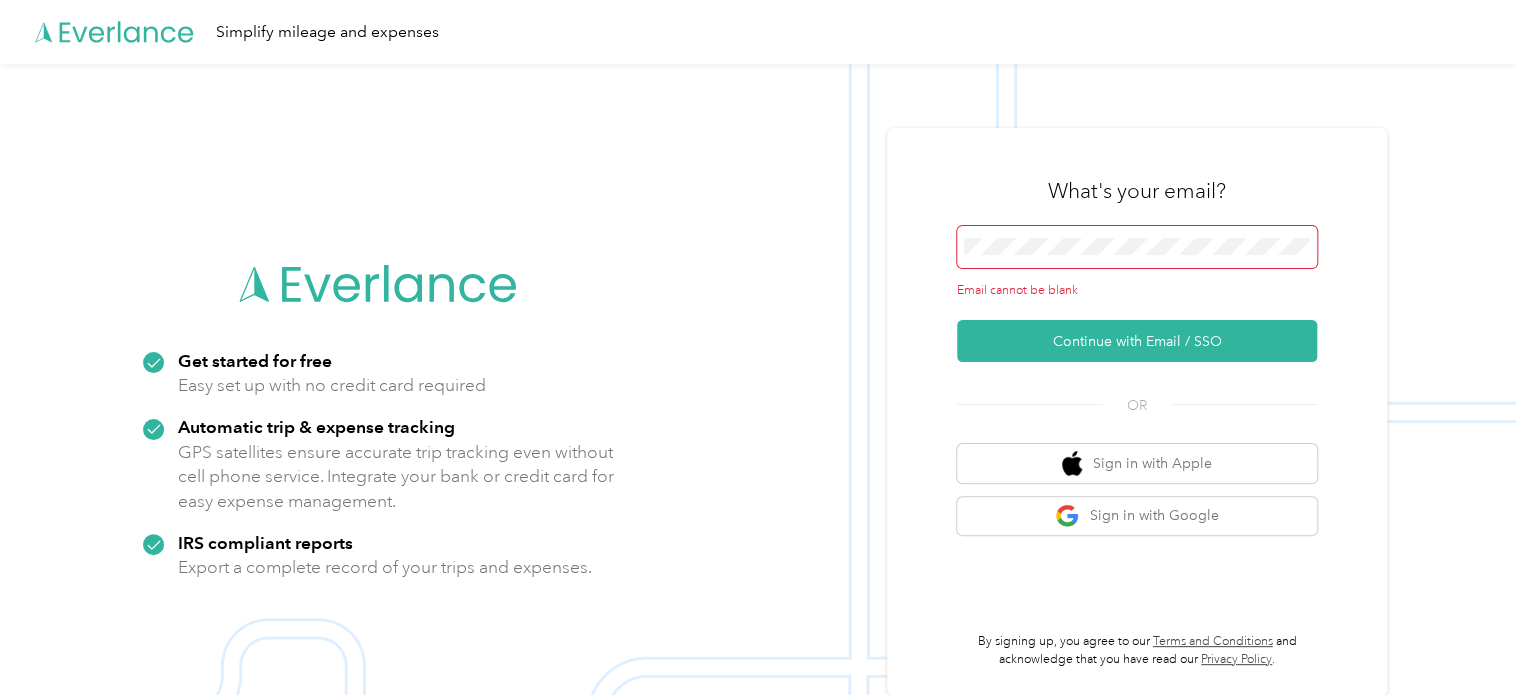 click at bounding box center (1137, 247) 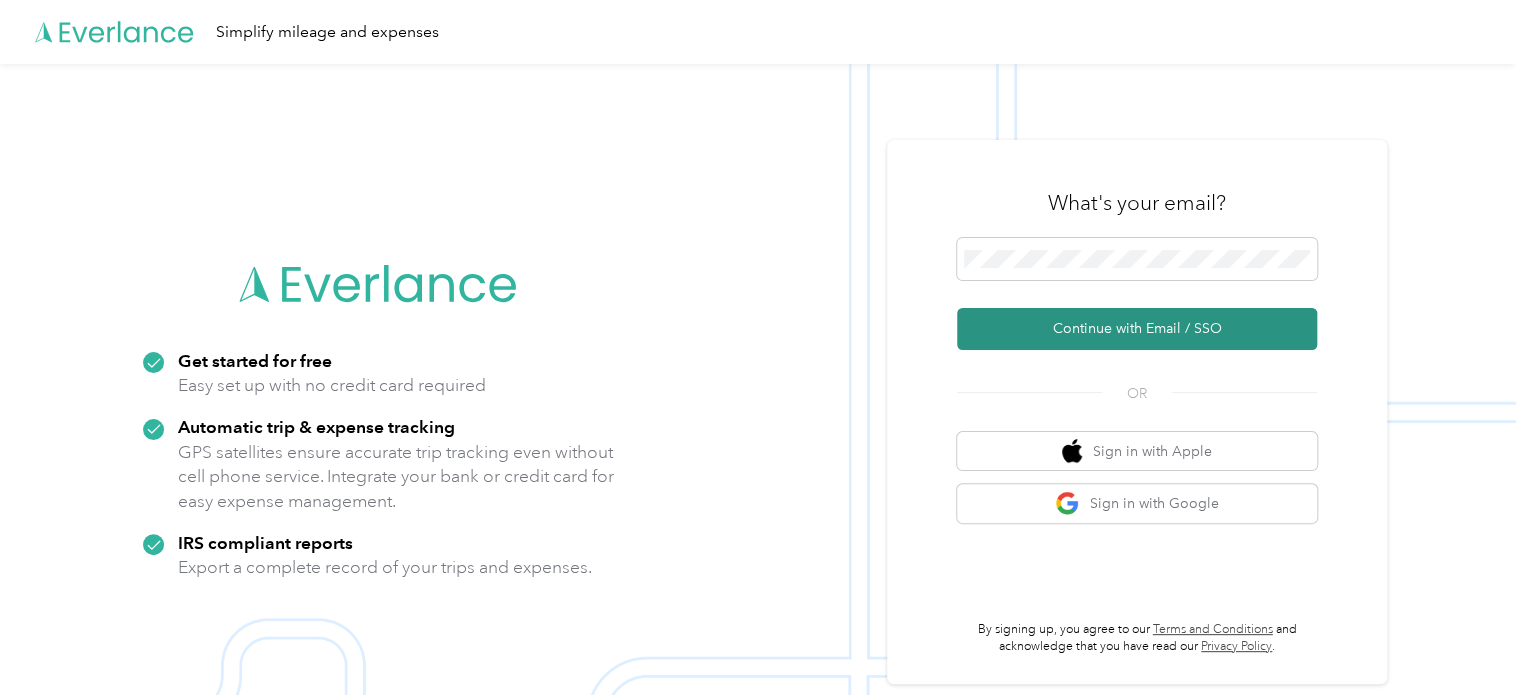 click on "Continue with Email / SSO" at bounding box center (1137, 329) 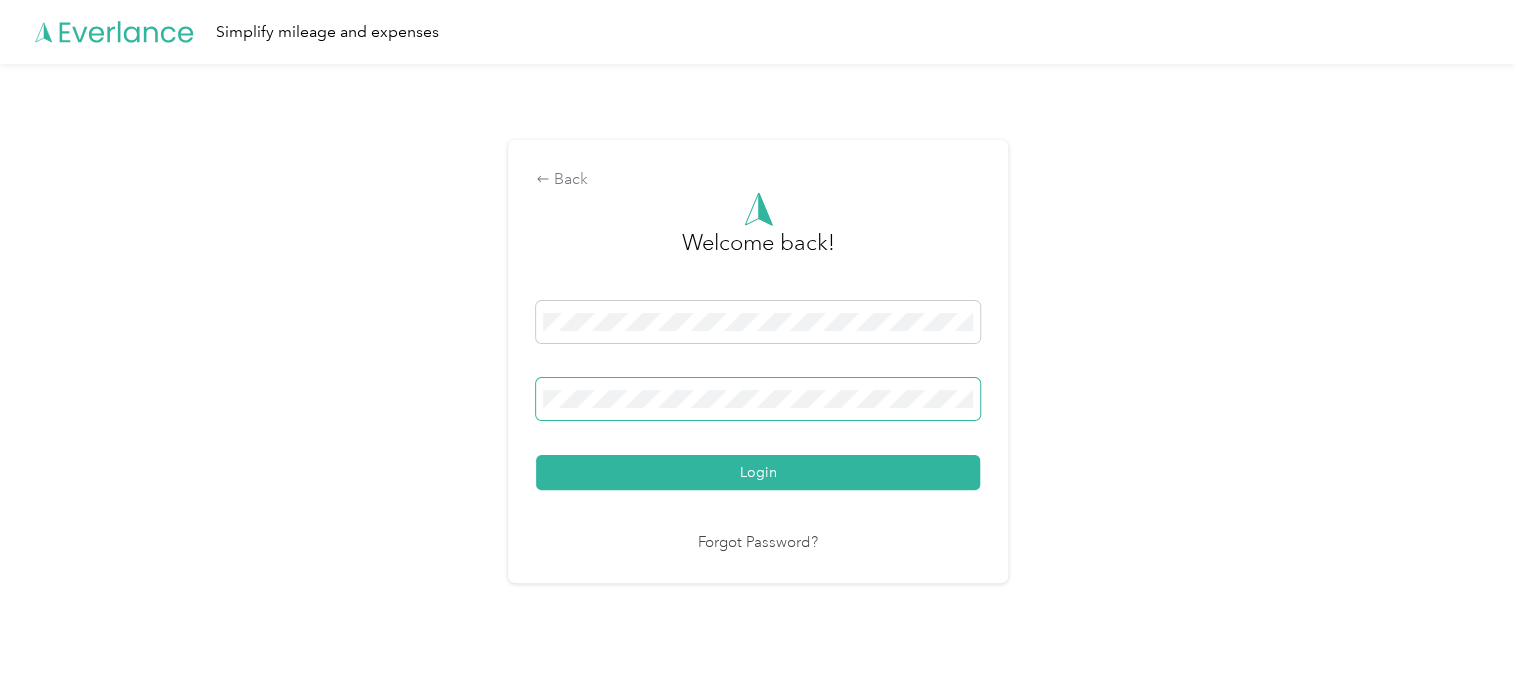 click on "Login" at bounding box center [758, 472] 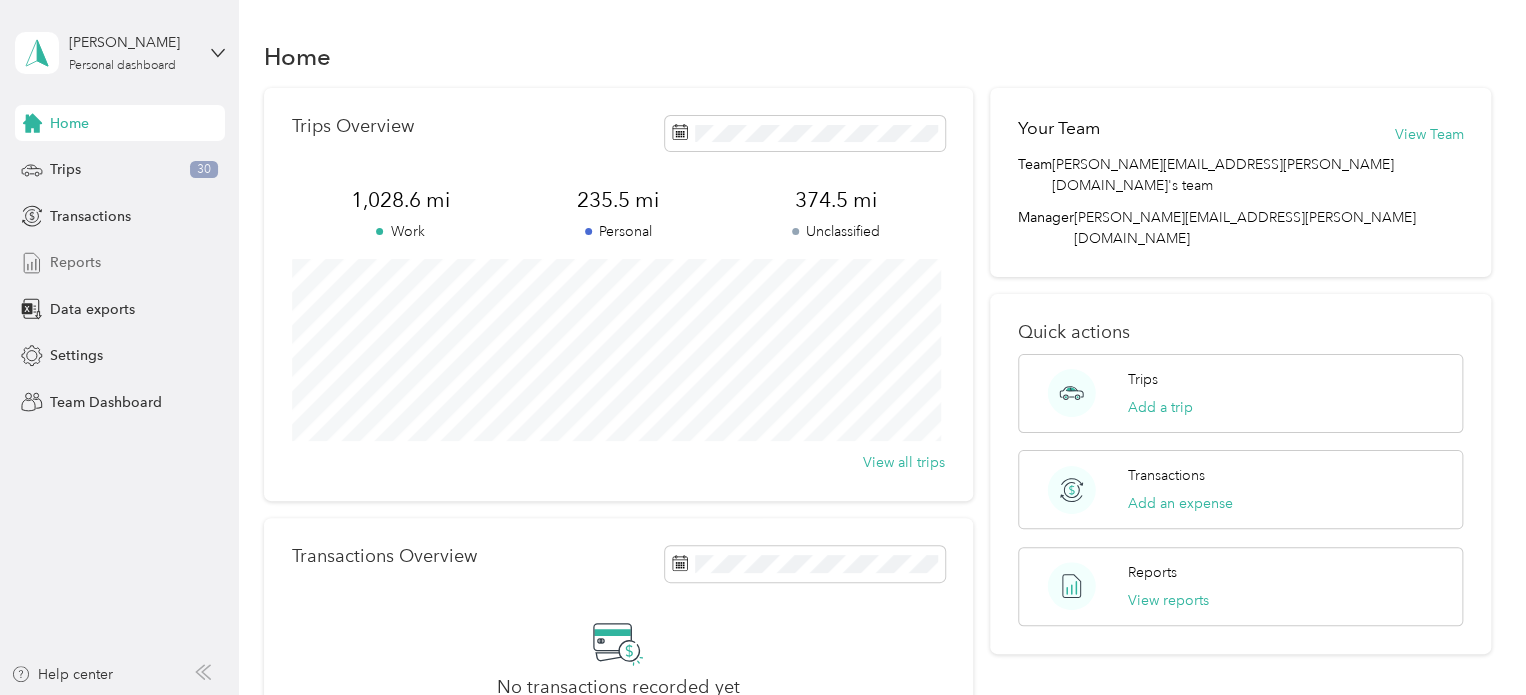 click on "Reports" at bounding box center [75, 262] 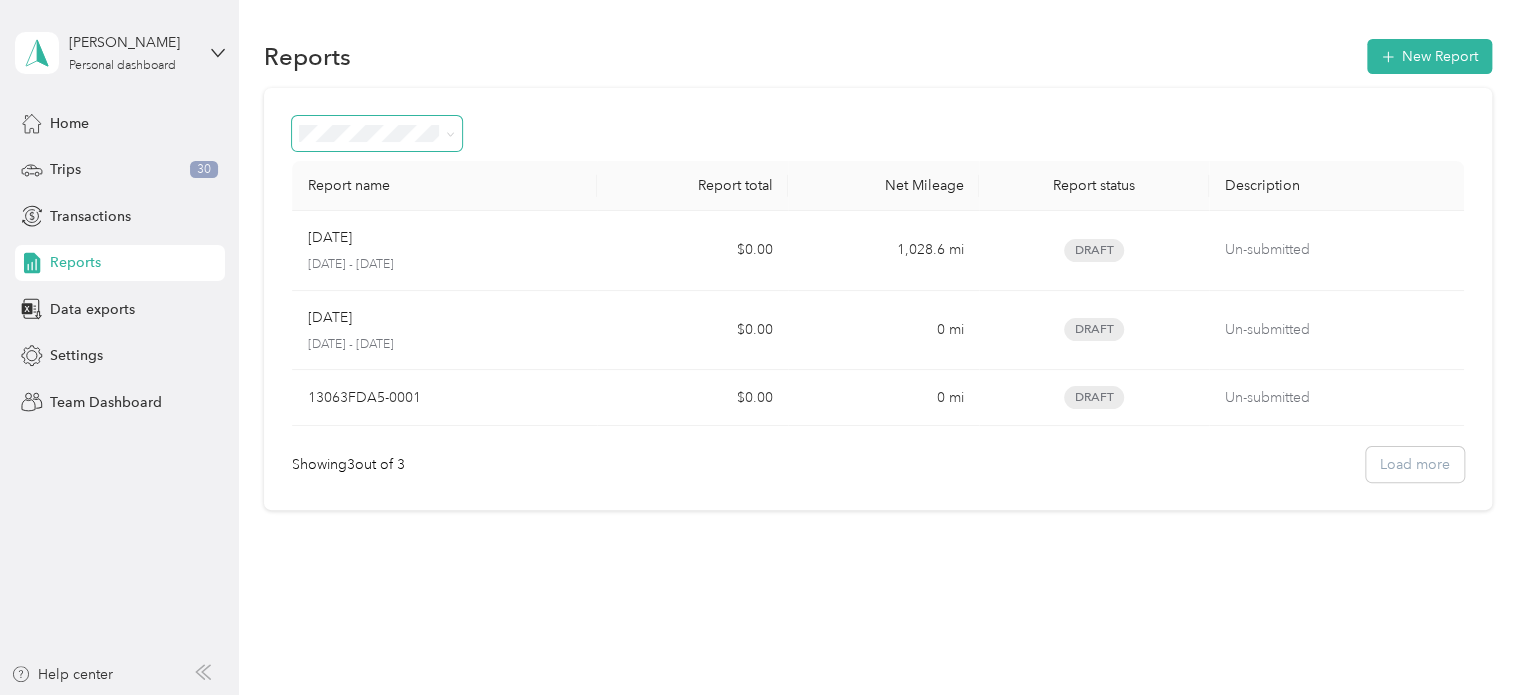 click 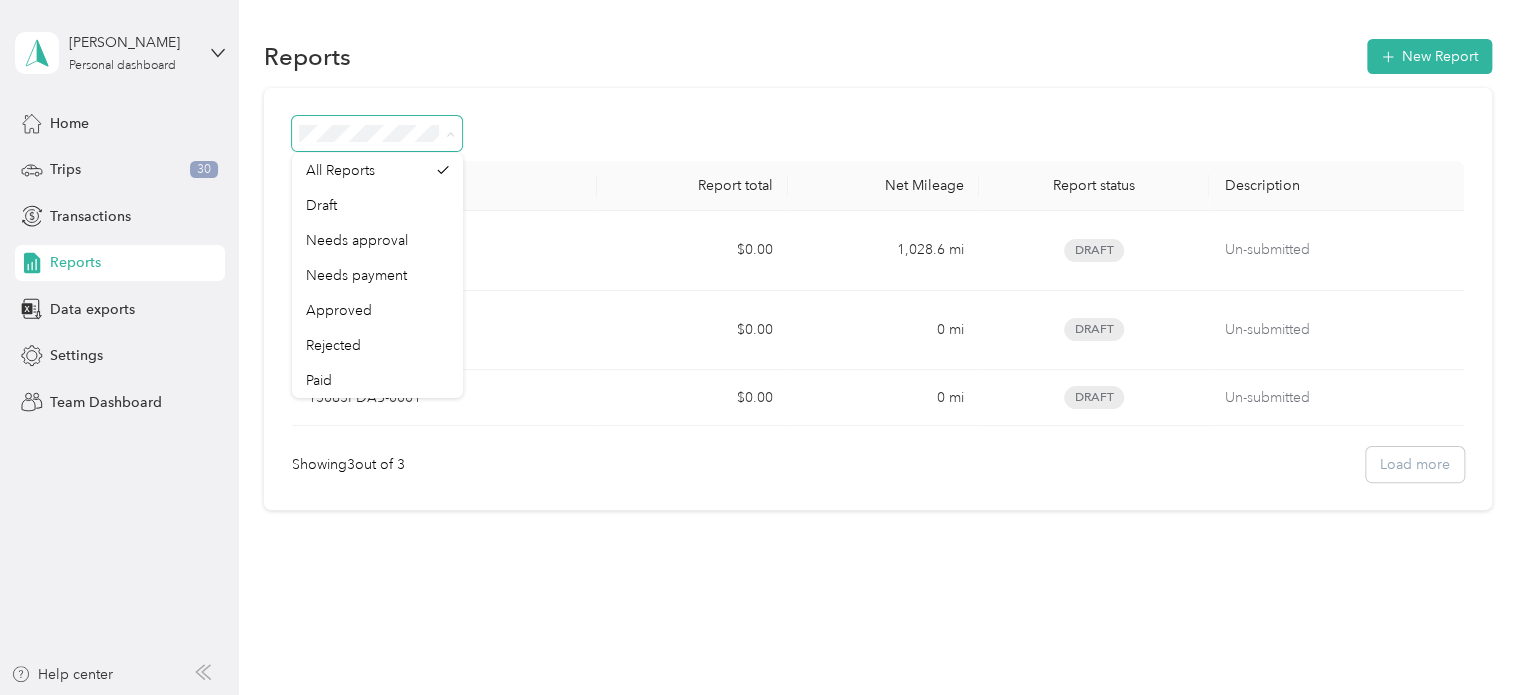 click 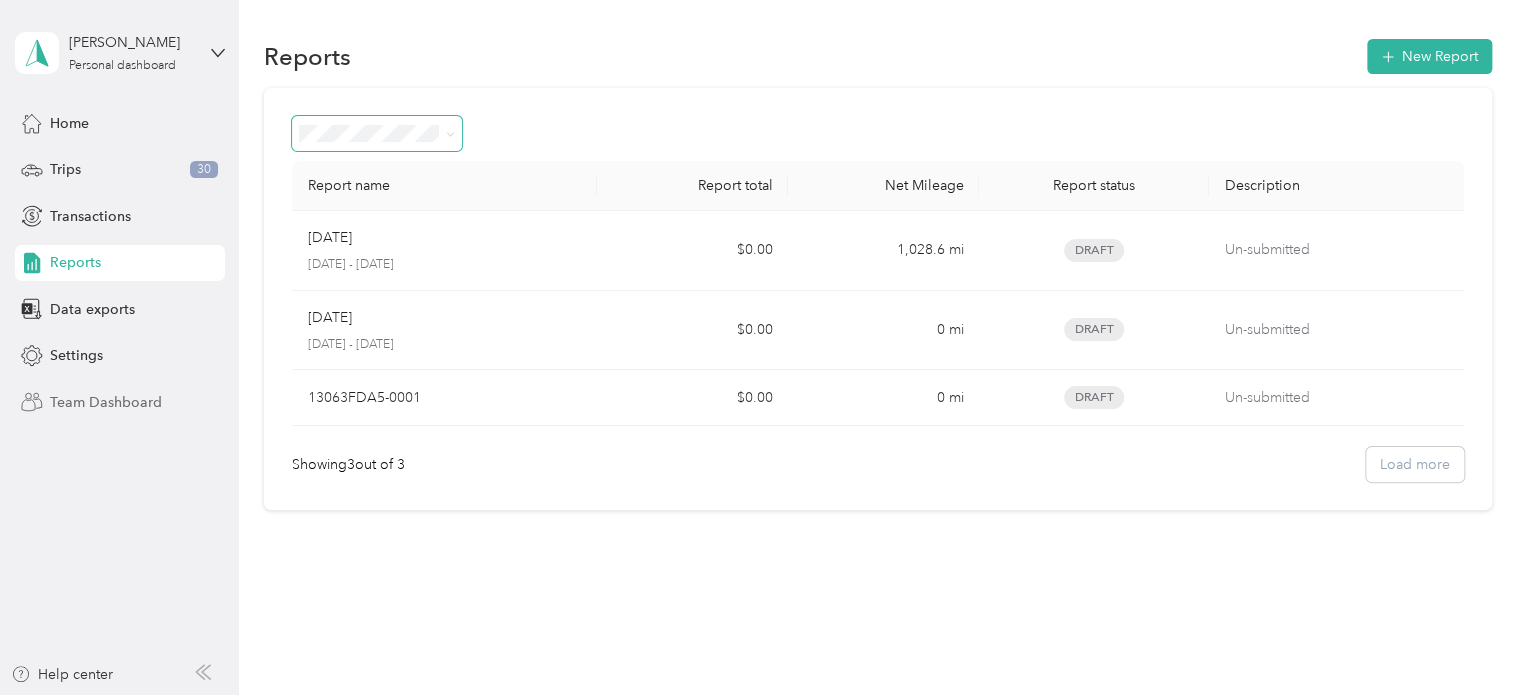 click on "Team Dashboard" at bounding box center [106, 402] 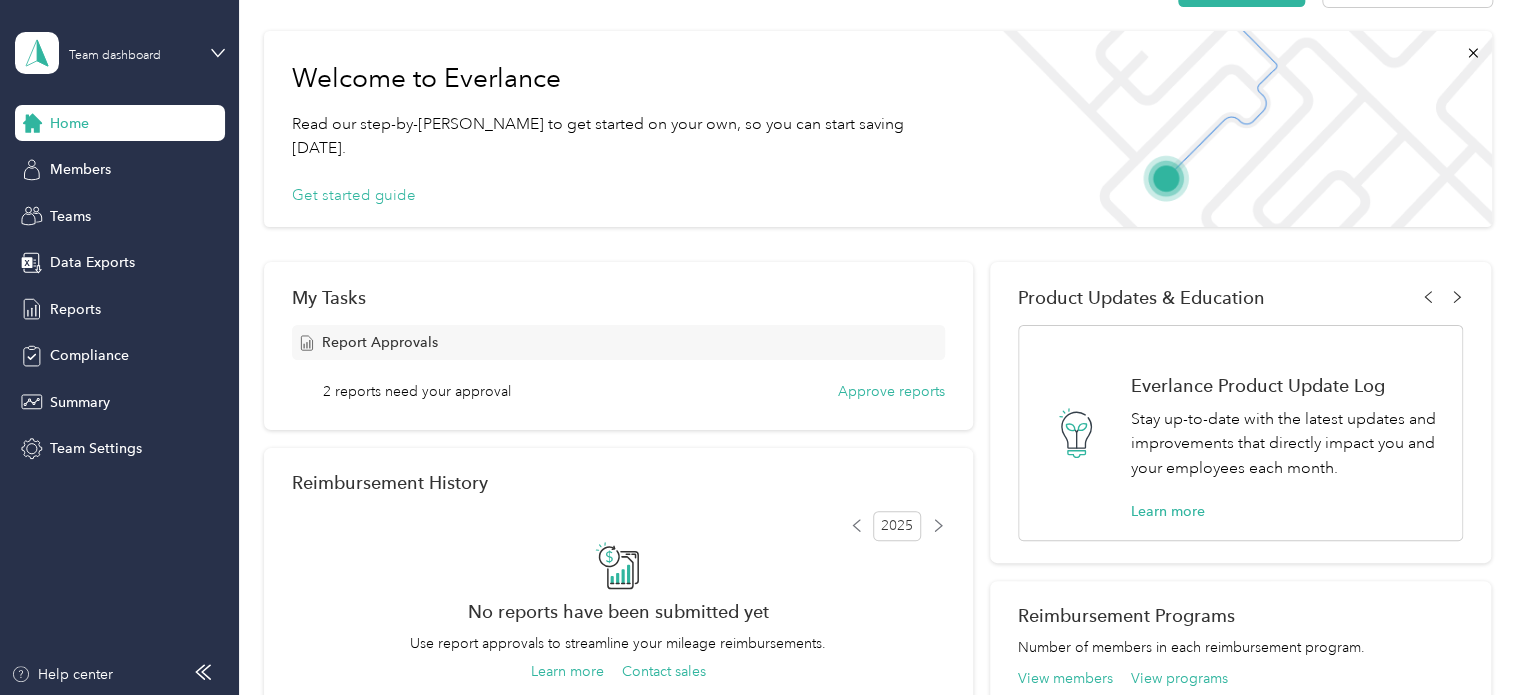 scroll, scrollTop: 200, scrollLeft: 0, axis: vertical 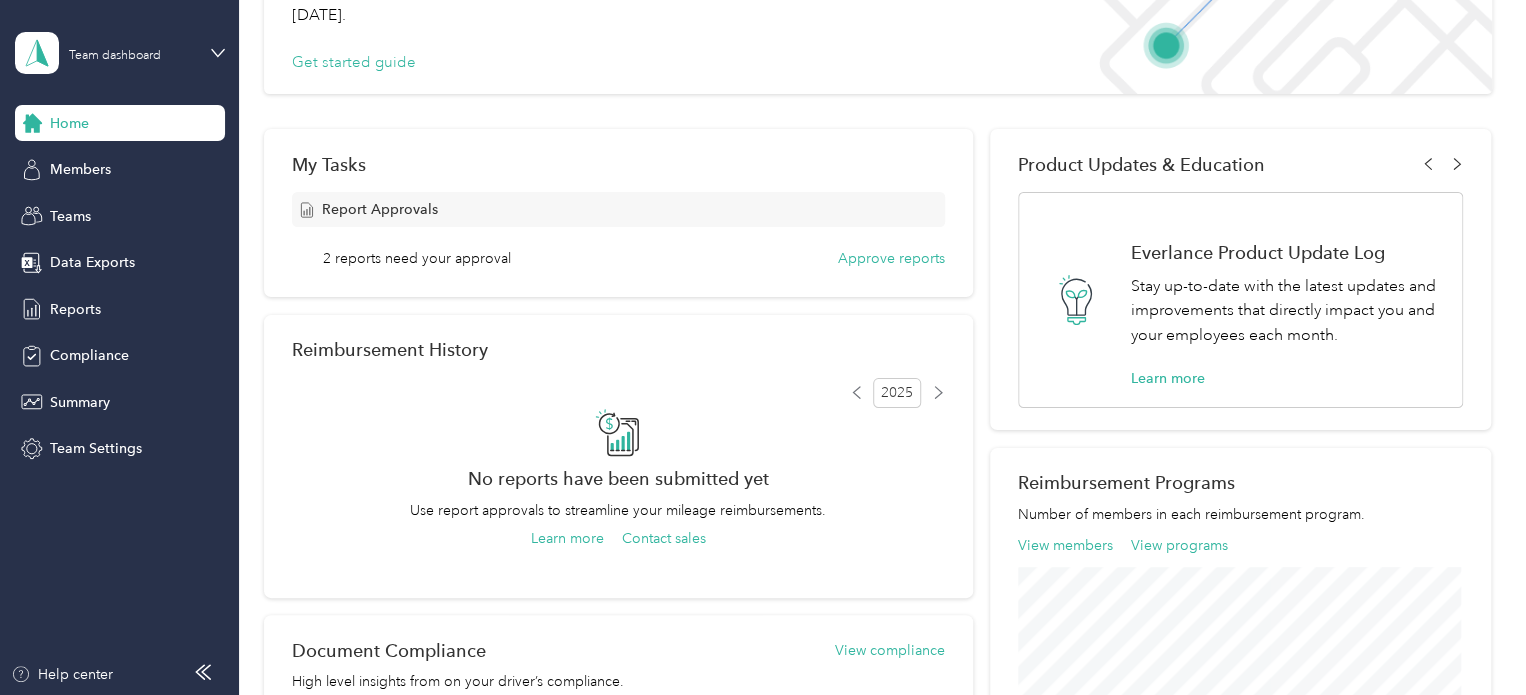 click on "Report Approvals" at bounding box center (380, 209) 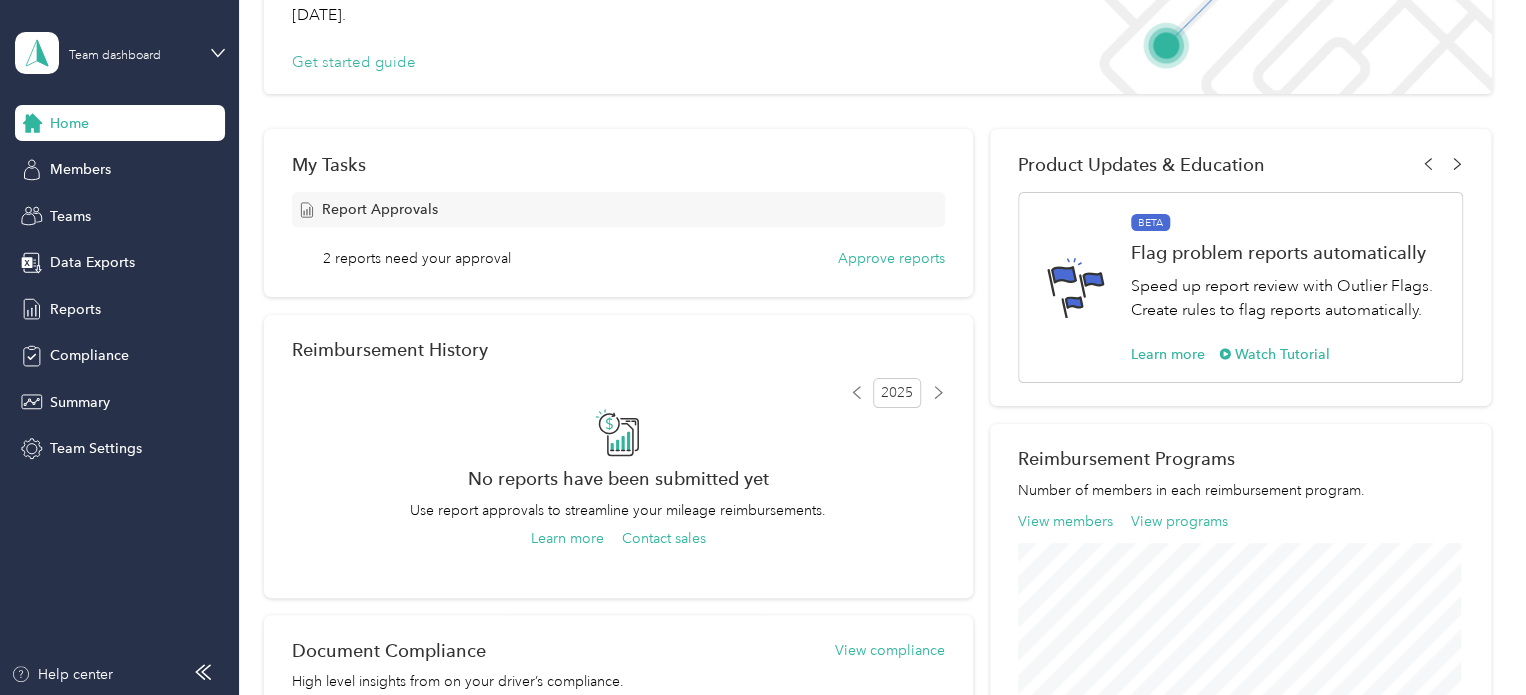 click on "My Tasks Report Approvals 2 reports need your approval Approve reports" at bounding box center (618, 213) 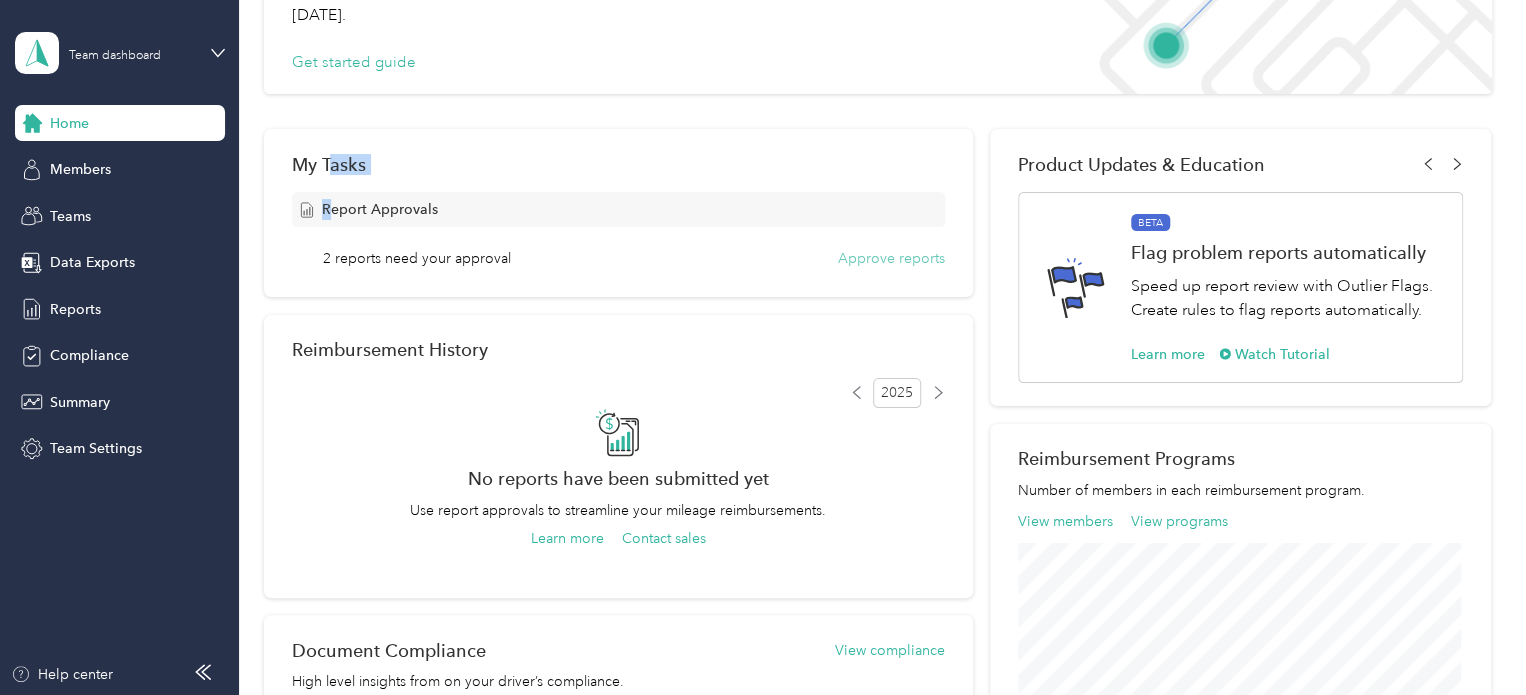 click on "Approve reports" at bounding box center (891, 258) 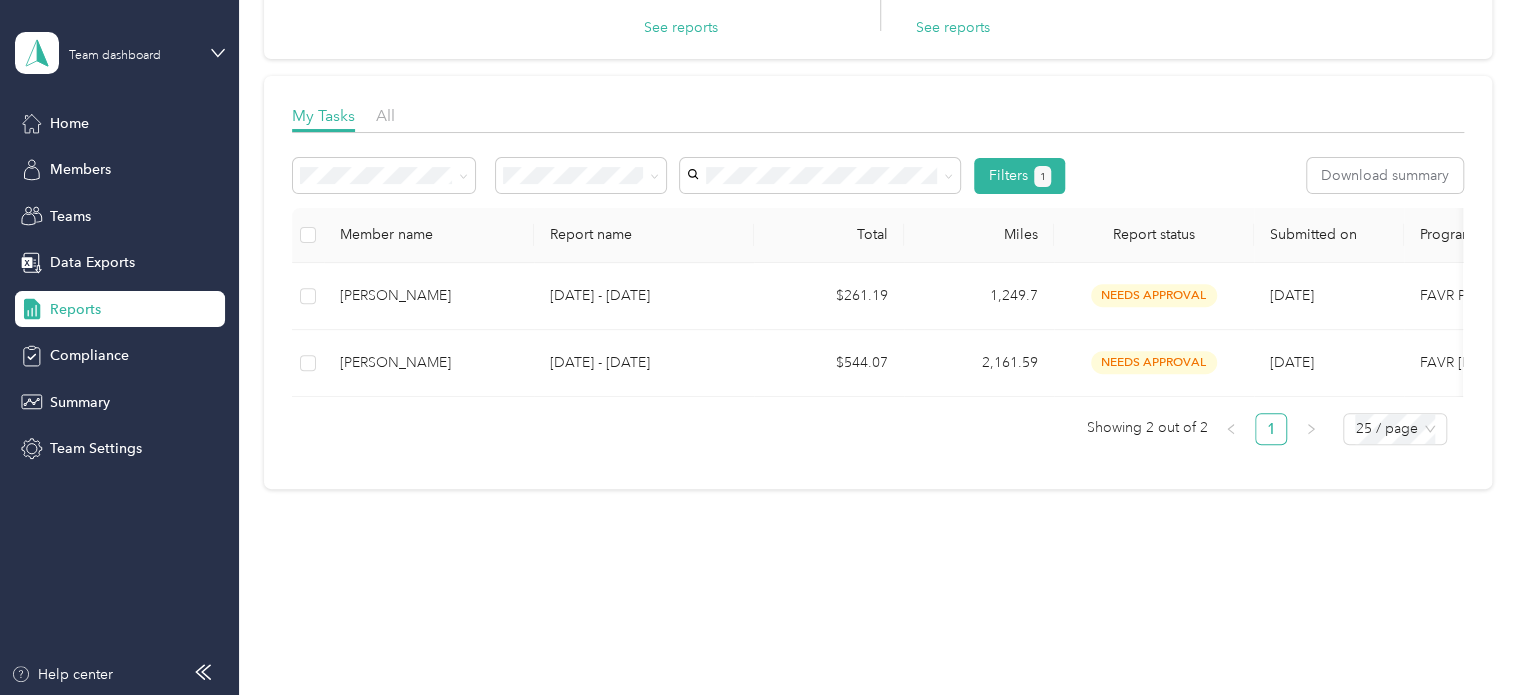 scroll, scrollTop: 228, scrollLeft: 0, axis: vertical 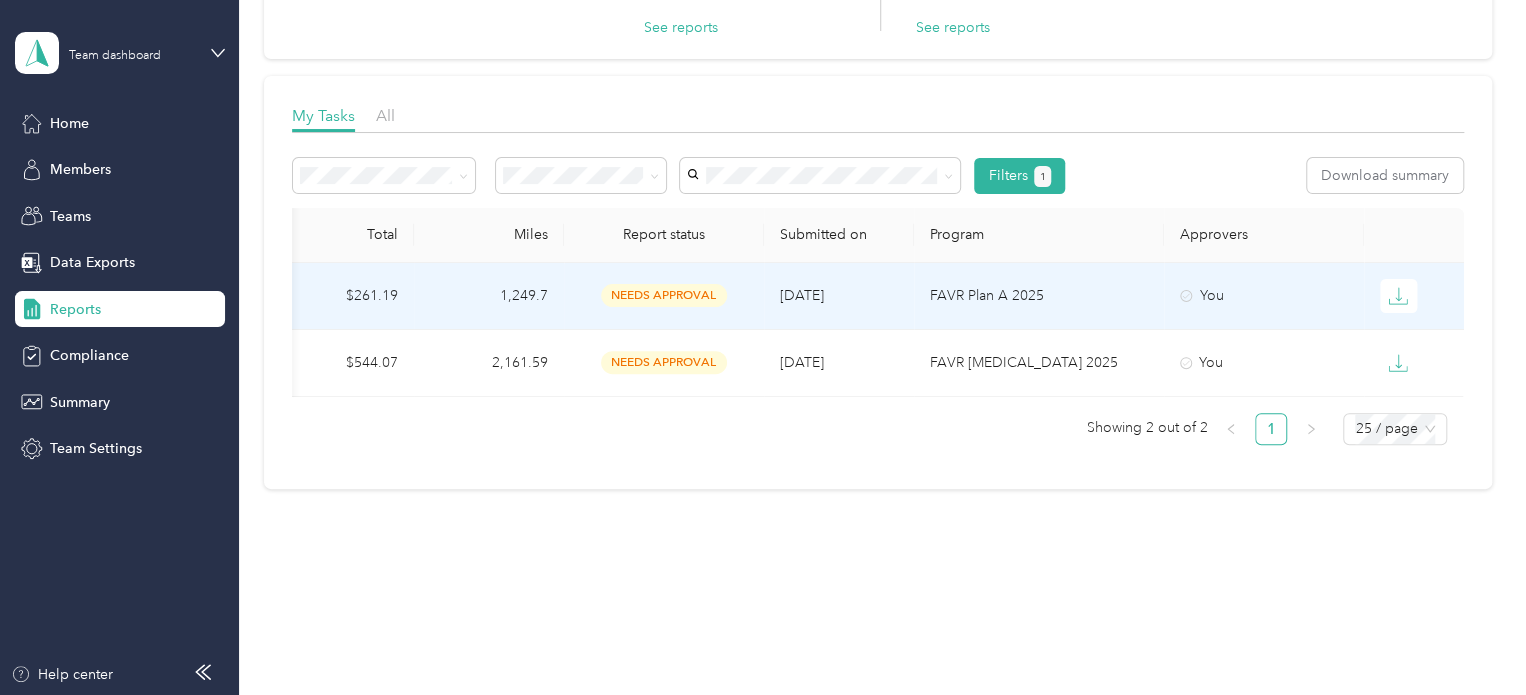 click on "You" at bounding box center [1264, 296] 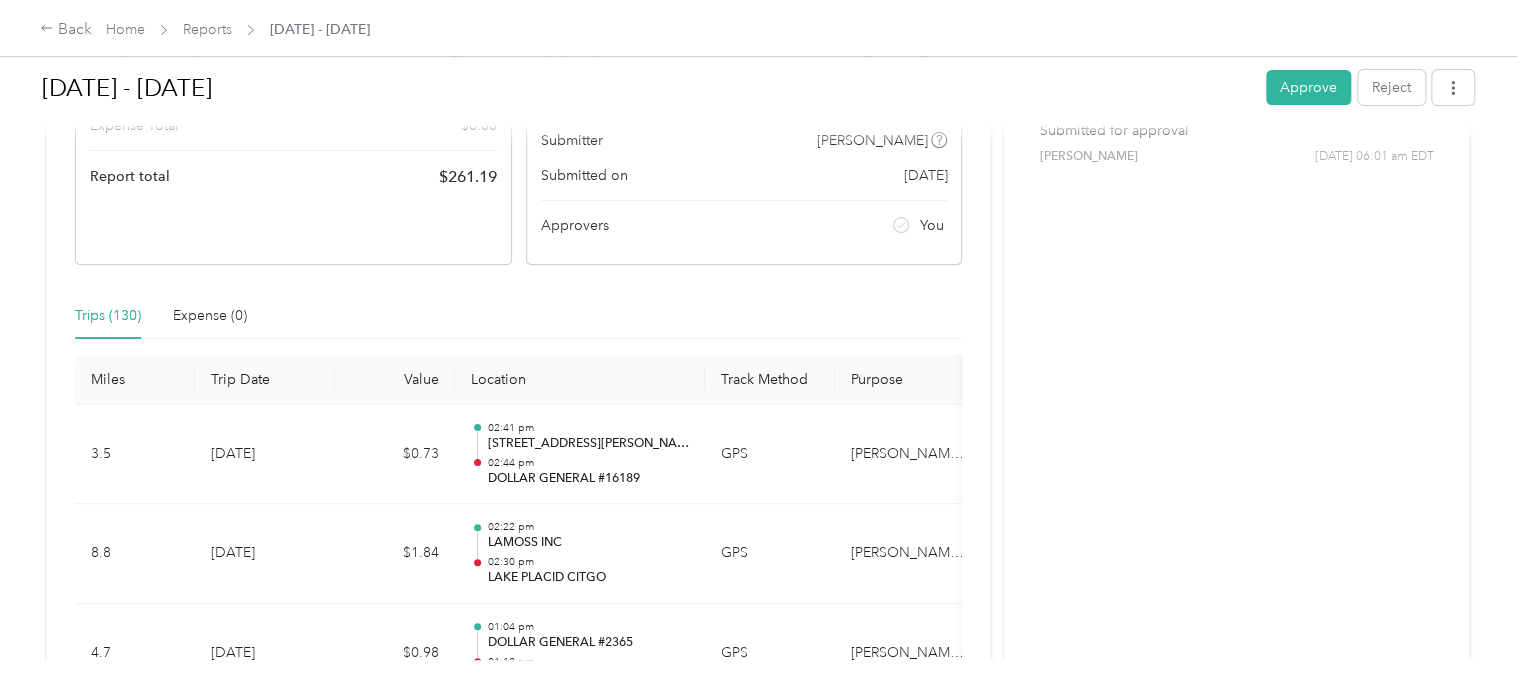 scroll, scrollTop: 400, scrollLeft: 0, axis: vertical 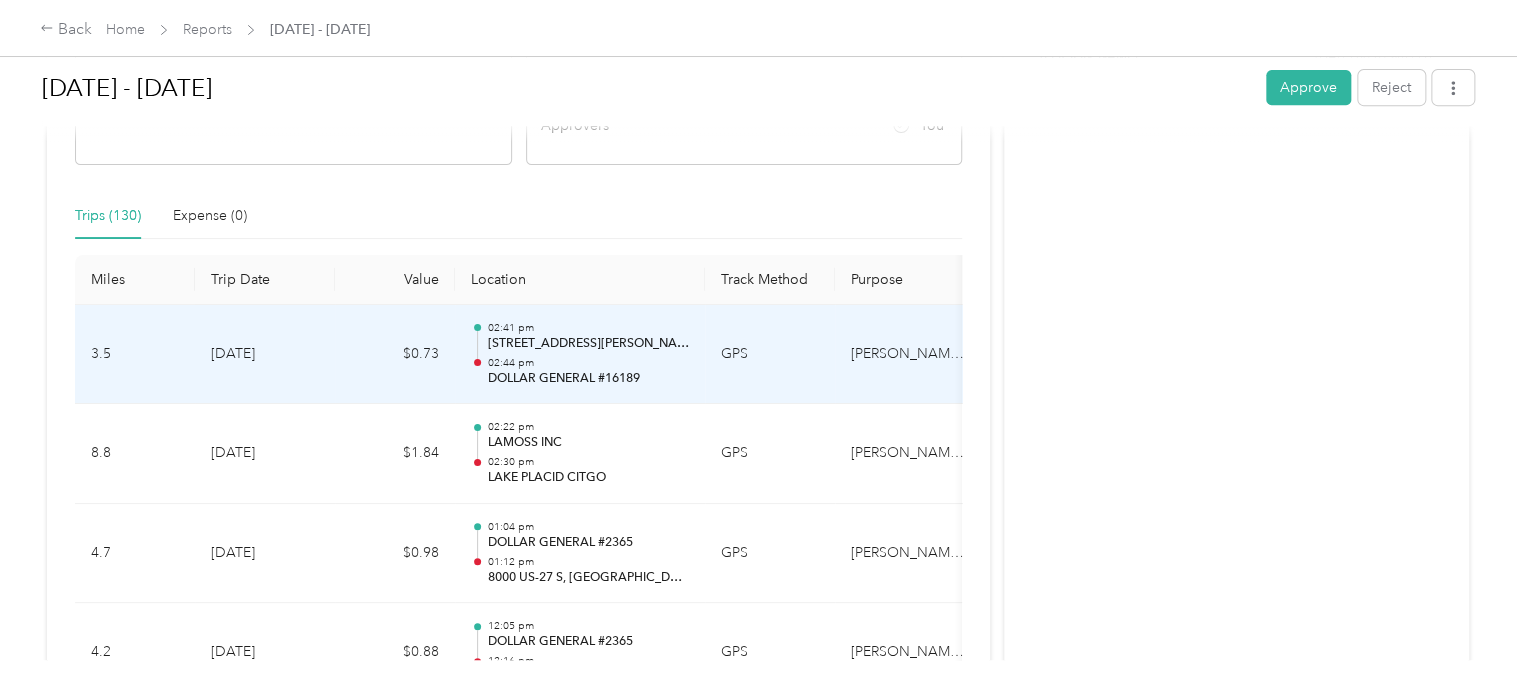 click on "GPS" at bounding box center [770, 355] 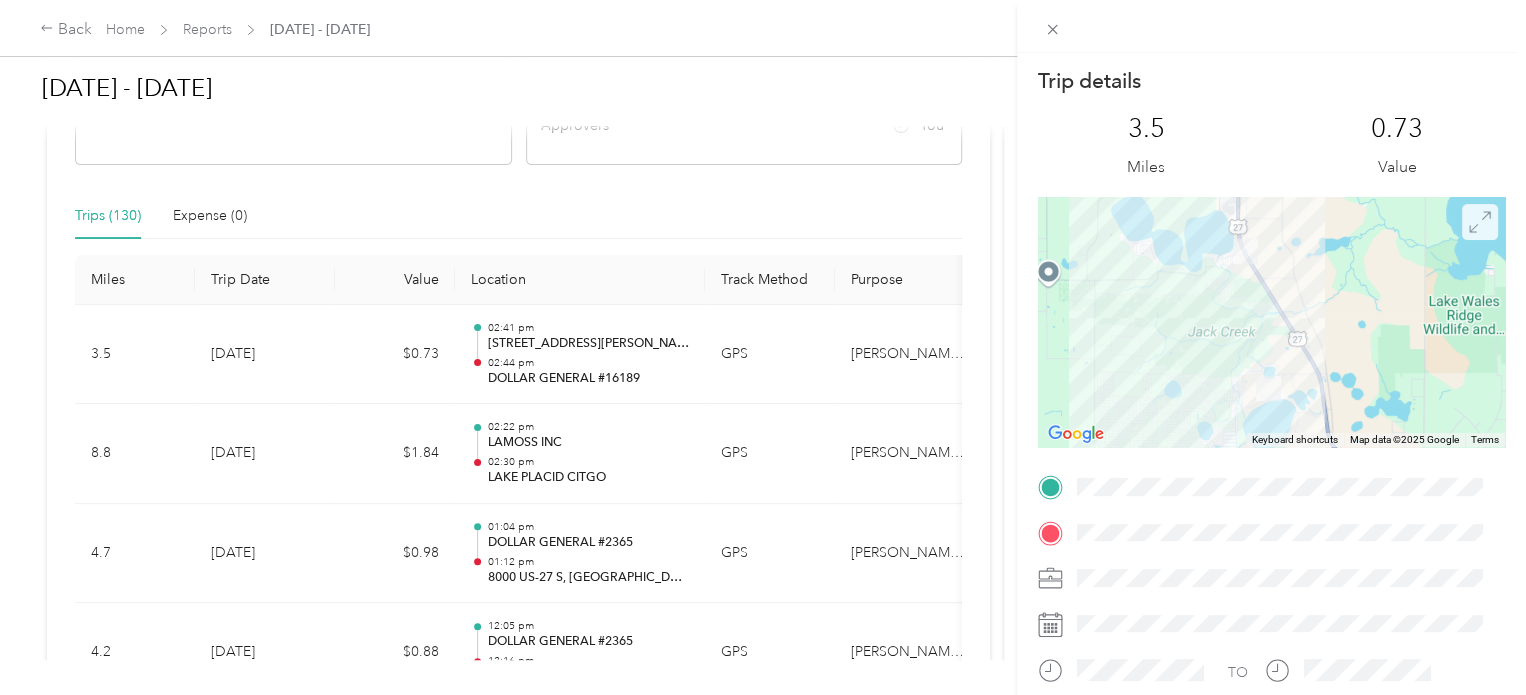 click 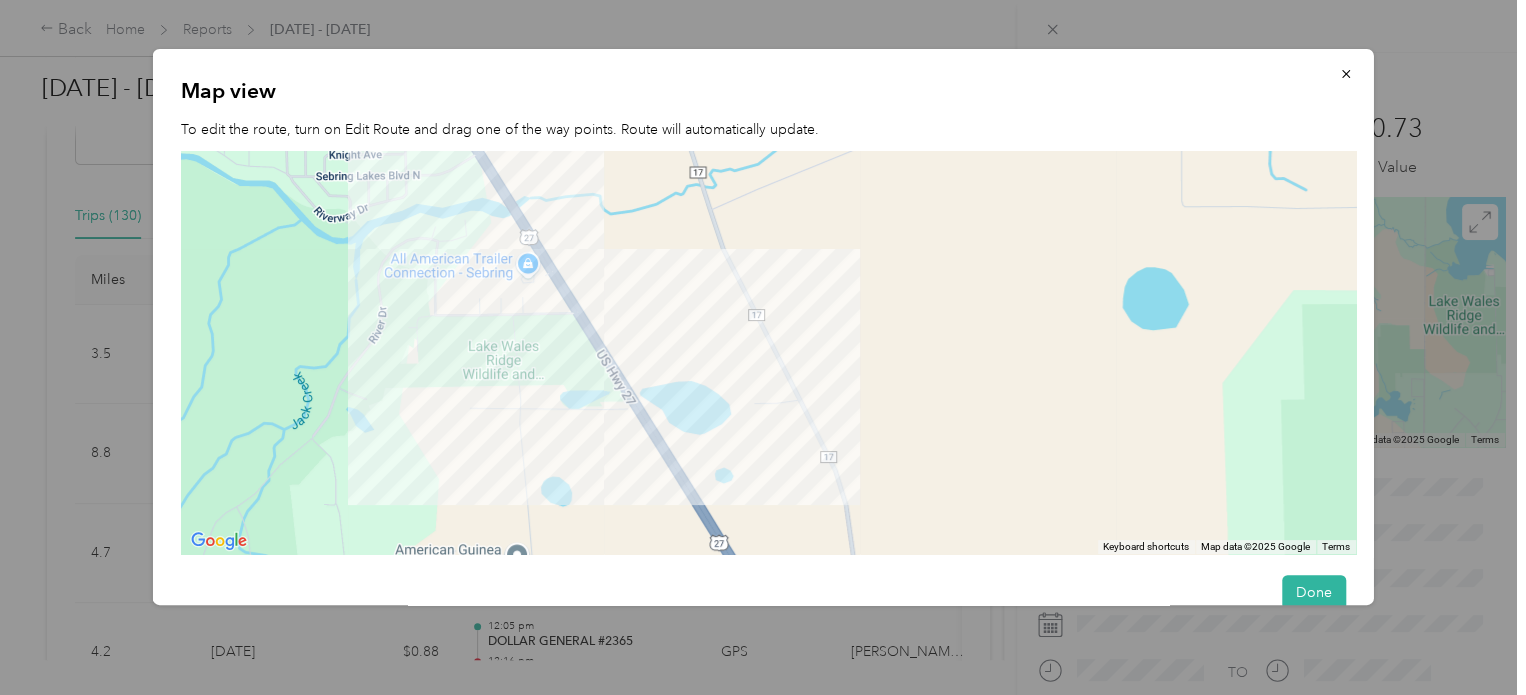 drag, startPoint x: 607, startPoint y: 432, endPoint x: 896, endPoint y: 379, distance: 293.81967 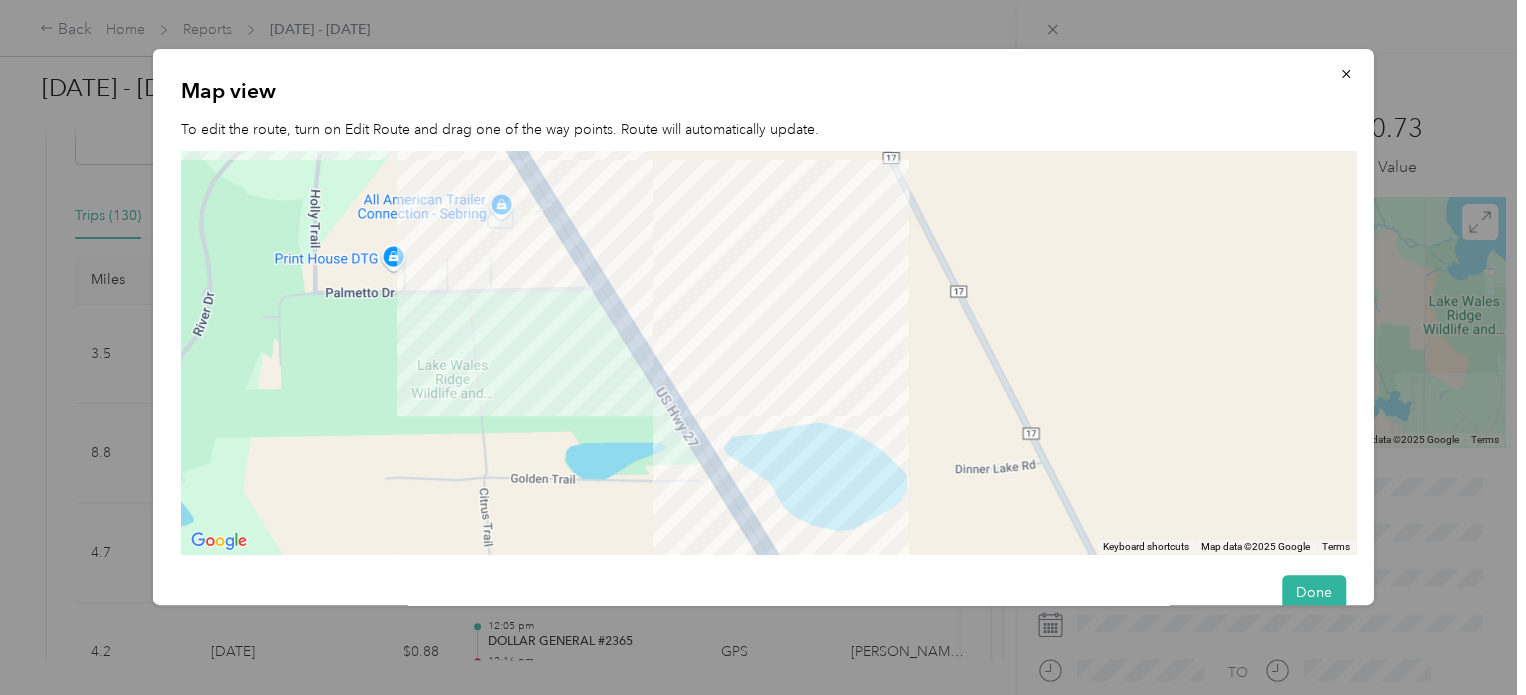 drag, startPoint x: 697, startPoint y: 485, endPoint x: 991, endPoint y: 566, distance: 304.9541 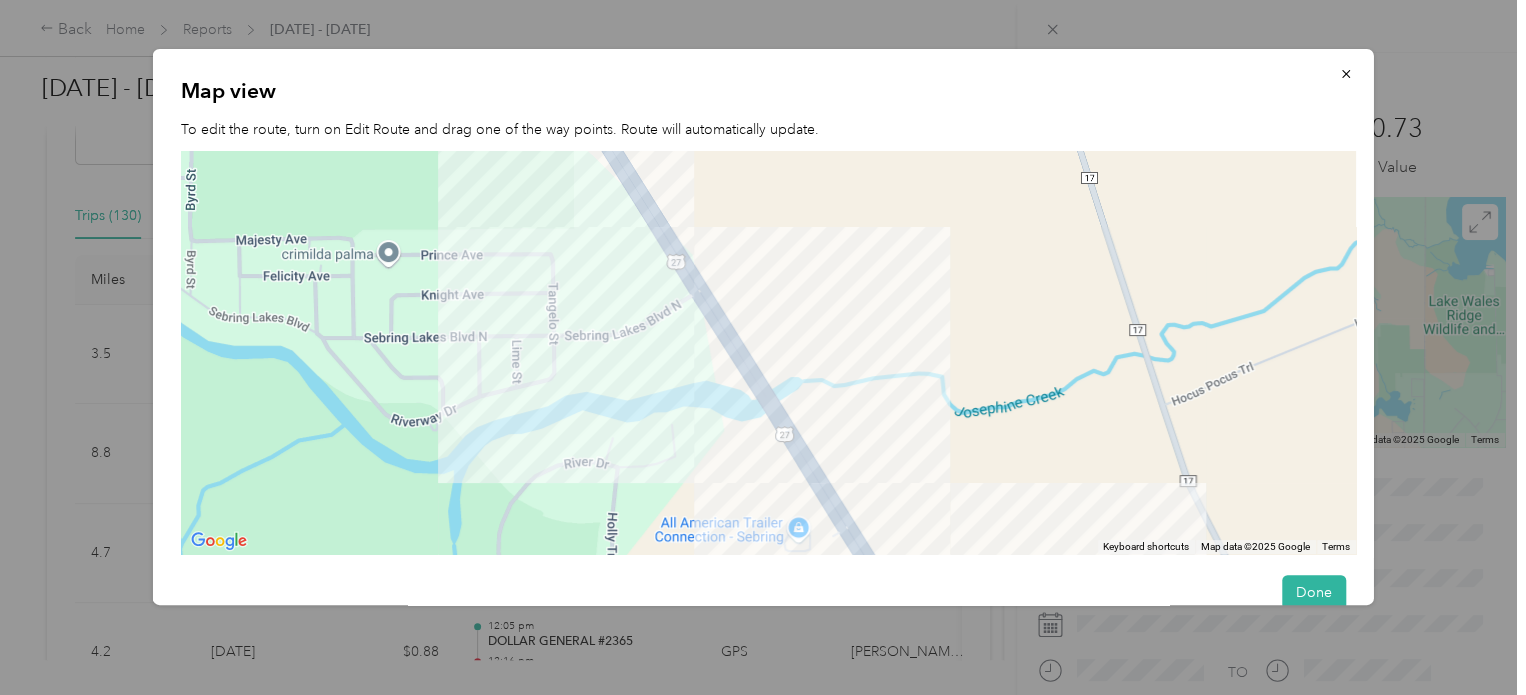 drag, startPoint x: 676, startPoint y: 331, endPoint x: 970, endPoint y: 623, distance: 414.36697 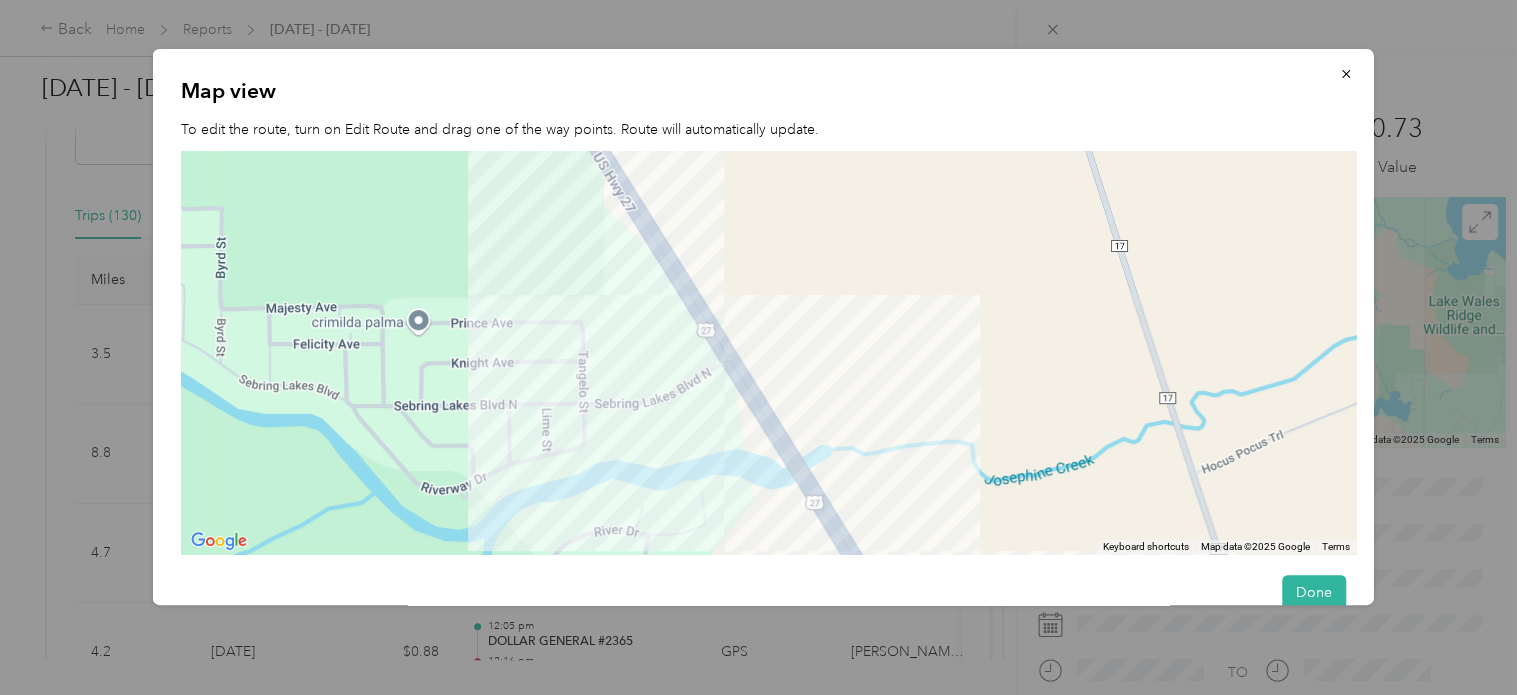 drag, startPoint x: 889, startPoint y: 335, endPoint x: 1030, endPoint y: 582, distance: 284.41168 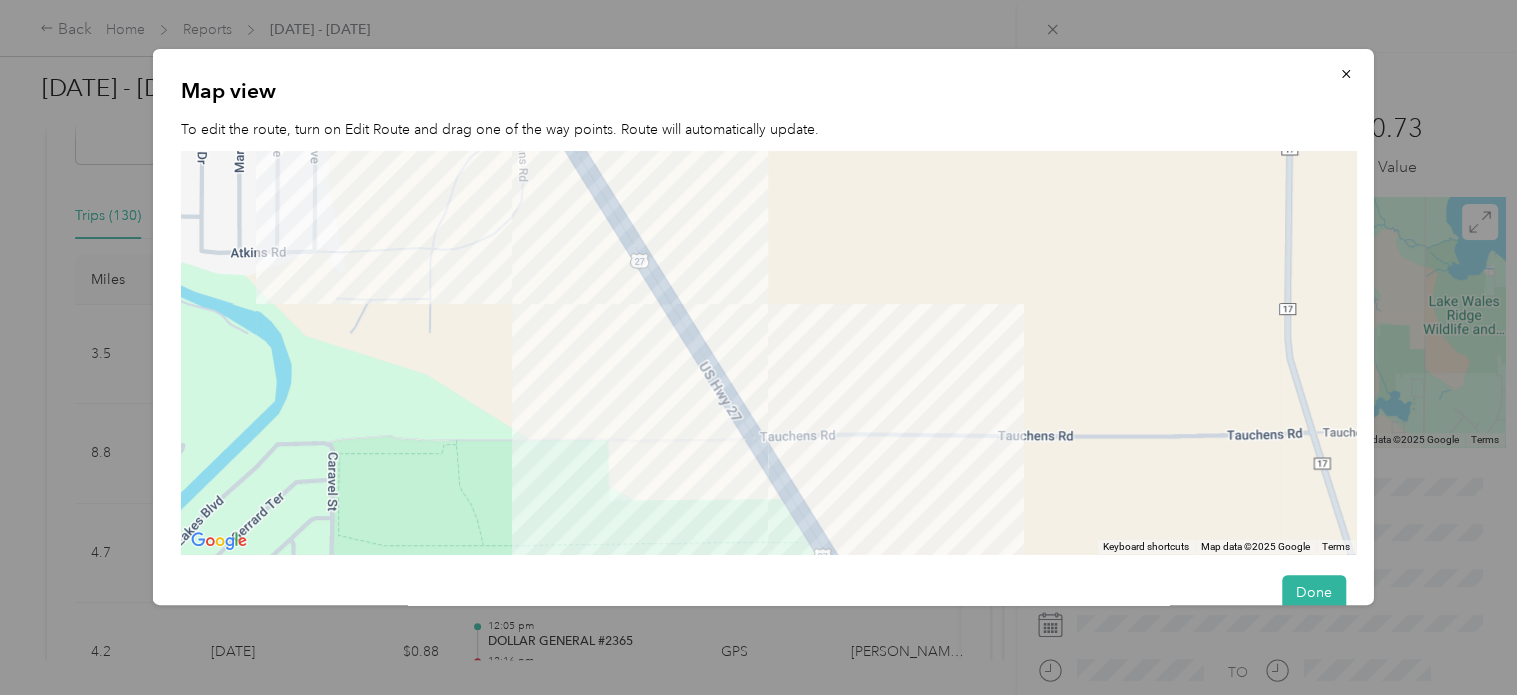 drag, startPoint x: 932, startPoint y: 430, endPoint x: 1037, endPoint y: 572, distance: 176.60408 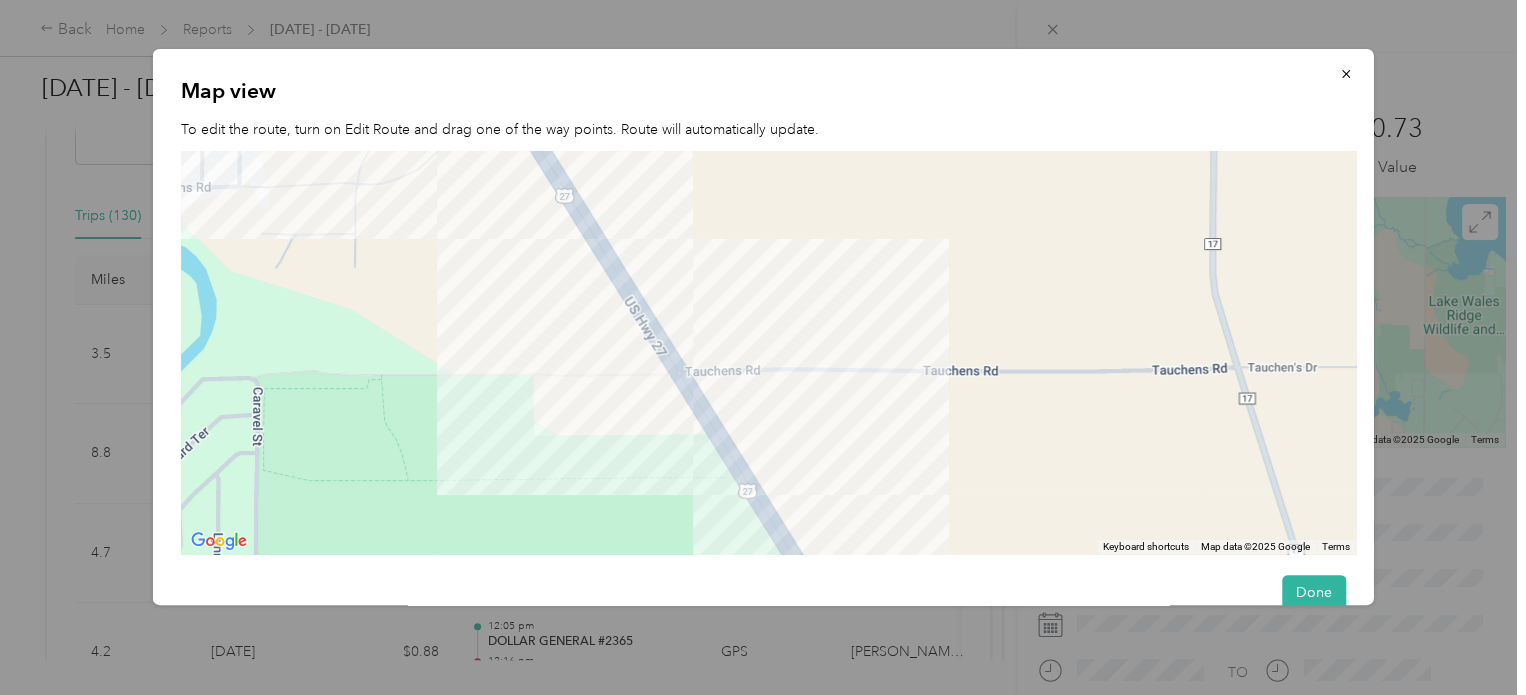 drag, startPoint x: 936, startPoint y: 411, endPoint x: 565, endPoint y: 18, distance: 540.4535 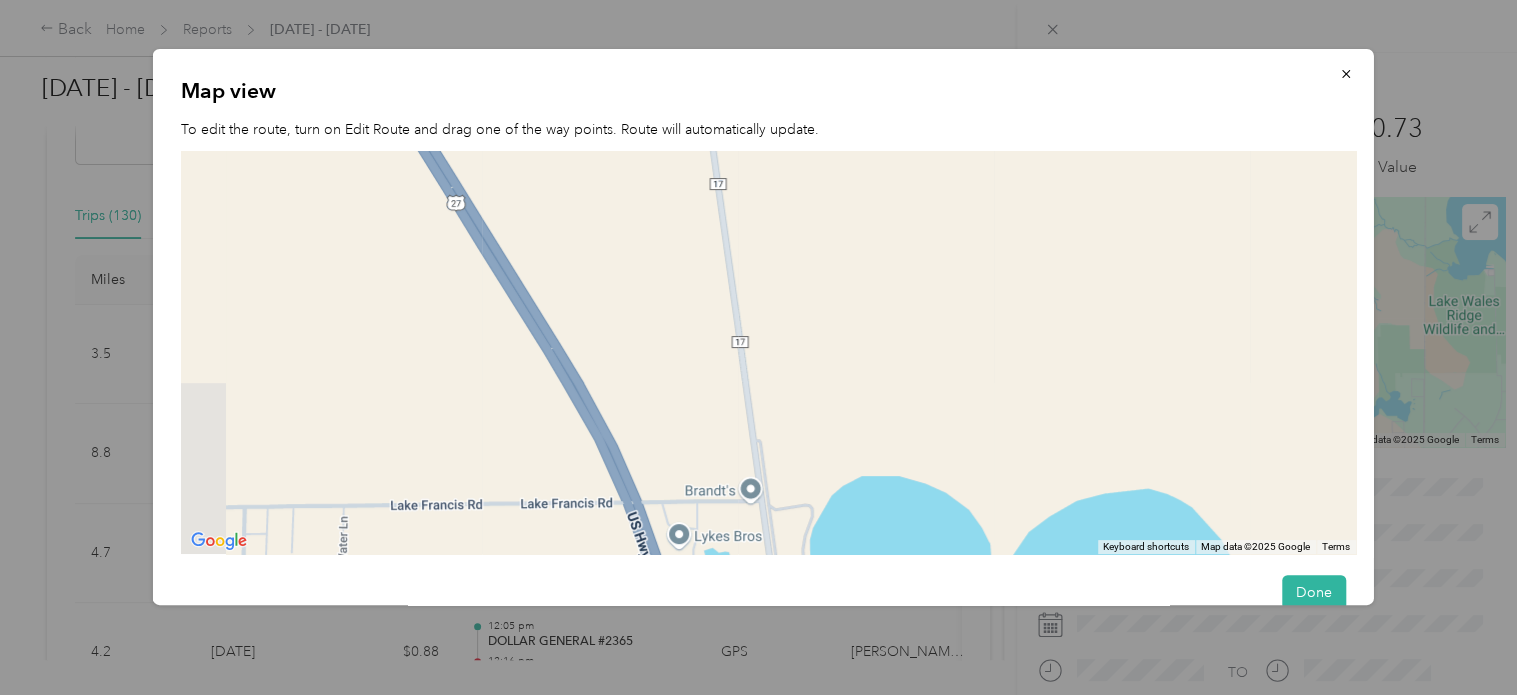 drag, startPoint x: 772, startPoint y: 380, endPoint x: 965, endPoint y: 186, distance: 273.65125 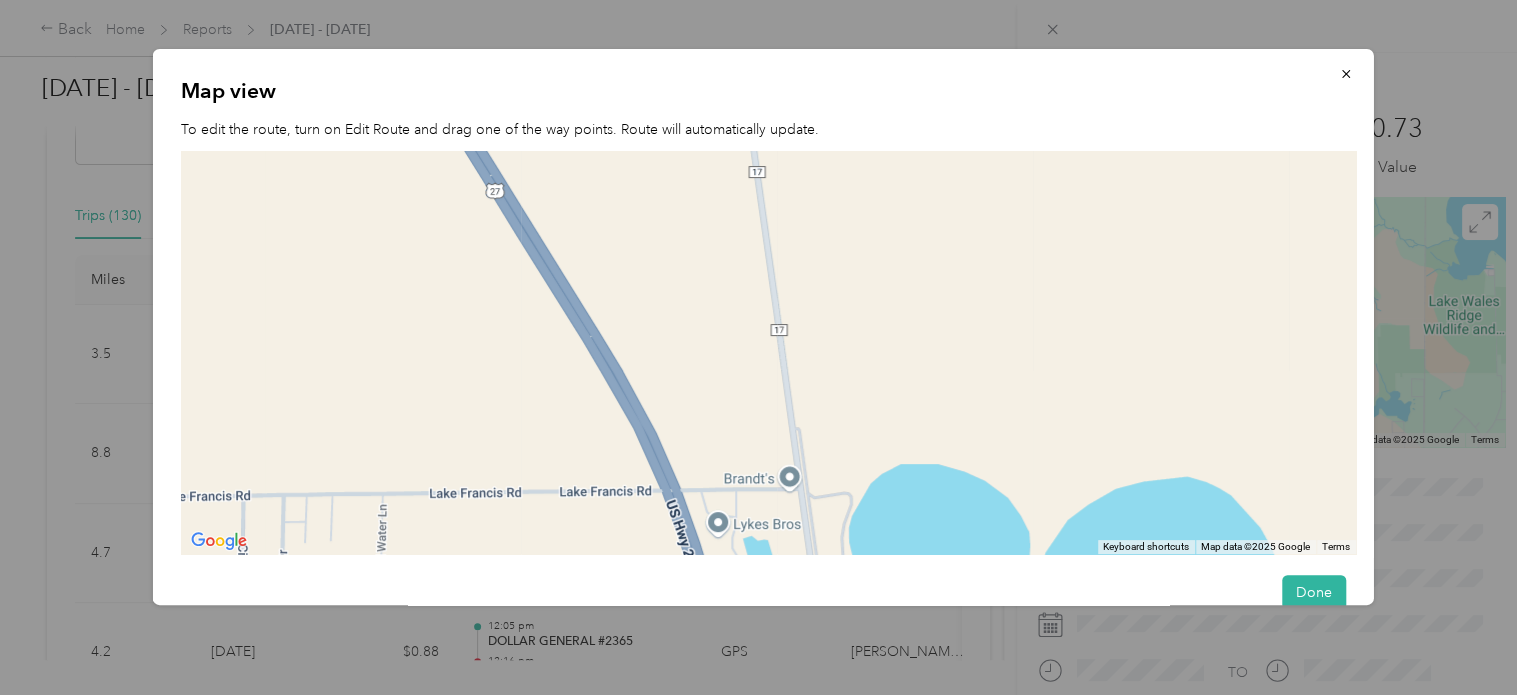 drag, startPoint x: 722, startPoint y: 271, endPoint x: 813, endPoint y: 392, distance: 151.40013 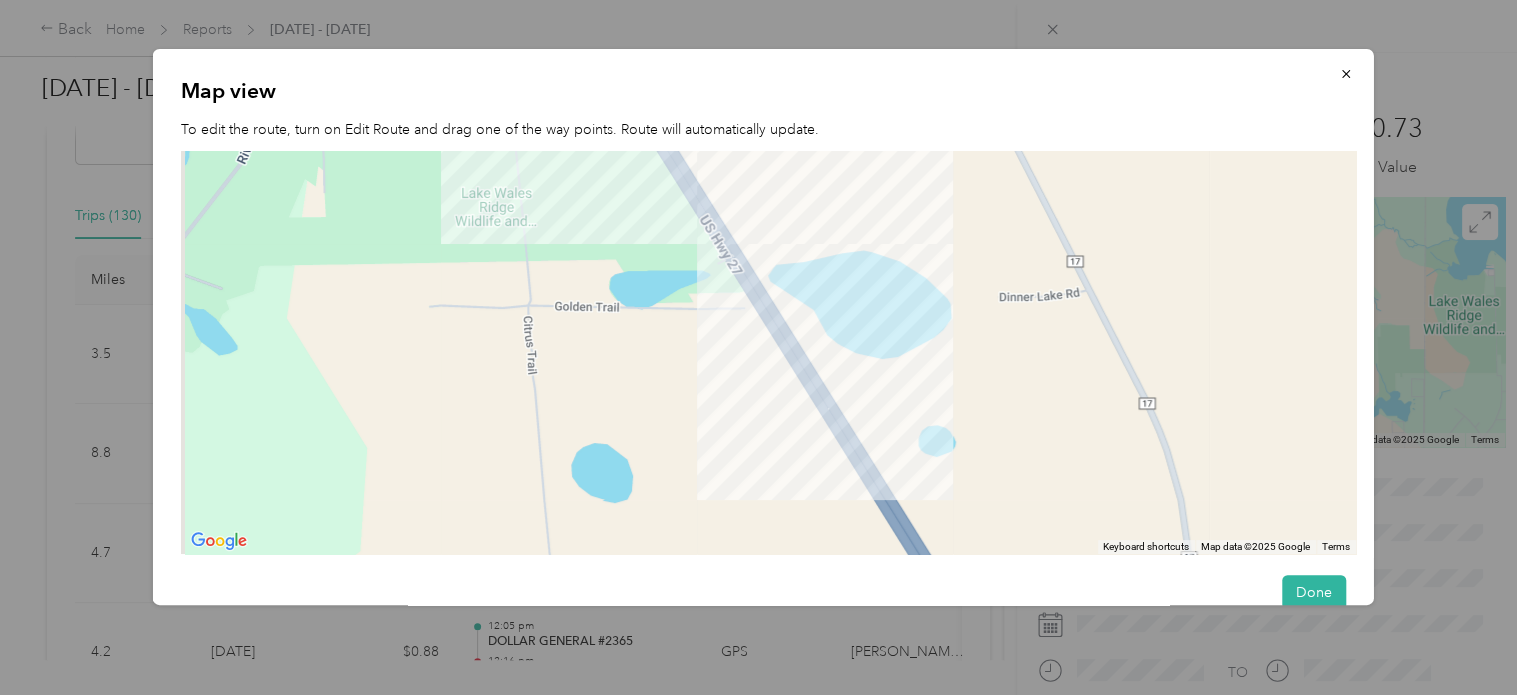 drag, startPoint x: 779, startPoint y: 335, endPoint x: 1108, endPoint y: 558, distance: 397.4544 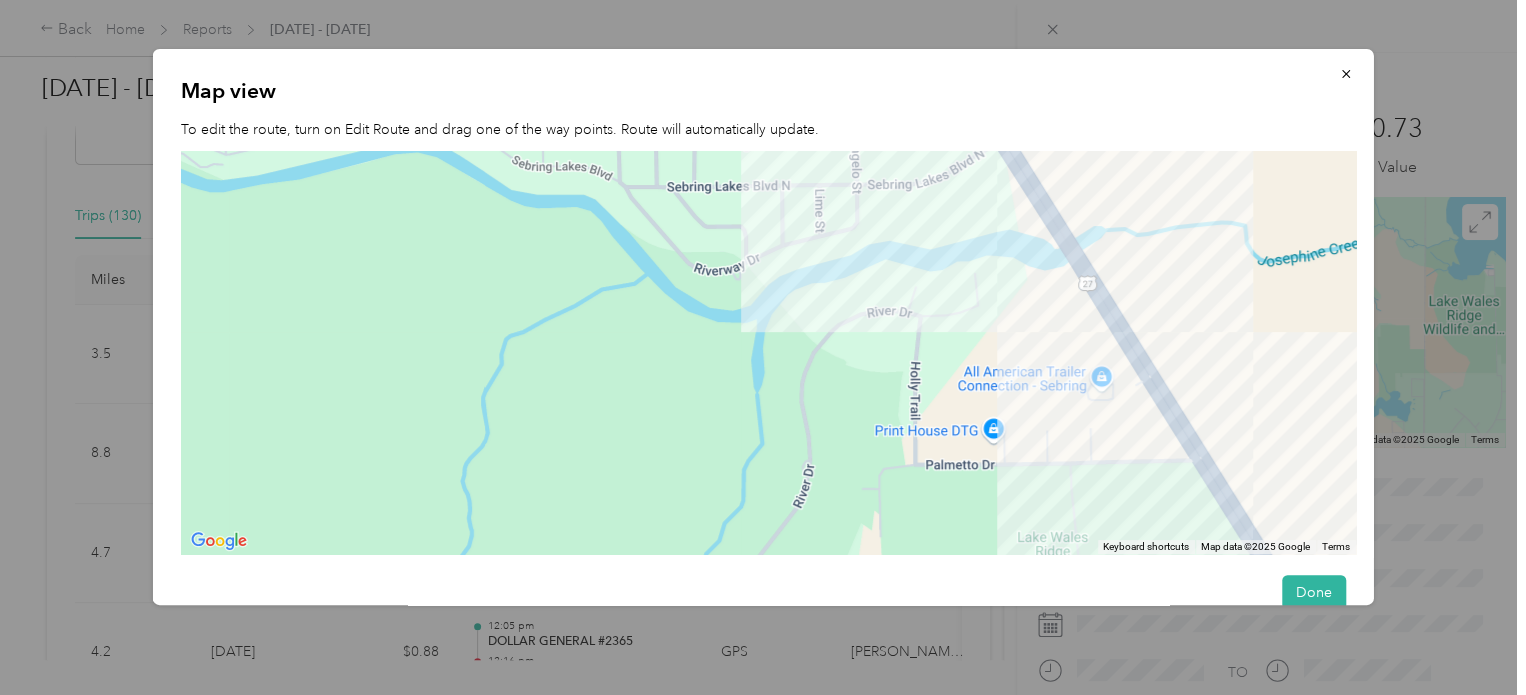 drag, startPoint x: 1100, startPoint y: 552, endPoint x: 789, endPoint y: 451, distance: 326.9893 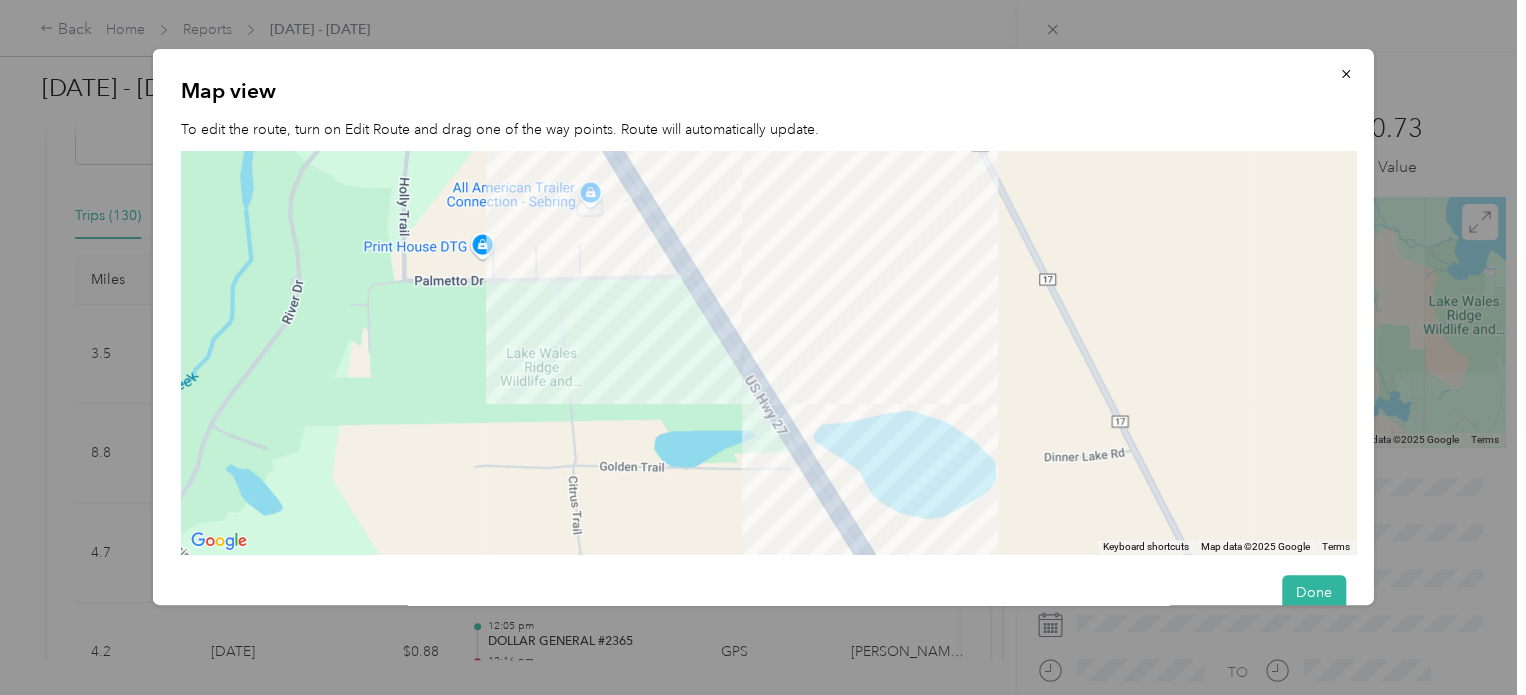 drag, startPoint x: 864, startPoint y: 406, endPoint x: 367, endPoint y: 235, distance: 525.5949 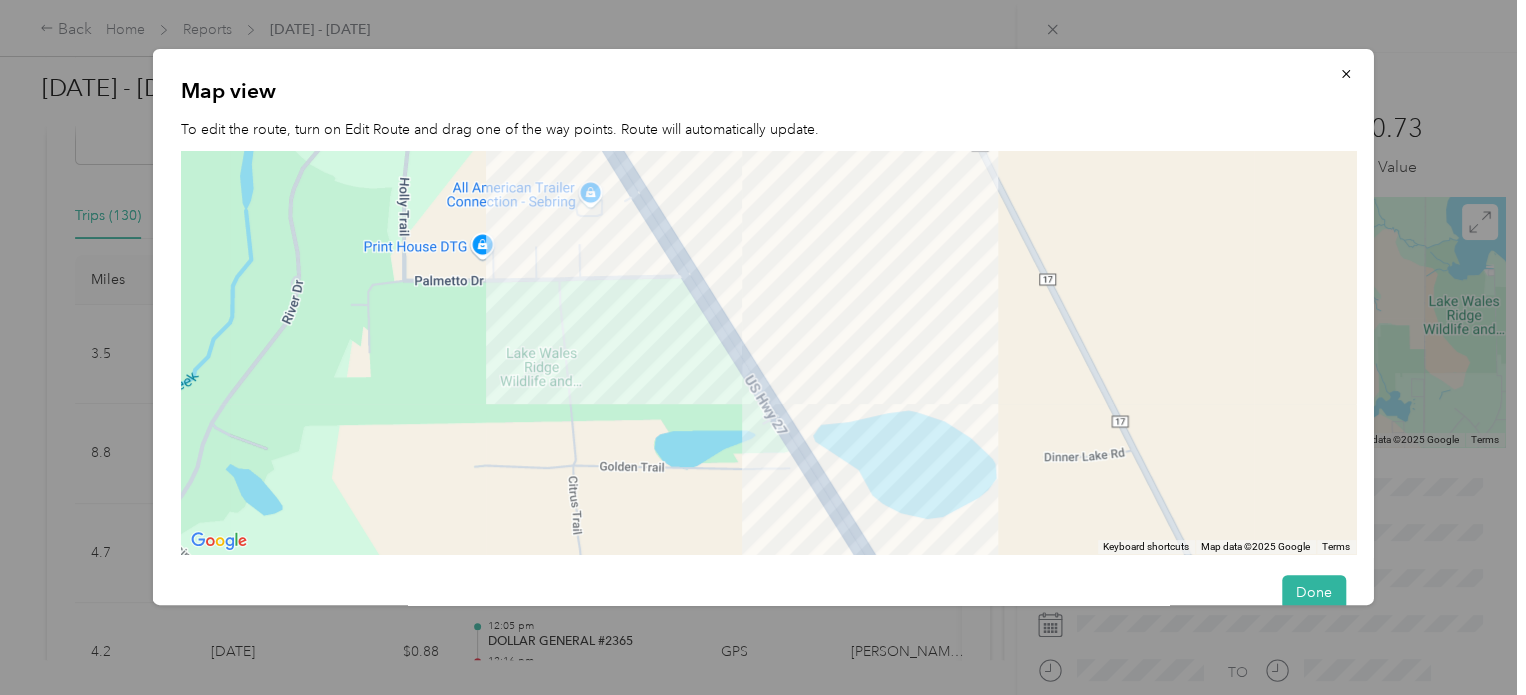 scroll, scrollTop: 40, scrollLeft: 0, axis: vertical 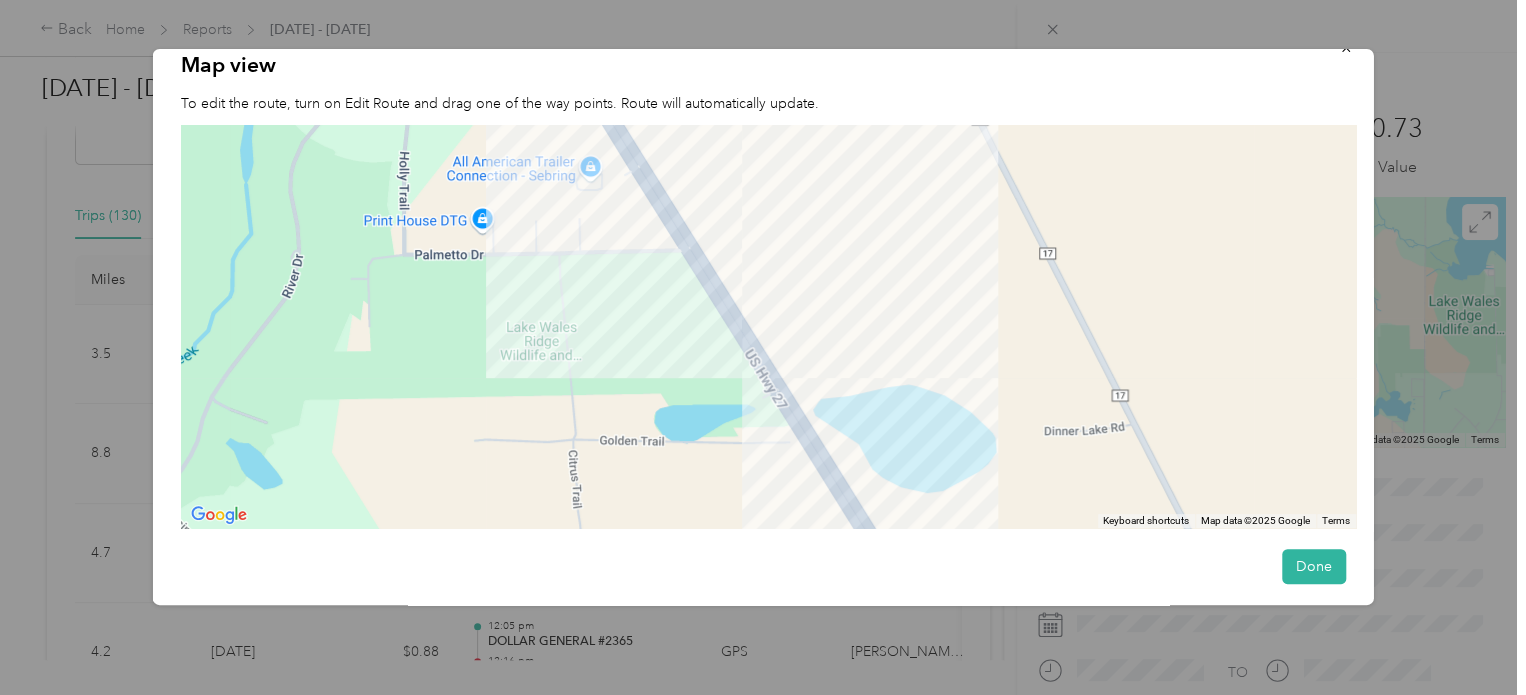 click on "To navigate, press the arrow keys." at bounding box center (768, 326) 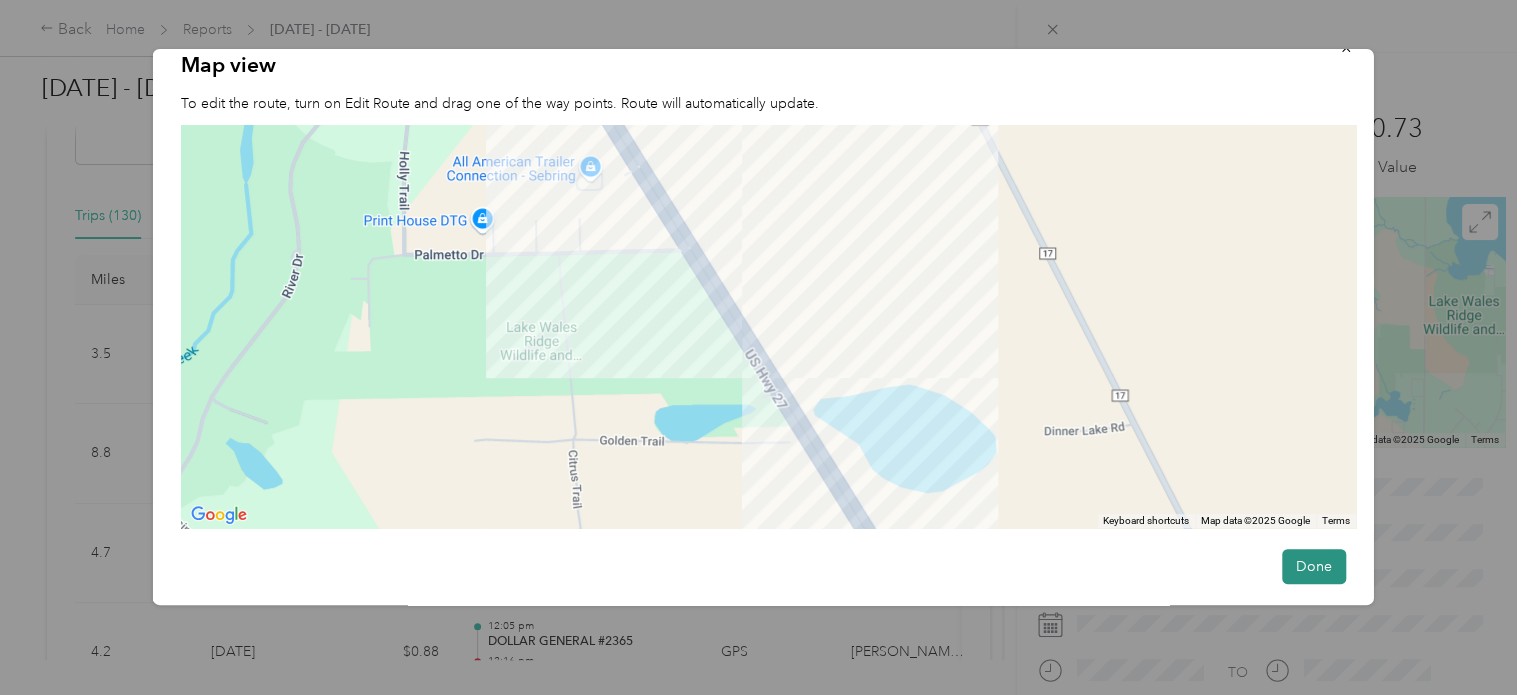 click on "Done" at bounding box center [1313, 566] 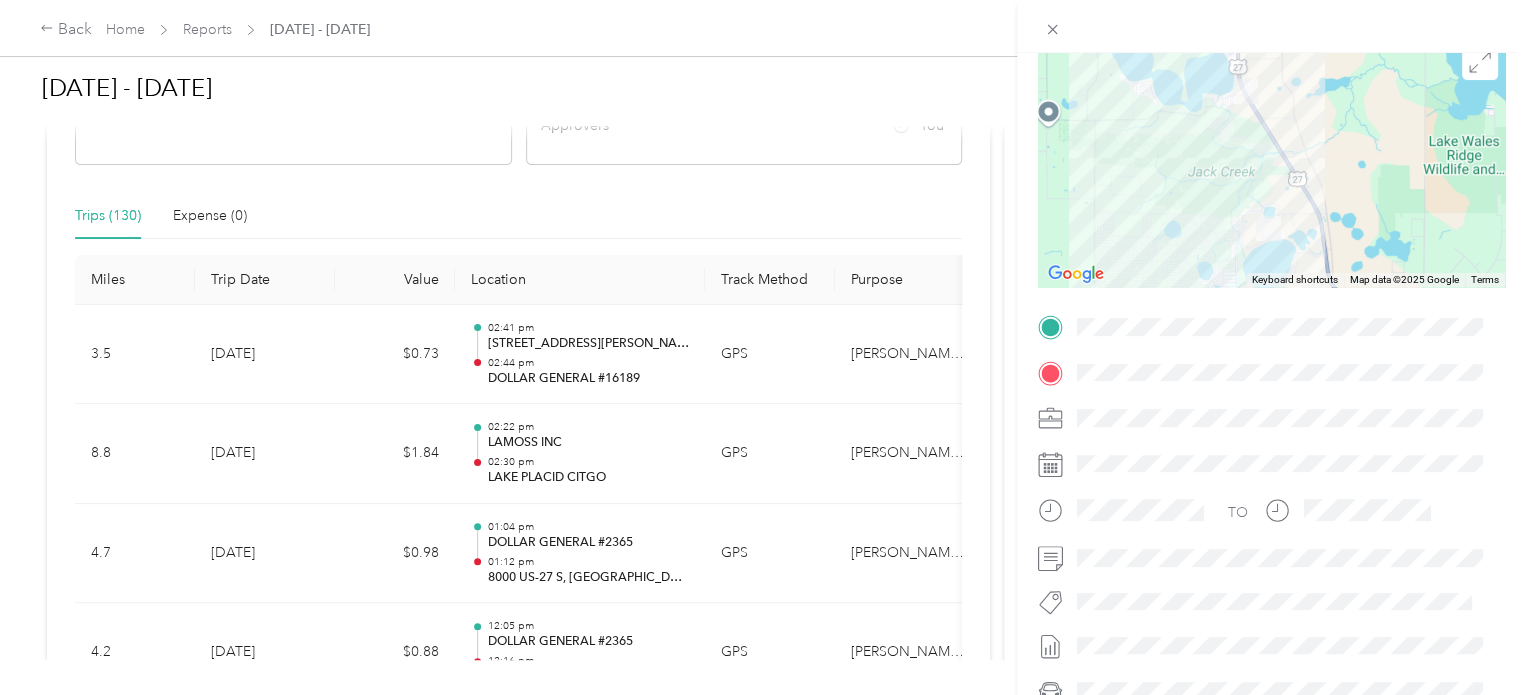 scroll, scrollTop: 150, scrollLeft: 0, axis: vertical 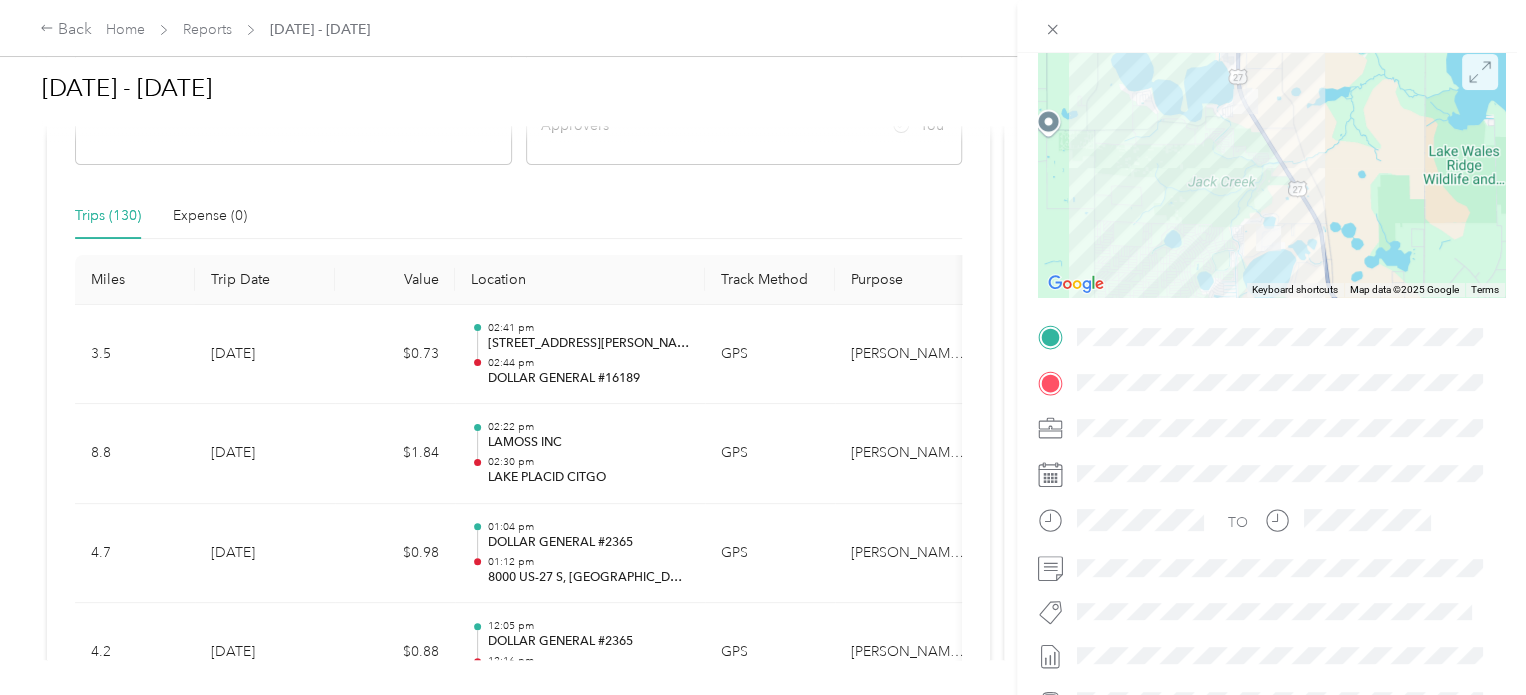 click at bounding box center (1480, 72) 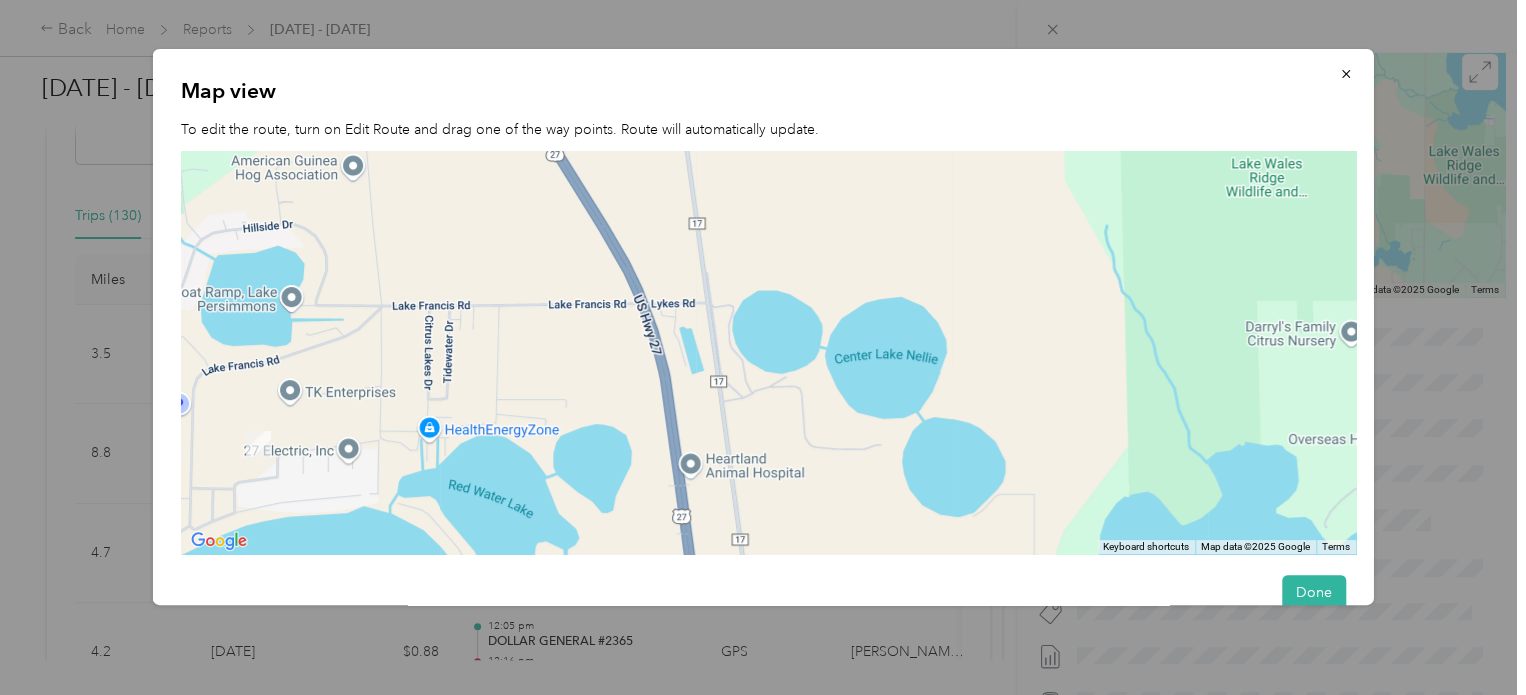 drag, startPoint x: 967, startPoint y: 379, endPoint x: 908, endPoint y: 167, distance: 220.05681 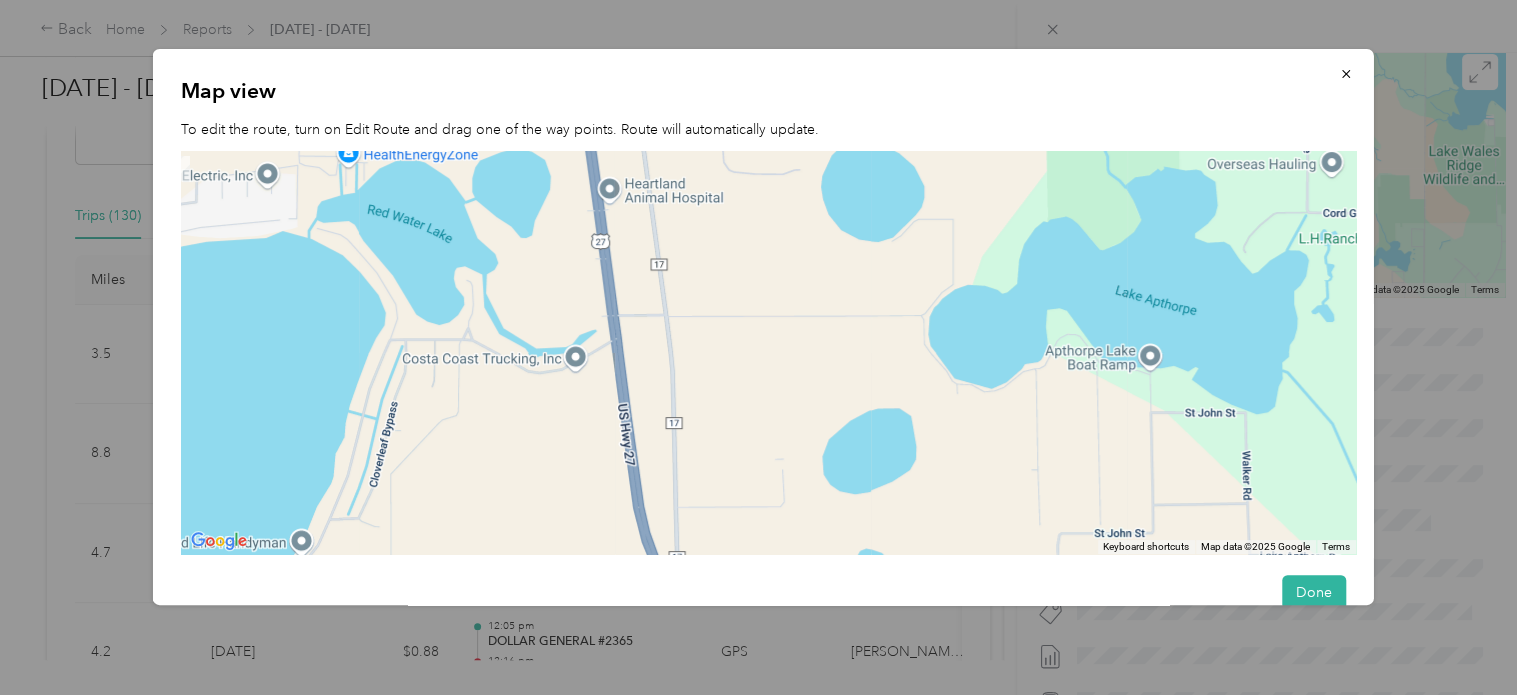 drag, startPoint x: 961, startPoint y: 440, endPoint x: 908, endPoint y: 220, distance: 226.29405 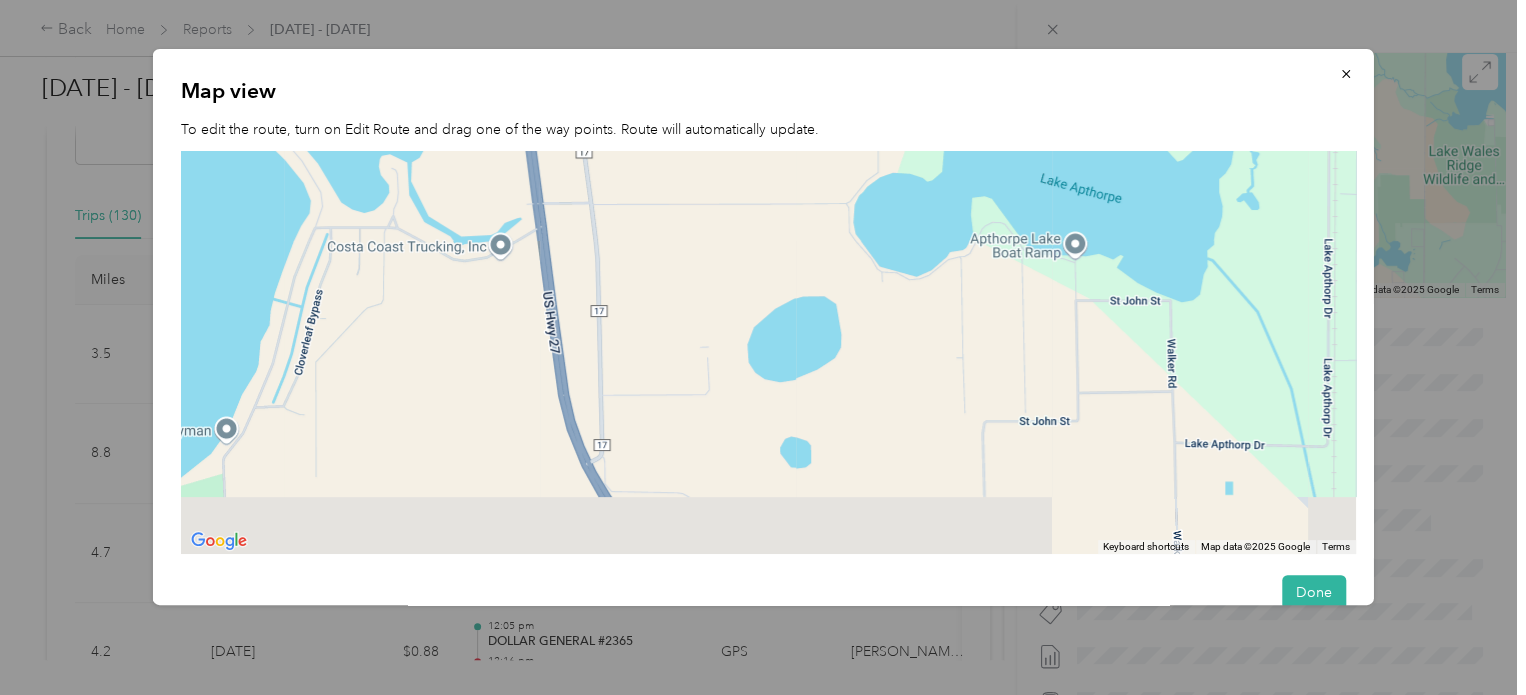 drag, startPoint x: 941, startPoint y: 371, endPoint x: 932, endPoint y: 179, distance: 192.21082 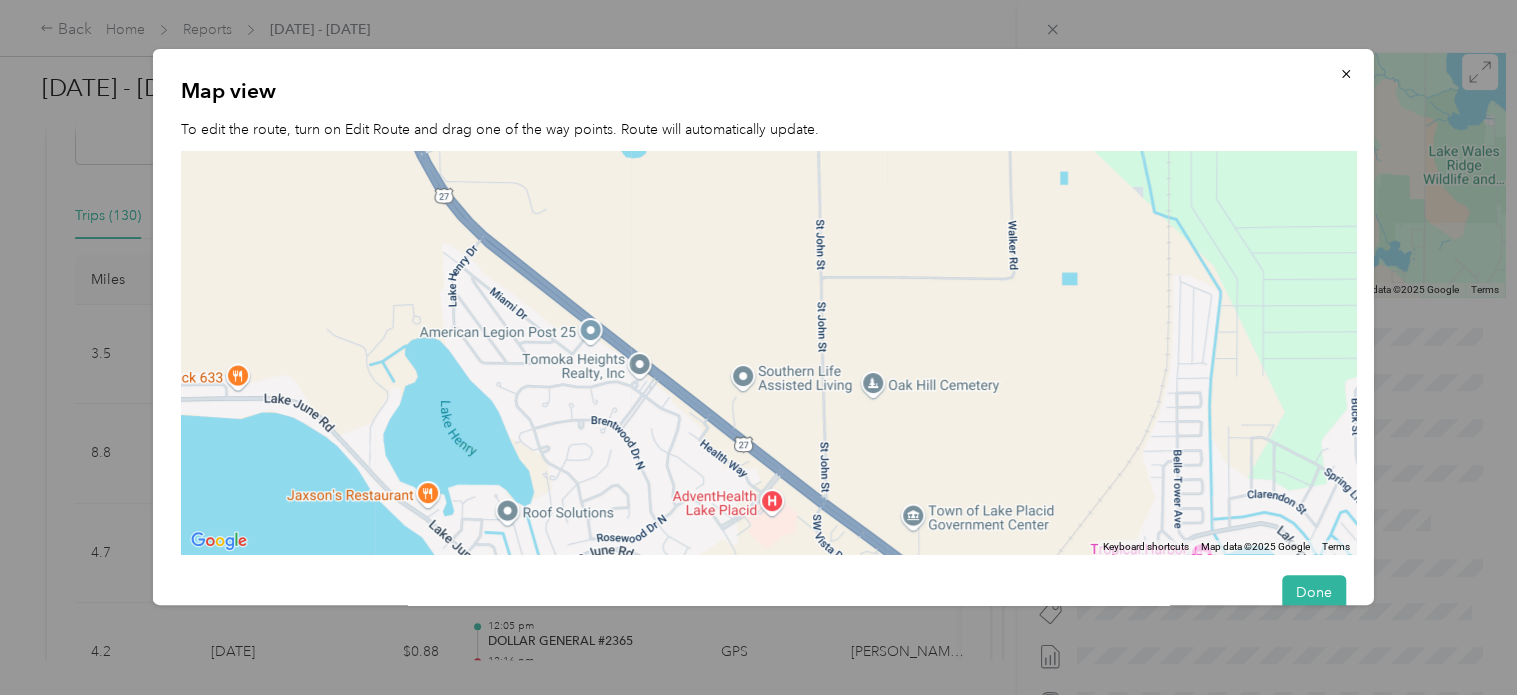 drag, startPoint x: 987, startPoint y: 408, endPoint x: 754, endPoint y: 261, distance: 275.4959 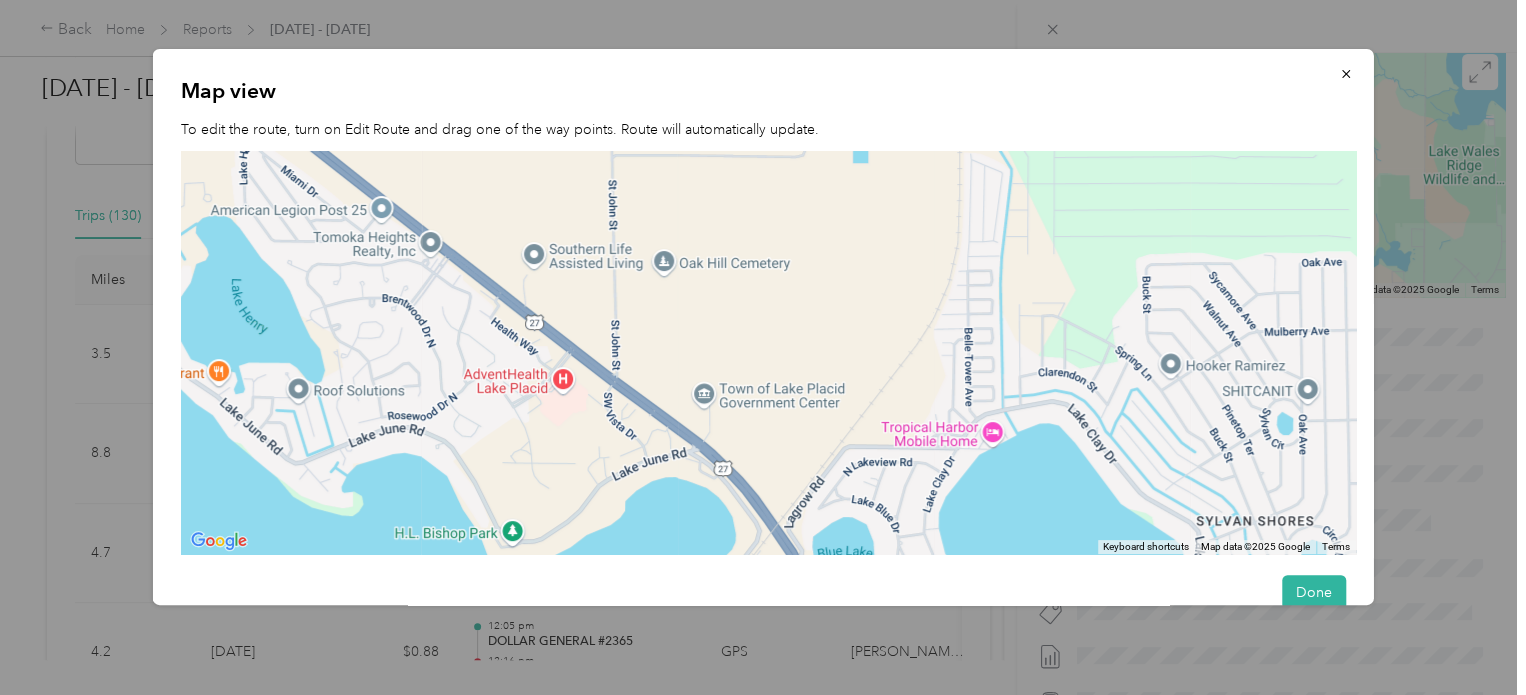 drag, startPoint x: 916, startPoint y: 343, endPoint x: 704, endPoint y: 219, distance: 245.6013 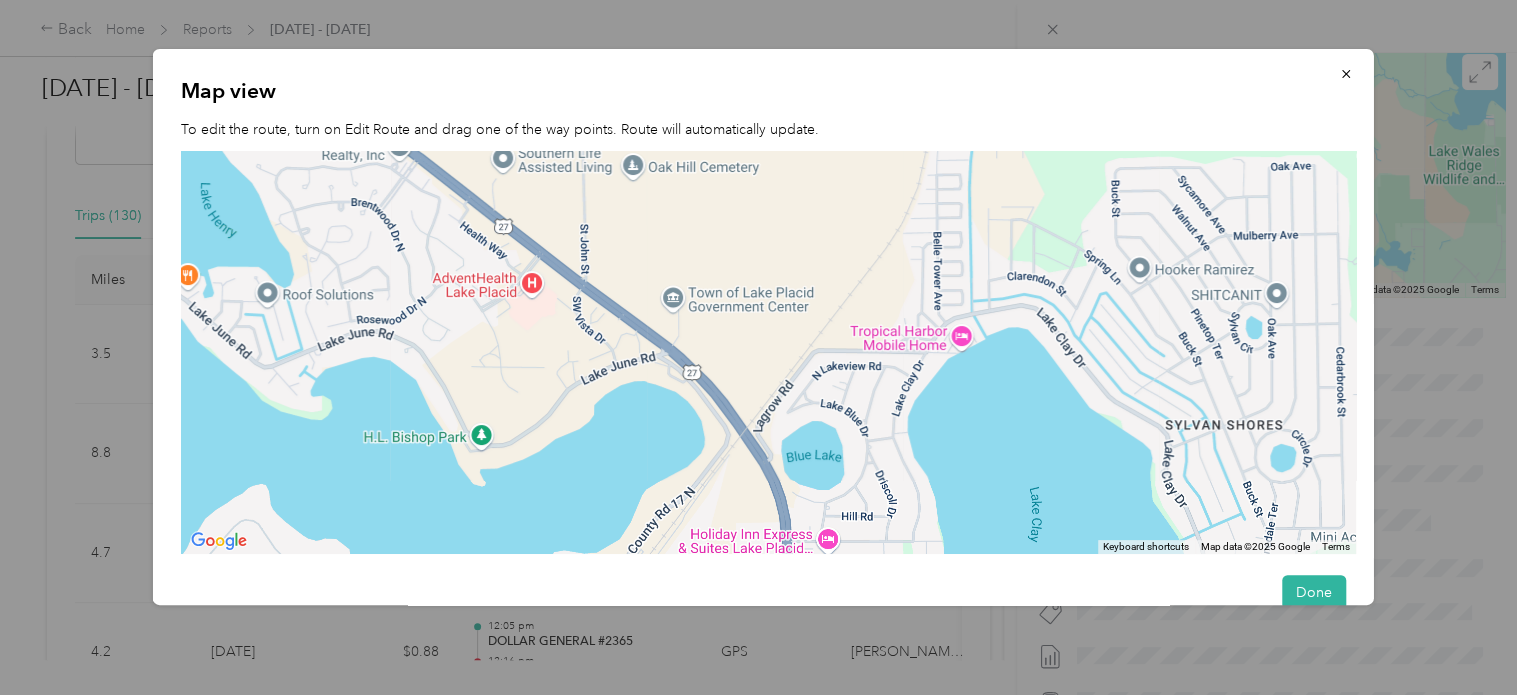 drag, startPoint x: 839, startPoint y: 359, endPoint x: 809, endPoint y: 260, distance: 103.44564 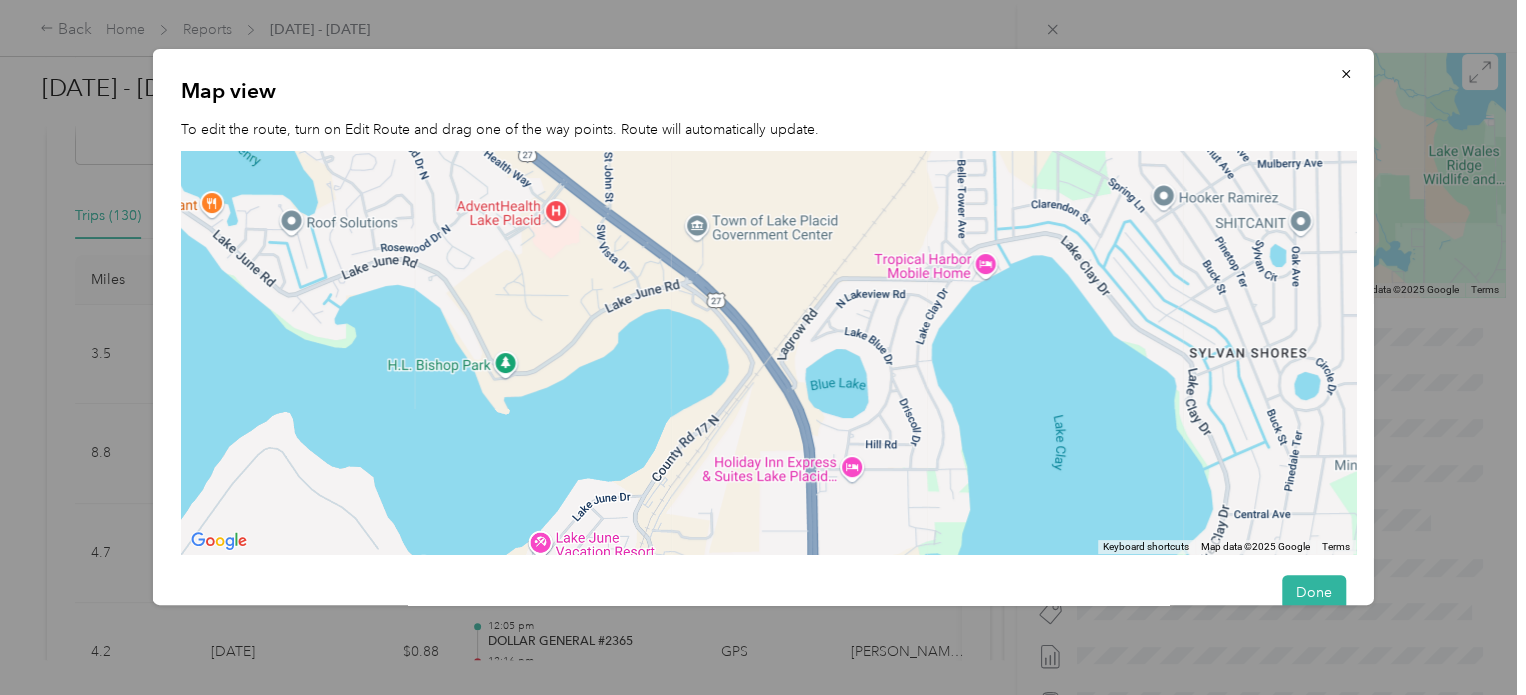drag, startPoint x: 782, startPoint y: 348, endPoint x: 808, endPoint y: 275, distance: 77.491936 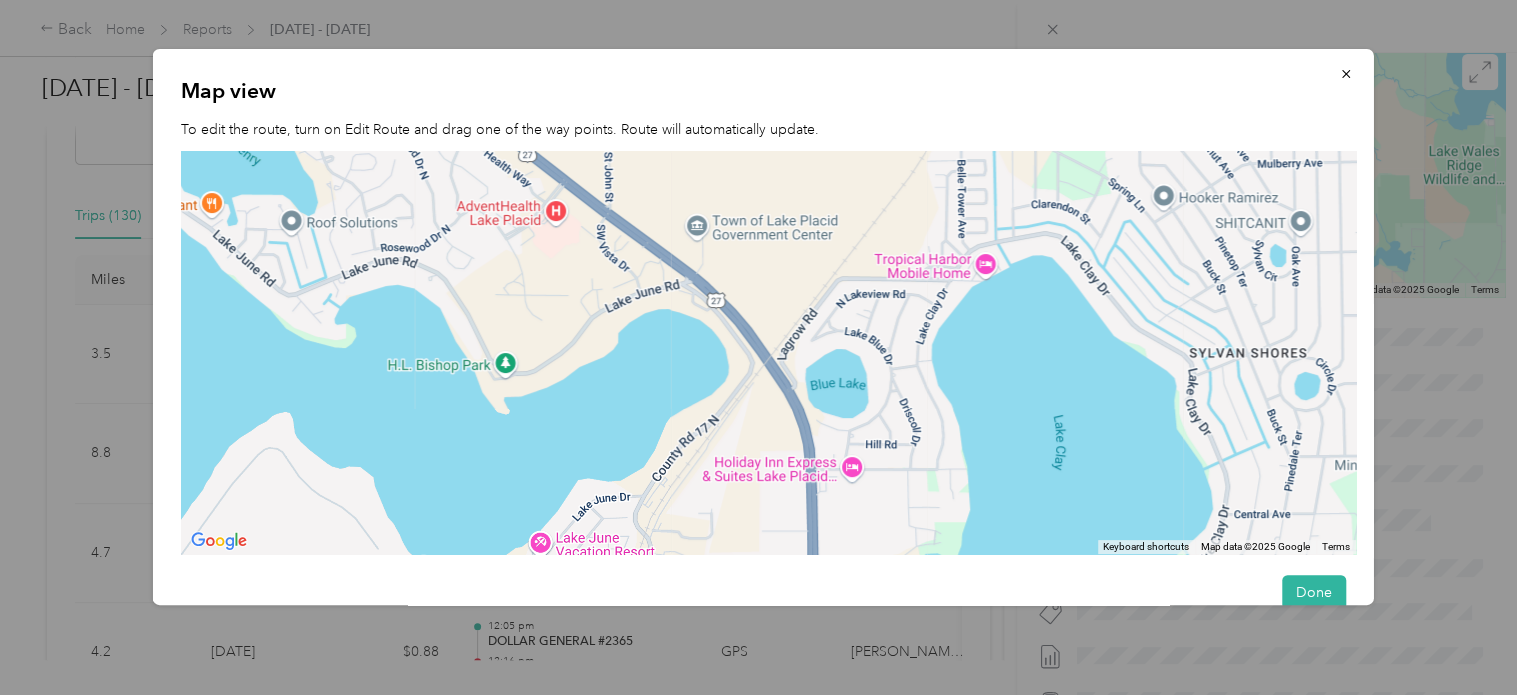 click on "To navigate, press the arrow keys." at bounding box center (768, 352) 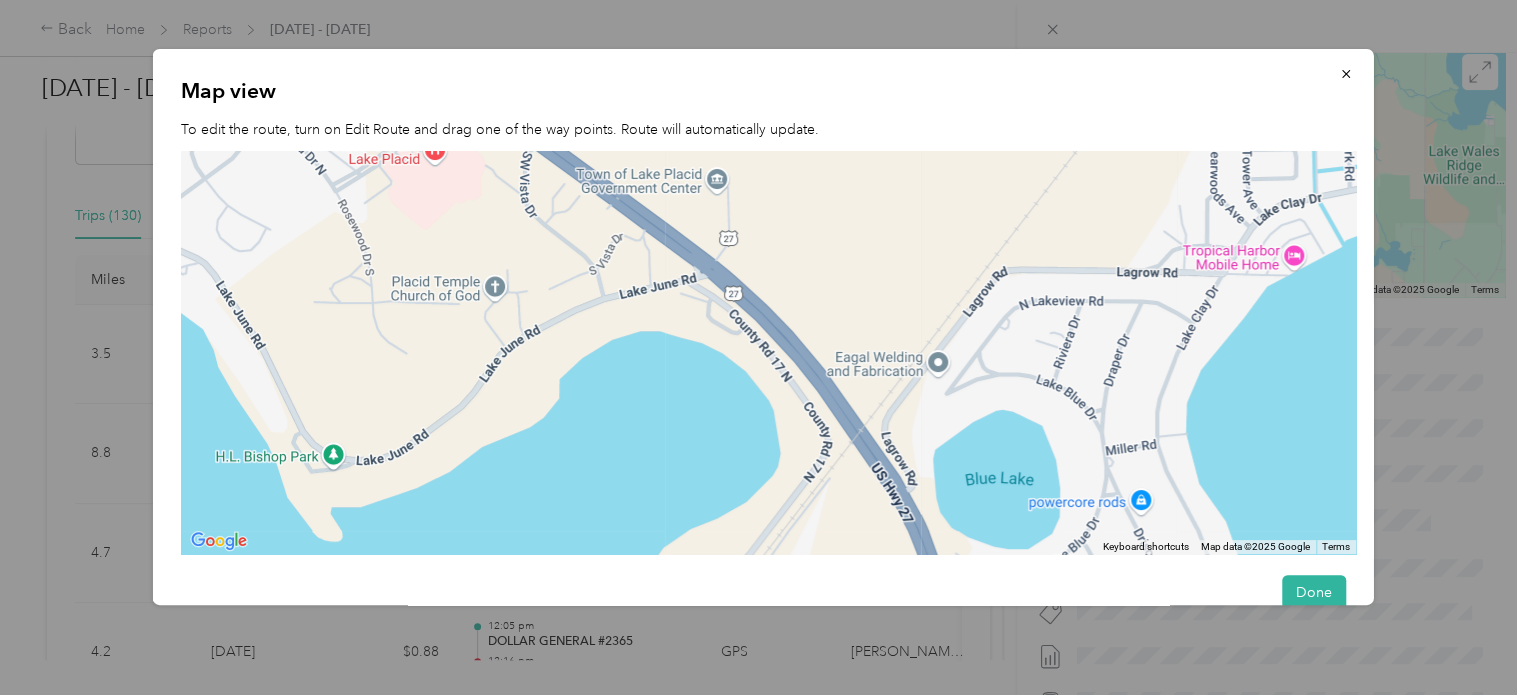 click on "To navigate, press the arrow keys." at bounding box center (768, 352) 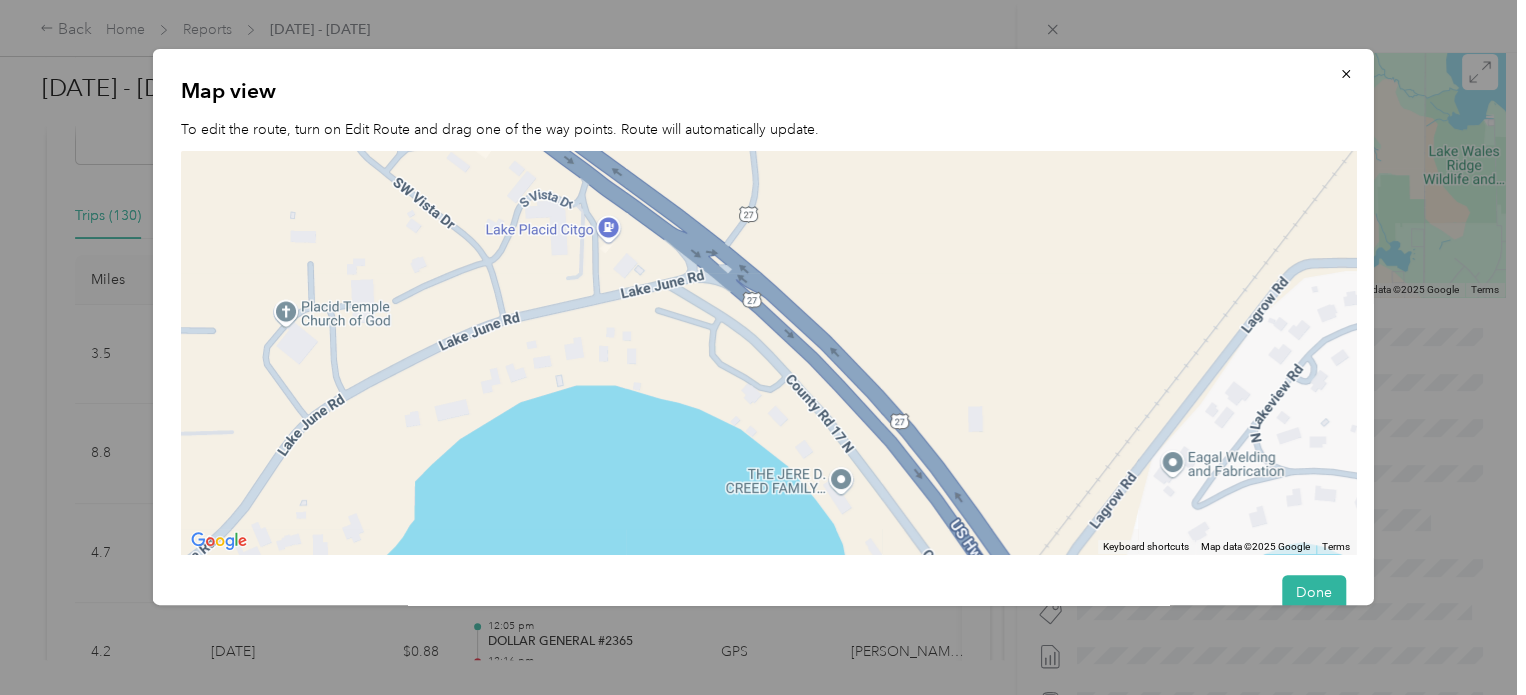 click on "To navigate, press the arrow keys." at bounding box center [768, 352] 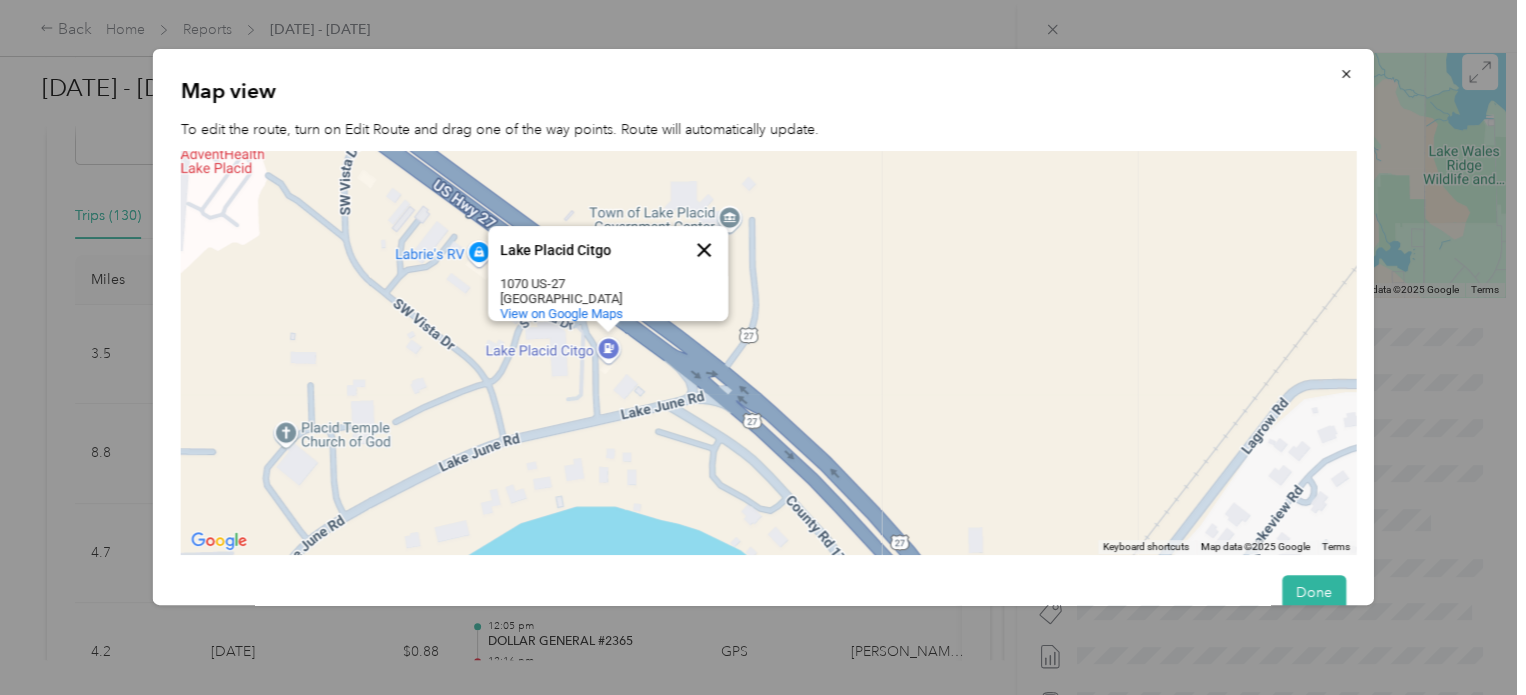 click at bounding box center (703, 250) 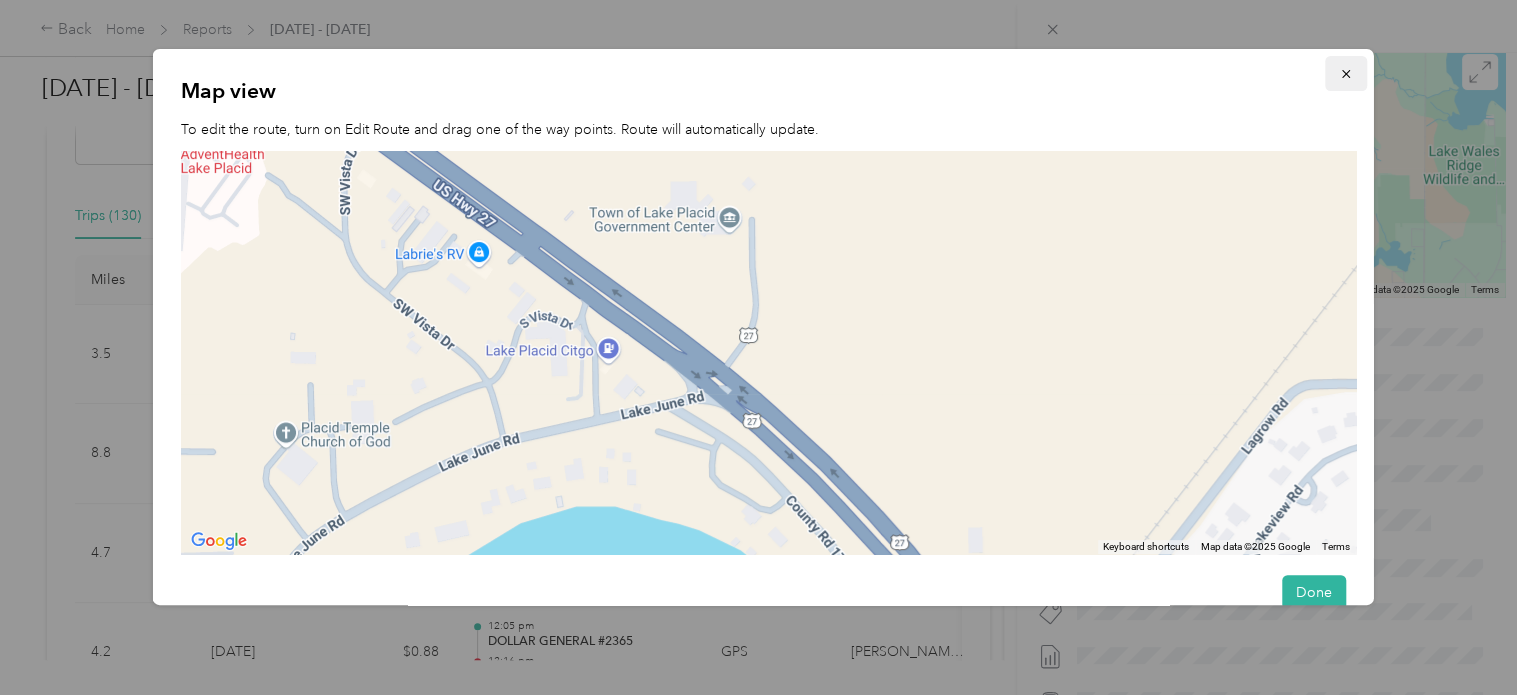 click 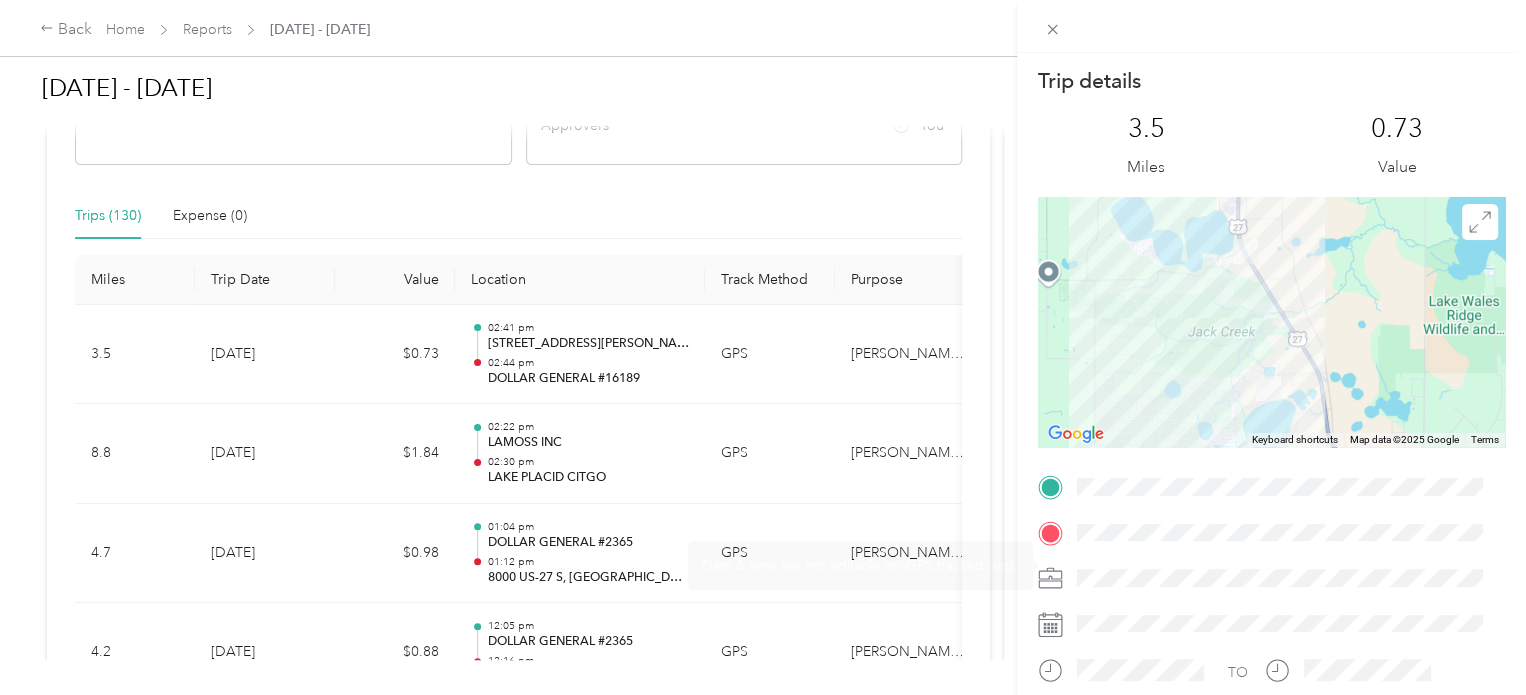 scroll, scrollTop: 0, scrollLeft: 0, axis: both 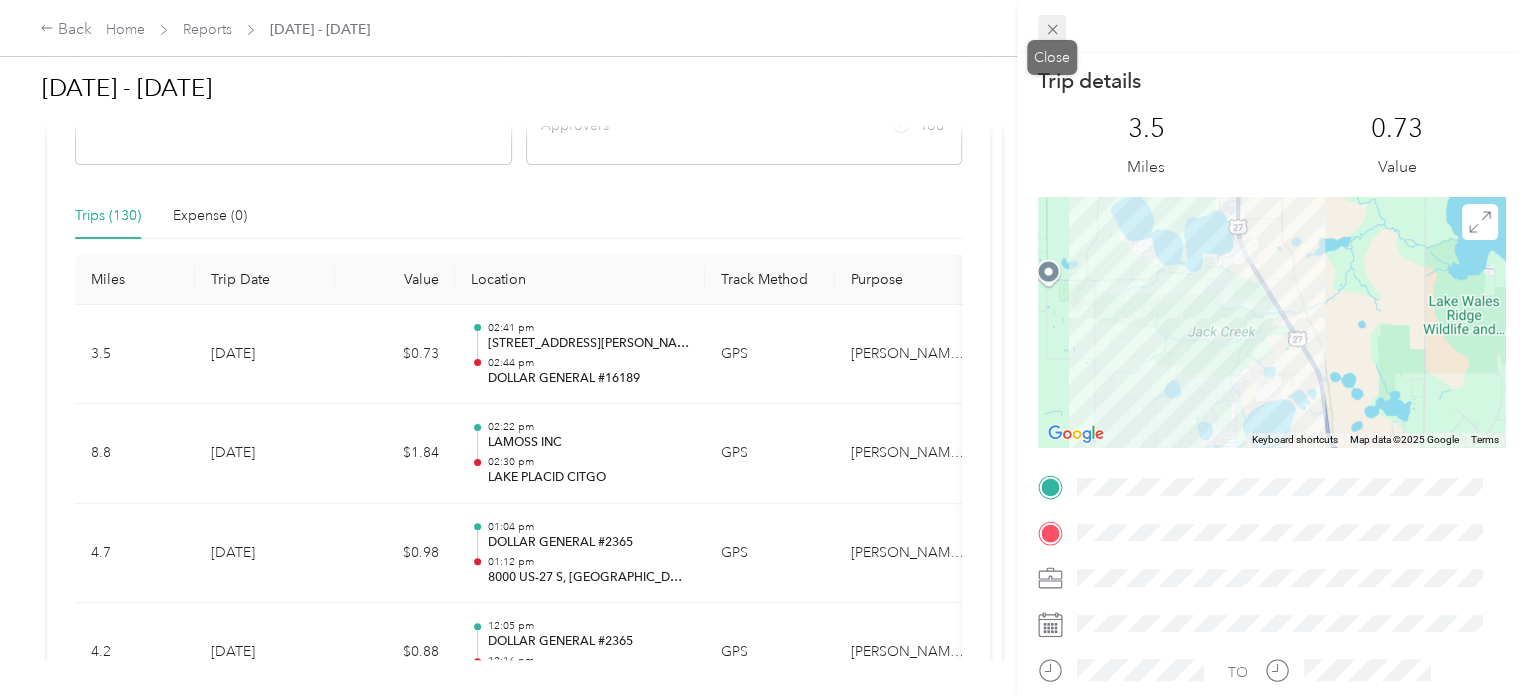 click 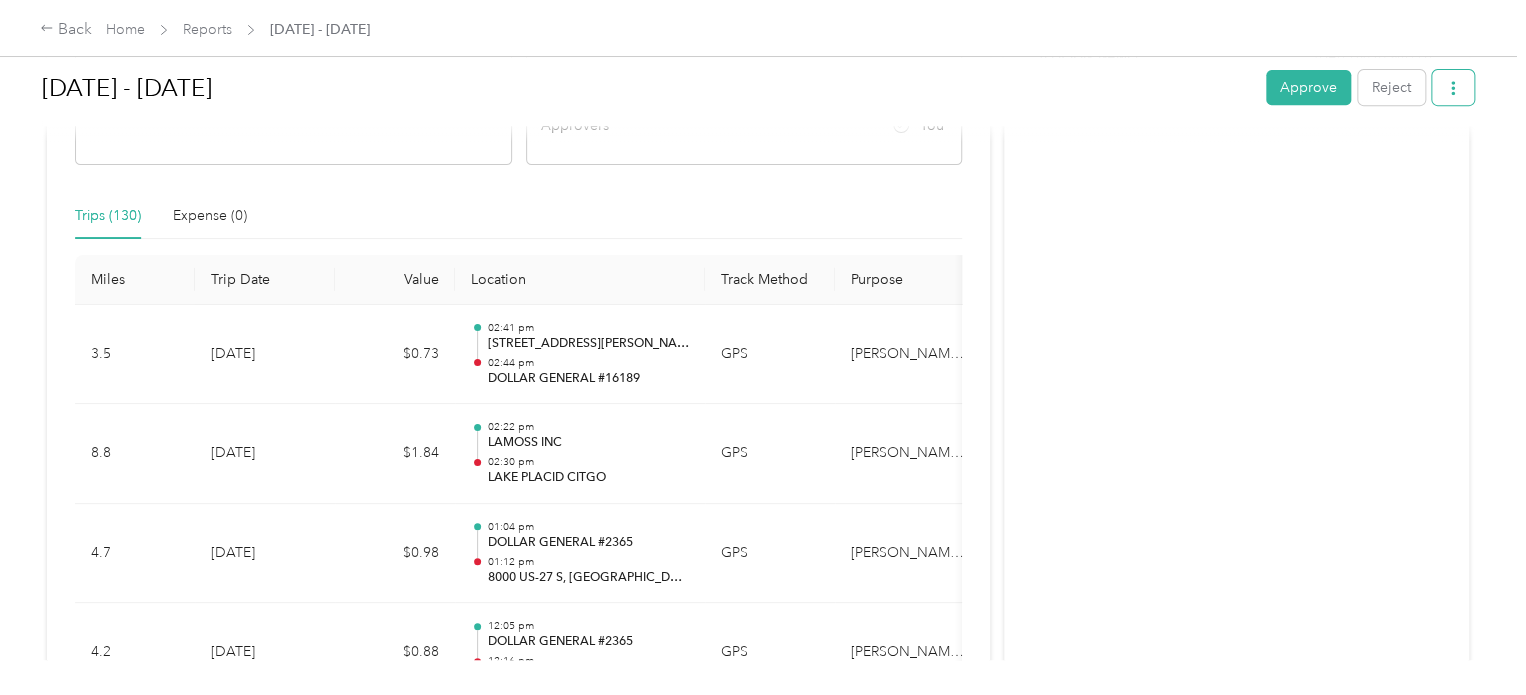 click at bounding box center (1453, 87) 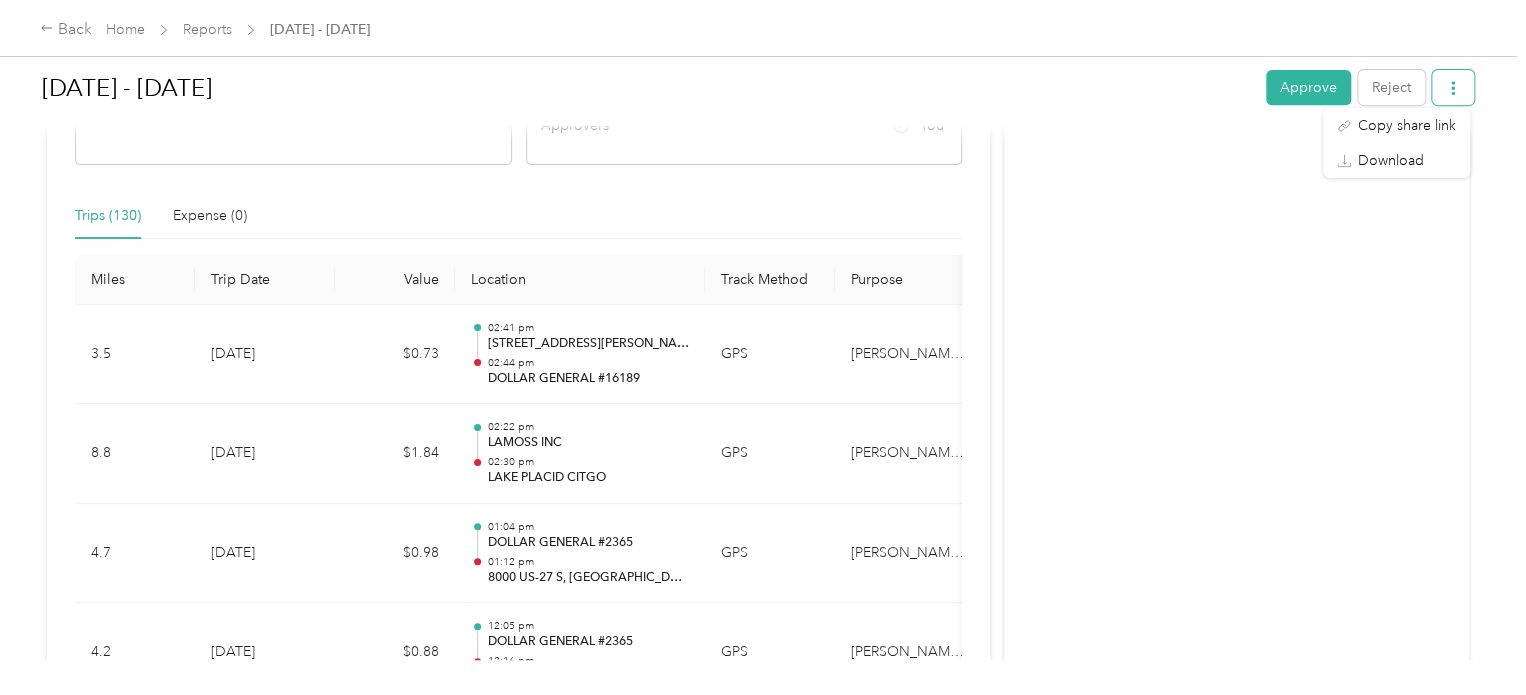 click at bounding box center (1453, 87) 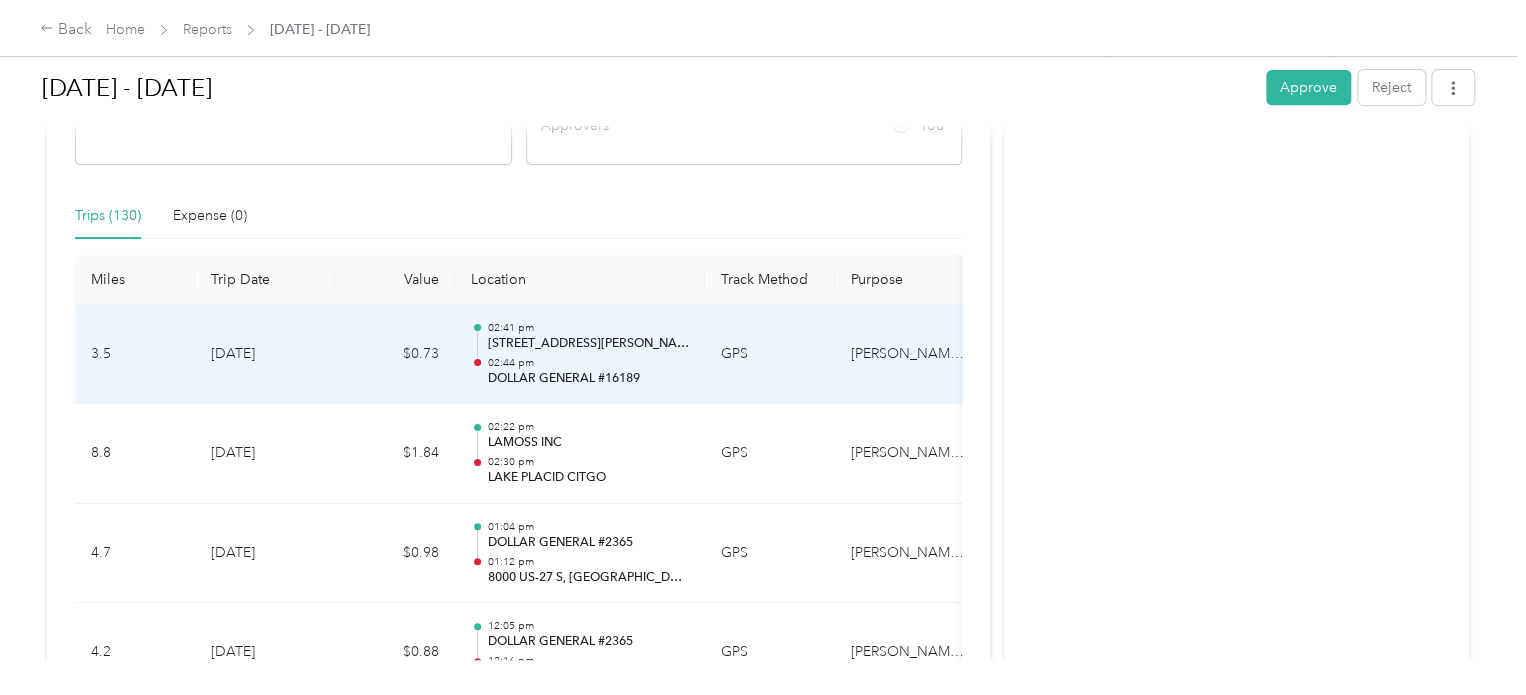 click on "156–198 Heather Ln, Lake Placid, FL" at bounding box center [588, 344] 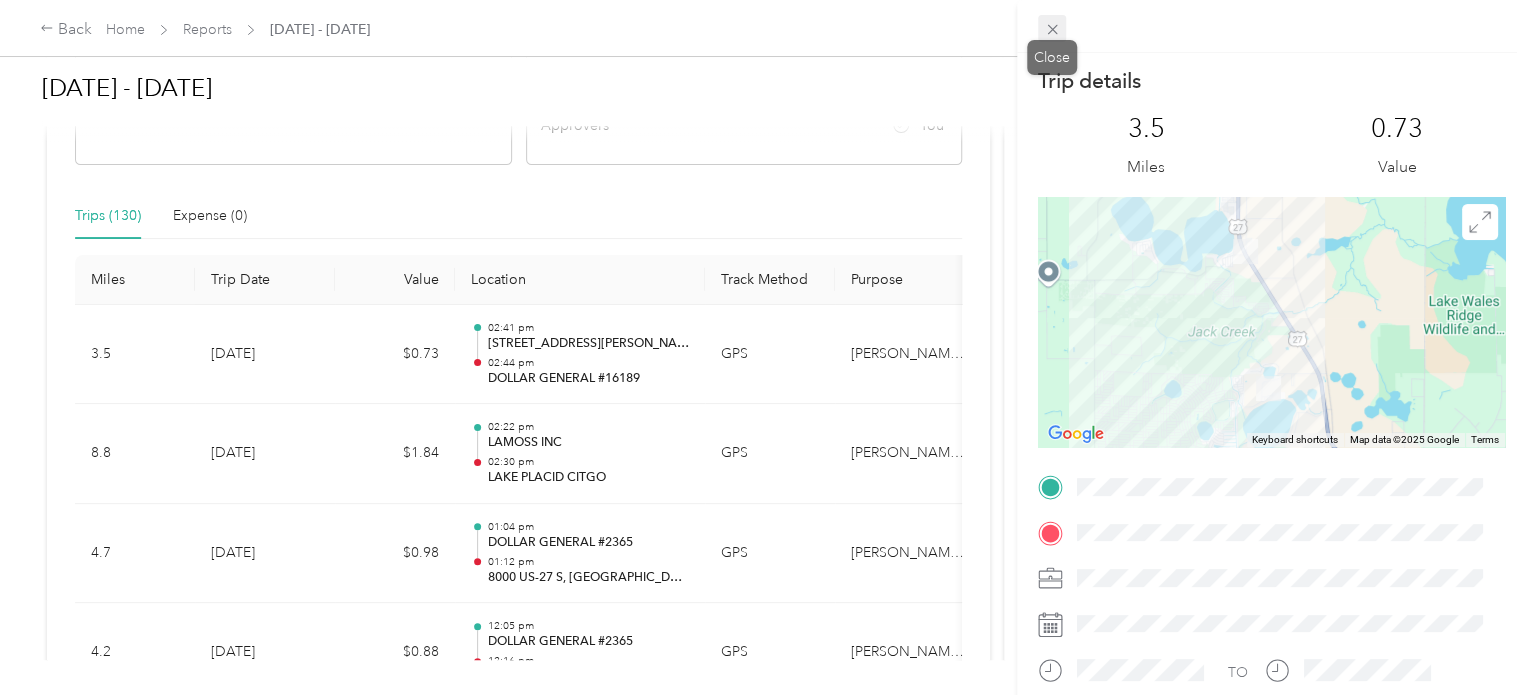 click 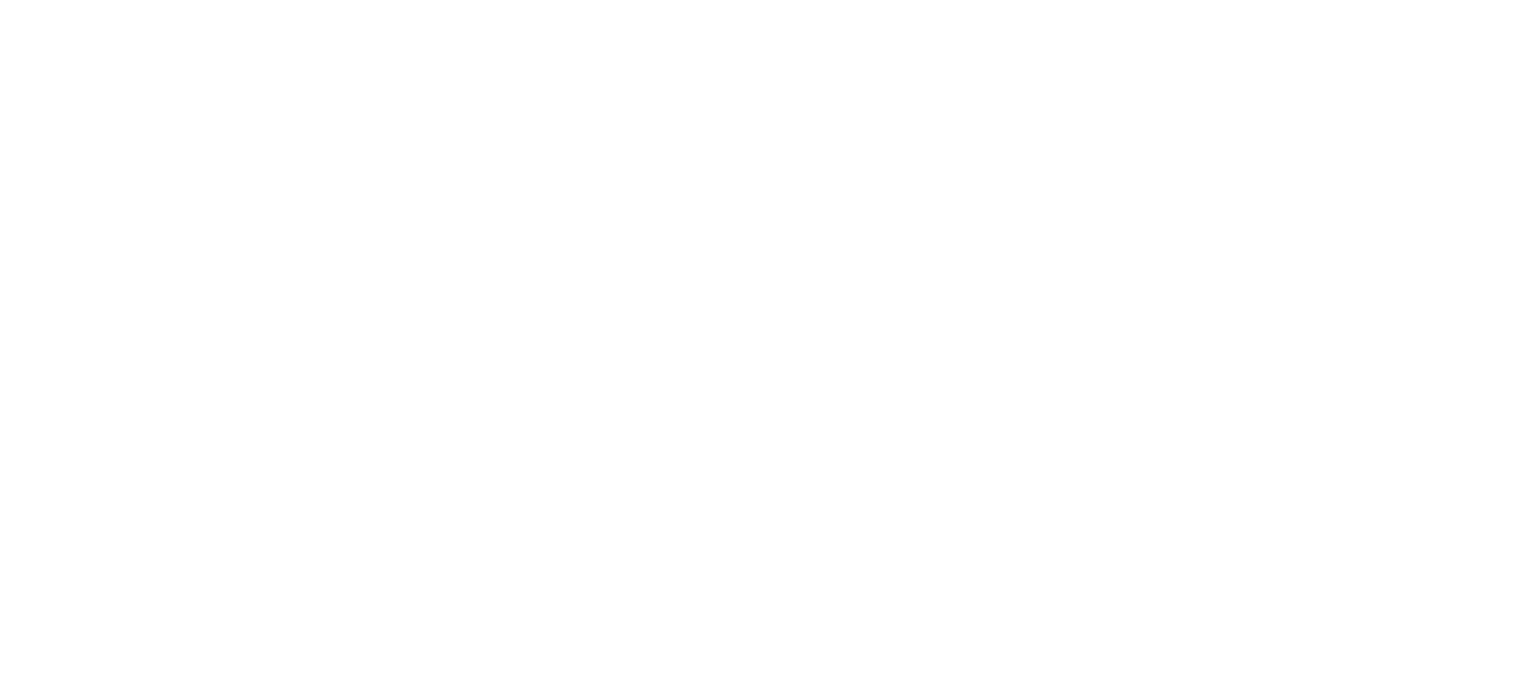 scroll, scrollTop: 0, scrollLeft: 0, axis: both 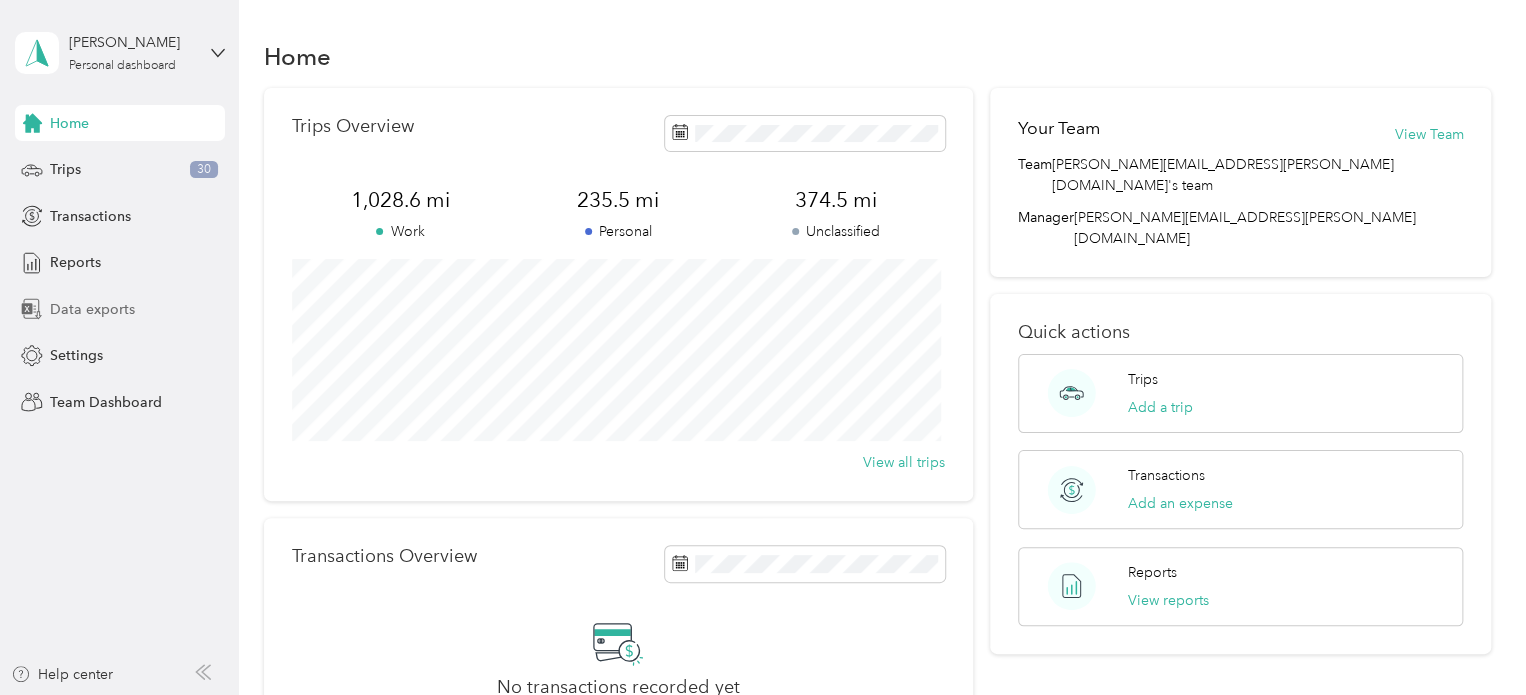 click on "Data exports" at bounding box center [92, 309] 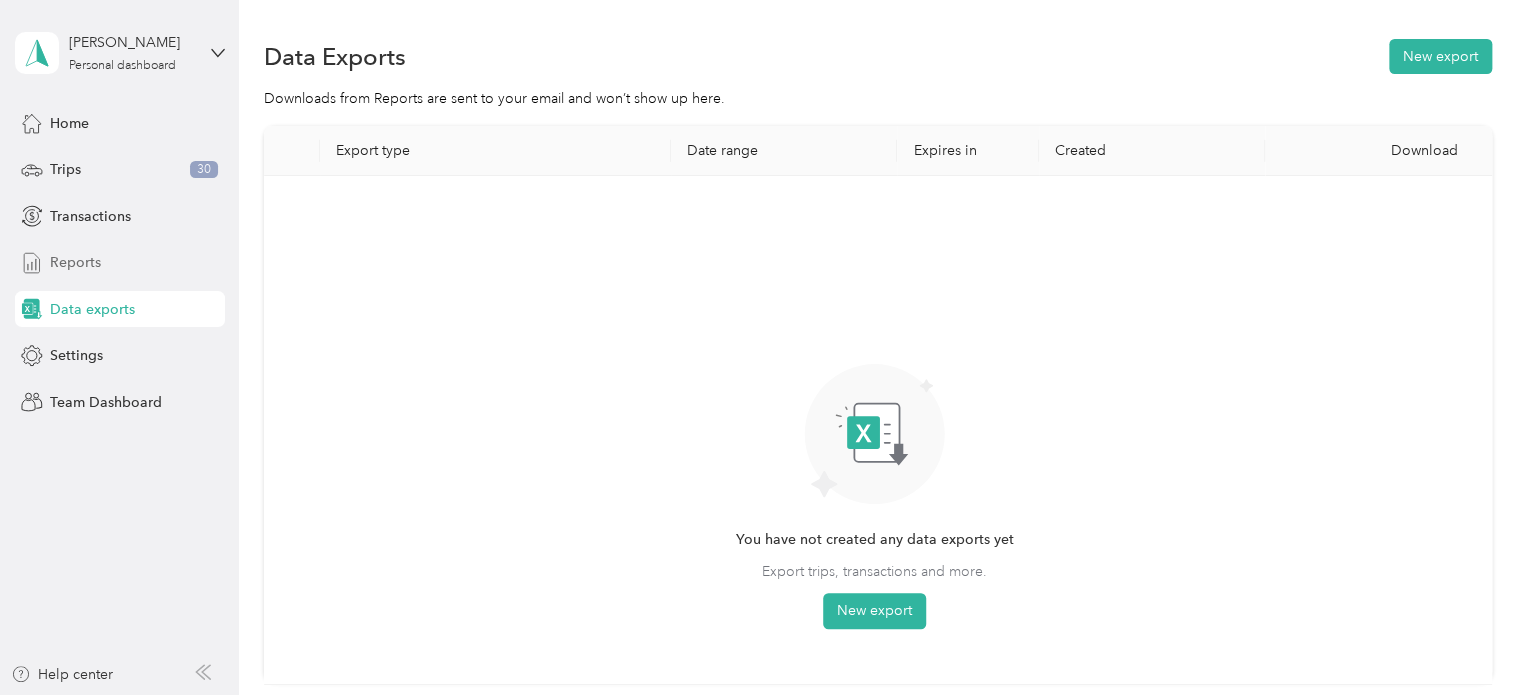 click on "Reports" at bounding box center [75, 262] 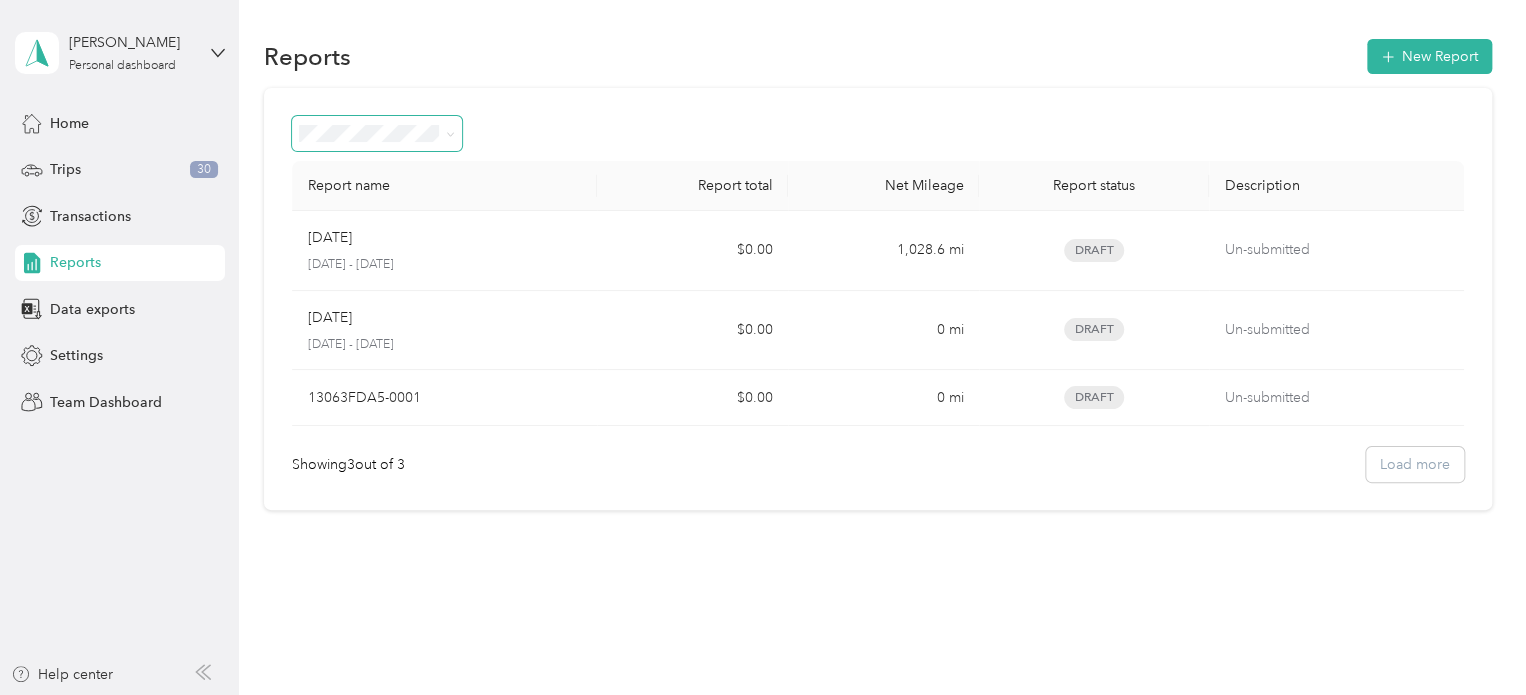 click at bounding box center (450, 133) 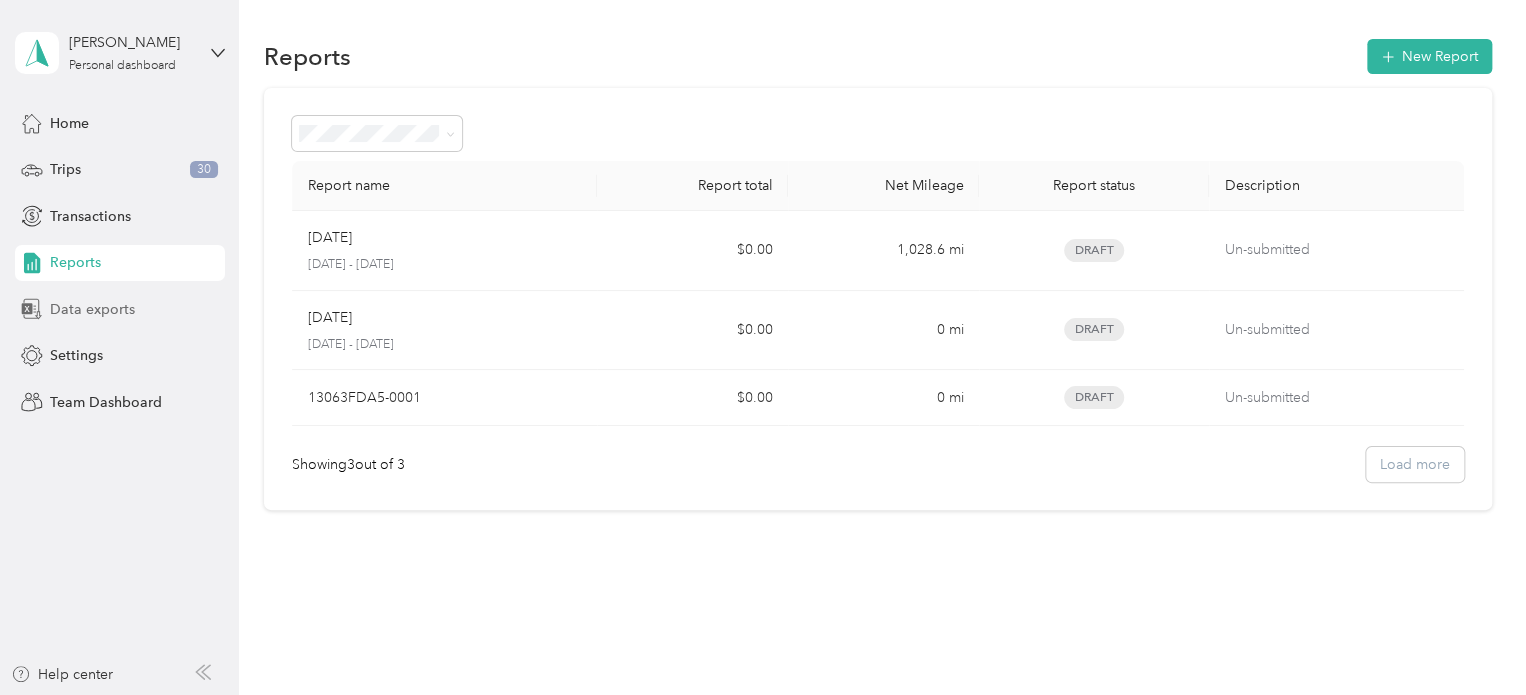 click on "Data exports" at bounding box center [92, 309] 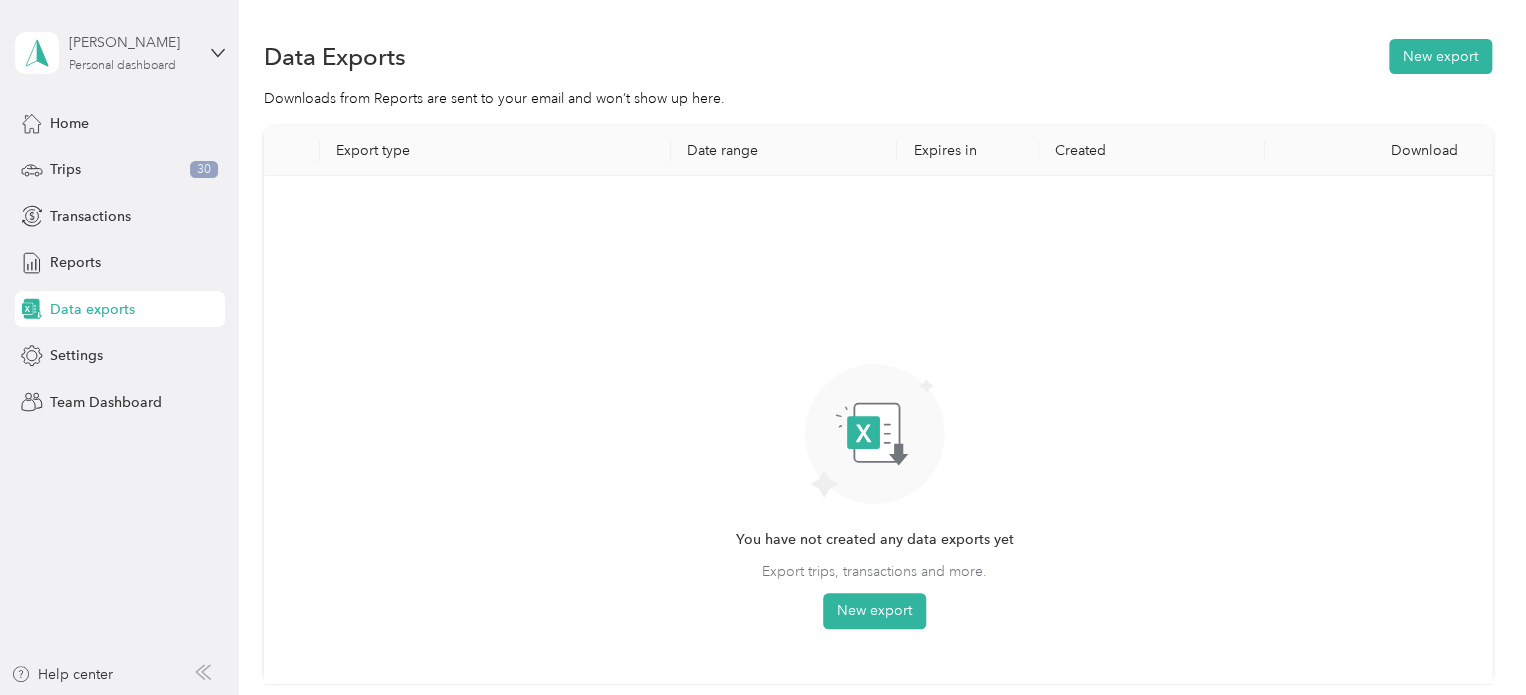click on "Personal dashboard" at bounding box center [122, 66] 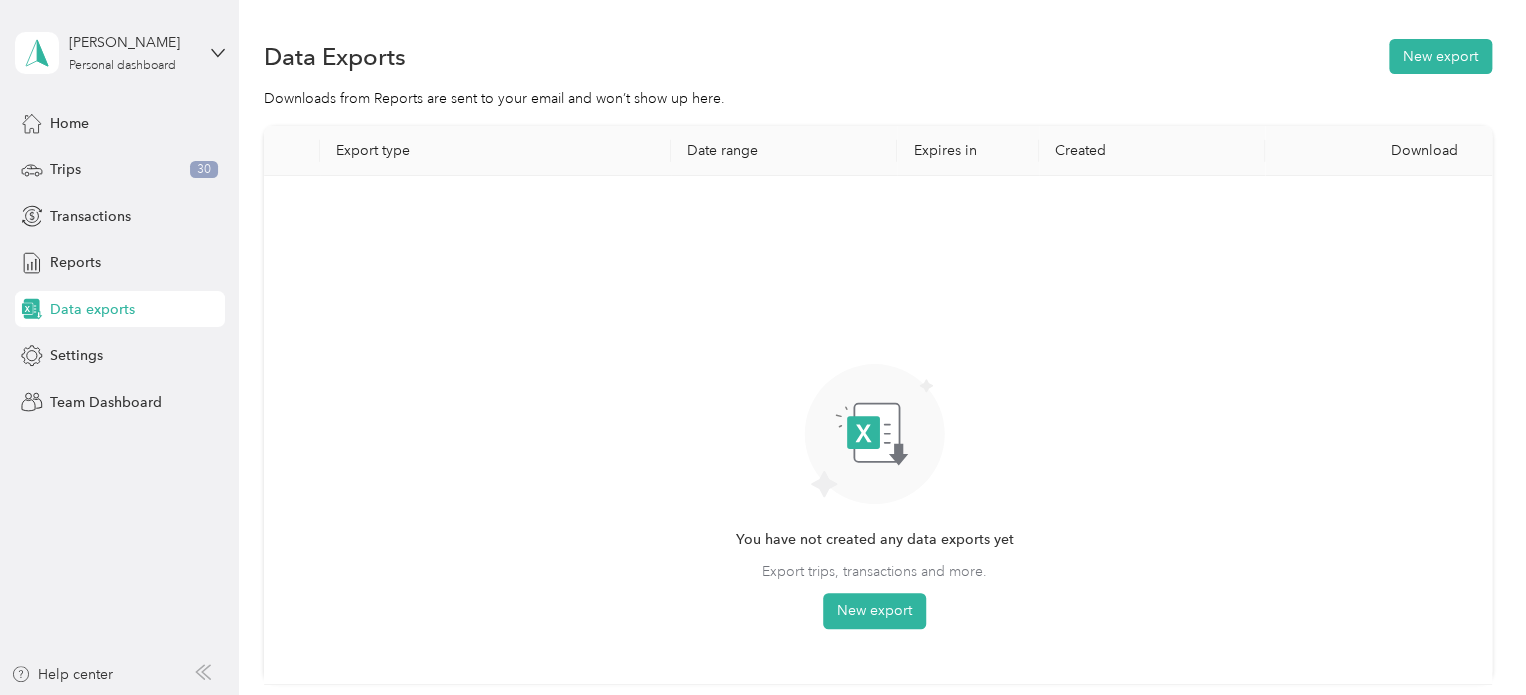 click on "Team dashboard" at bounding box center [85, 155] 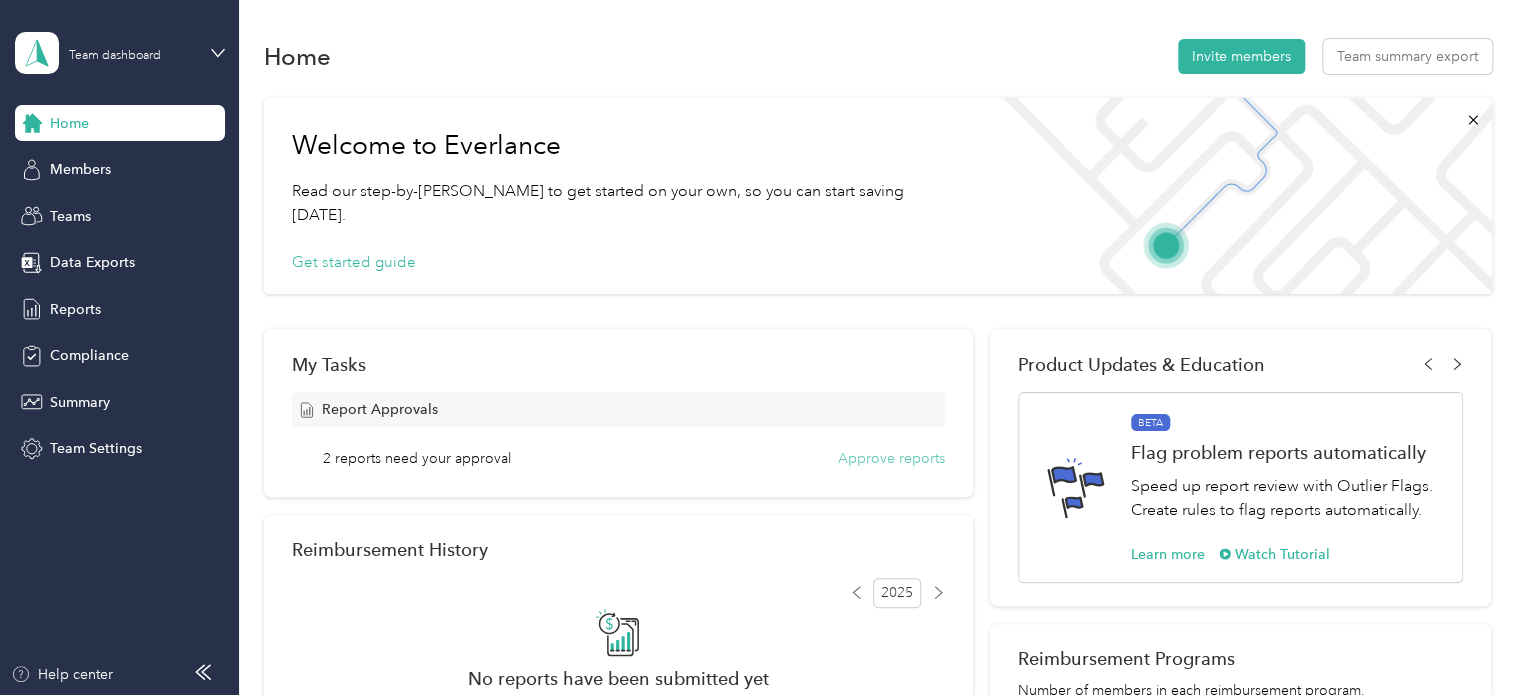 click on "Approve reports" at bounding box center [891, 458] 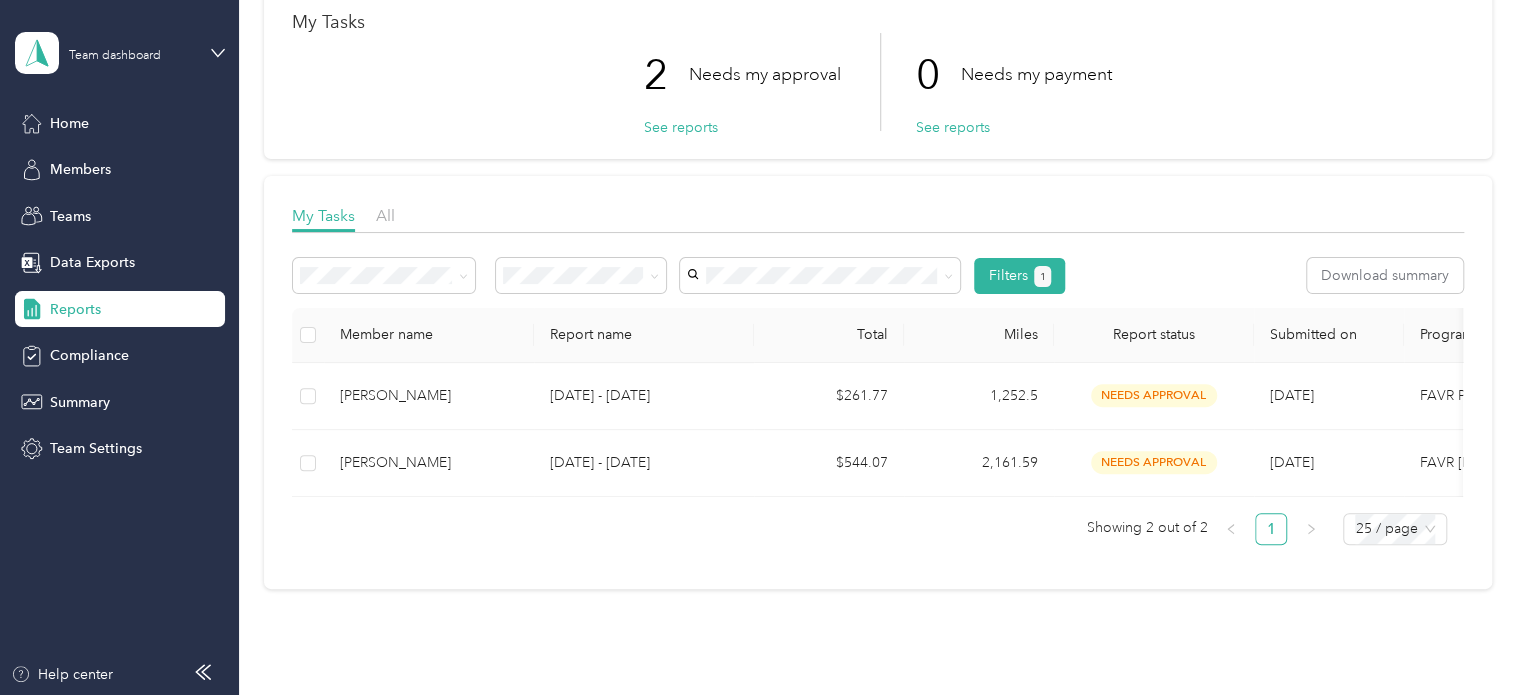 scroll, scrollTop: 200, scrollLeft: 0, axis: vertical 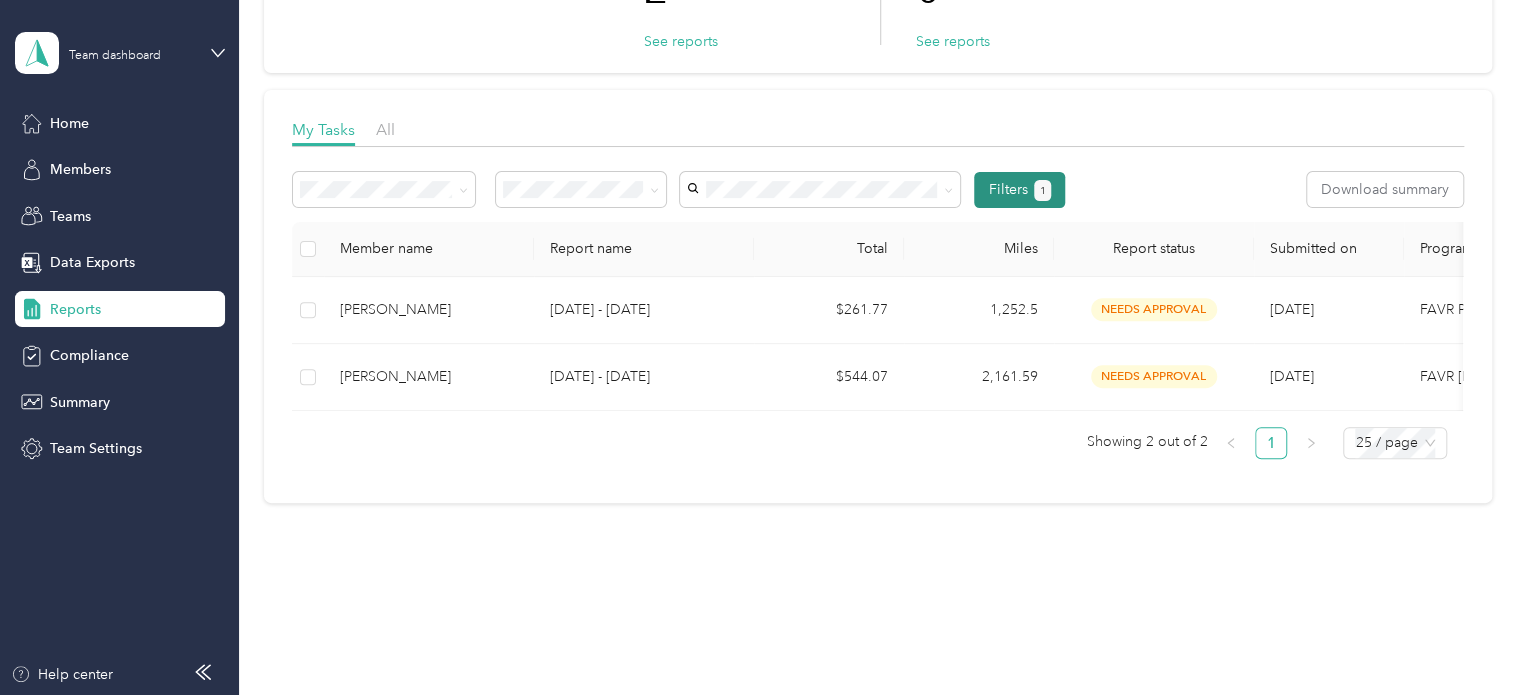 click on "Filters 1" at bounding box center [1019, 190] 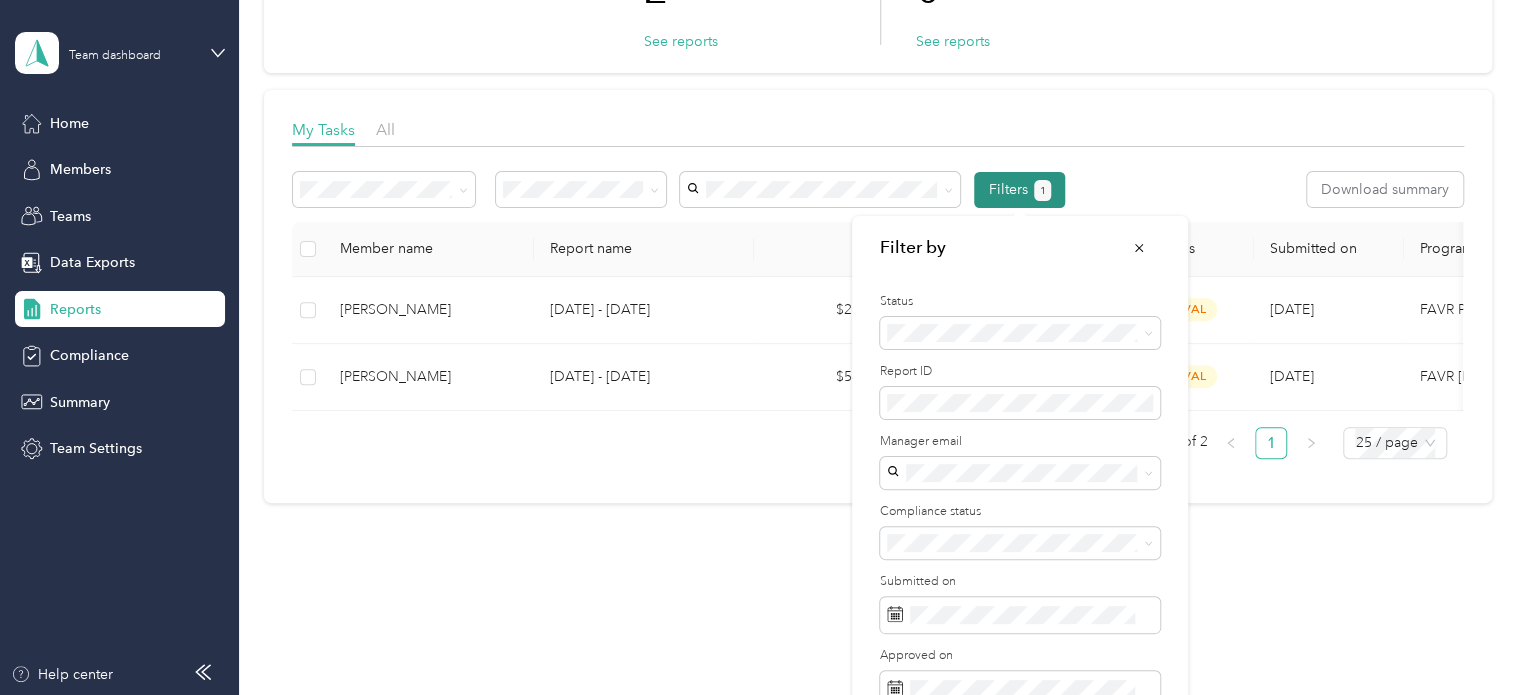 click on "Filters 1" at bounding box center [1019, 190] 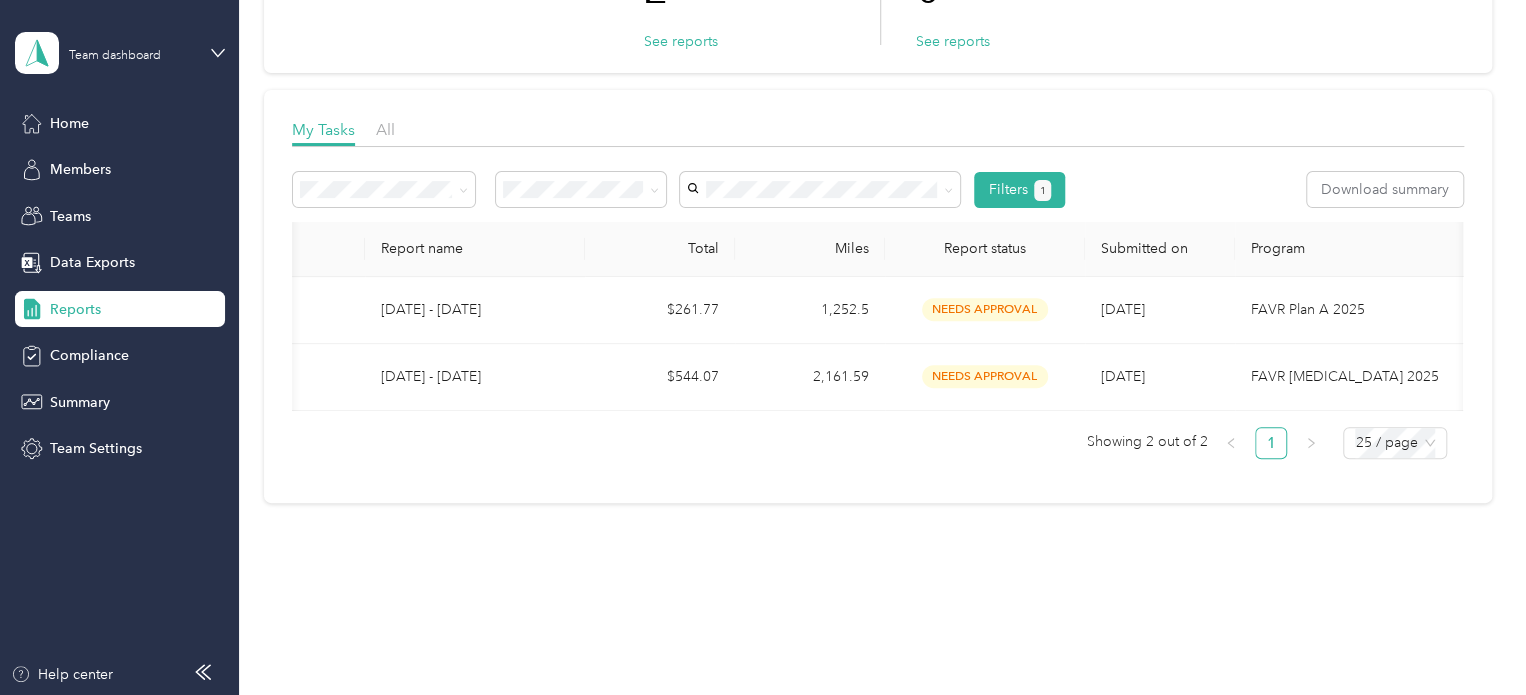 scroll, scrollTop: 0, scrollLeft: 0, axis: both 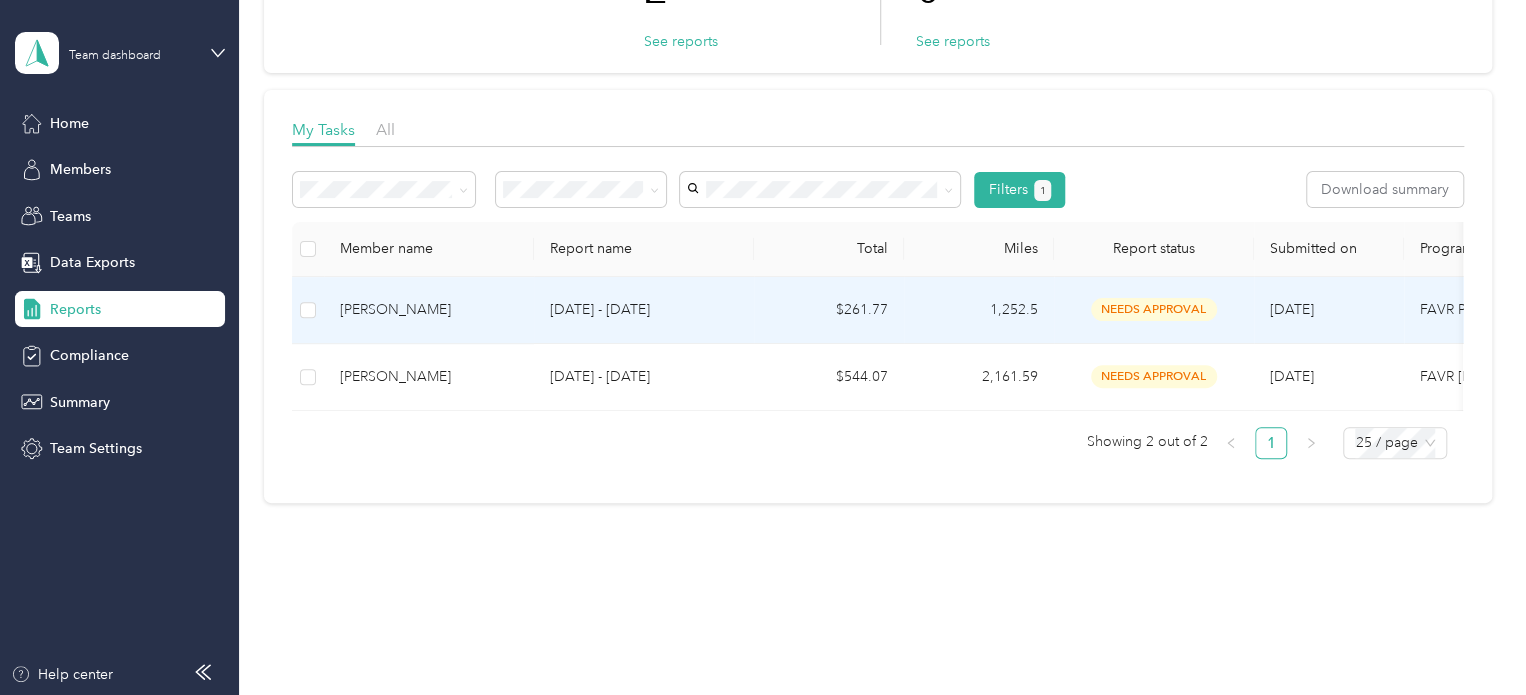 click on "[PERSON_NAME]" at bounding box center [429, 310] 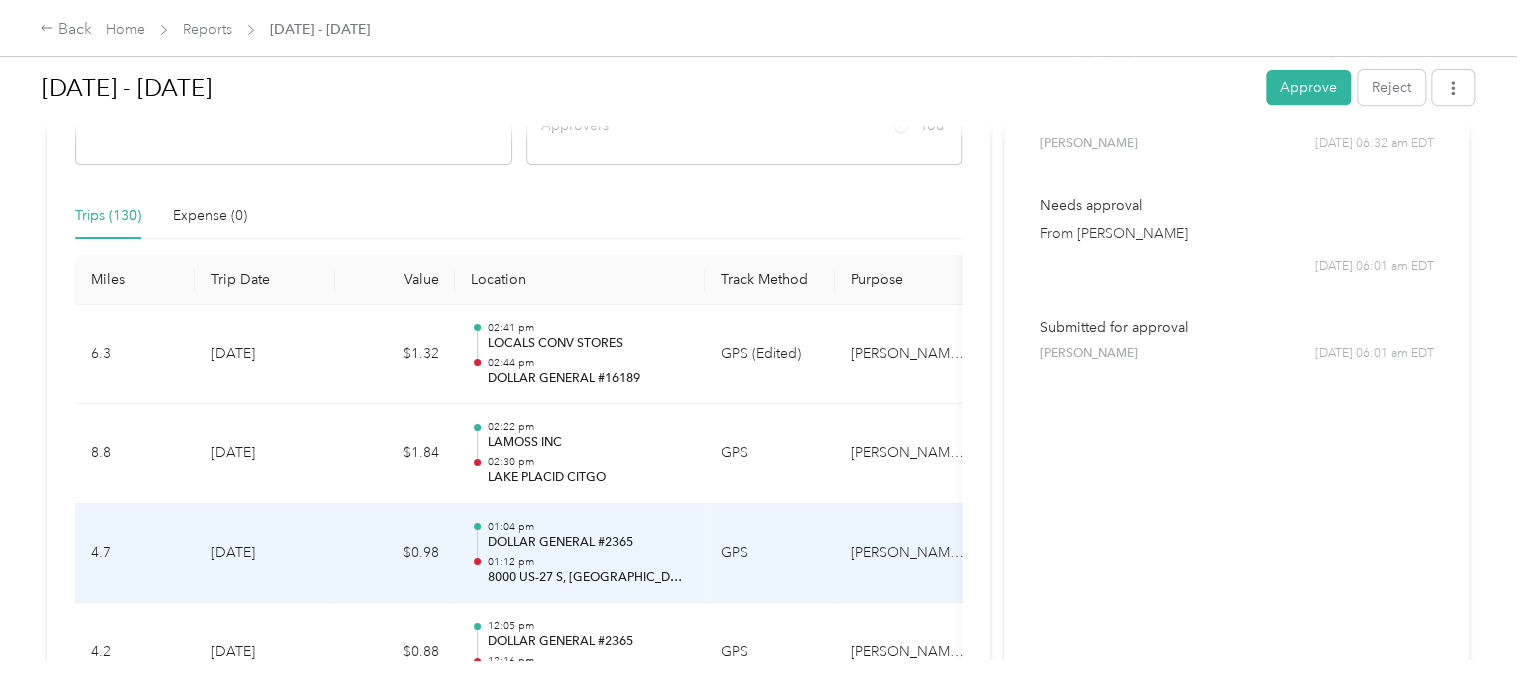 scroll, scrollTop: 500, scrollLeft: 0, axis: vertical 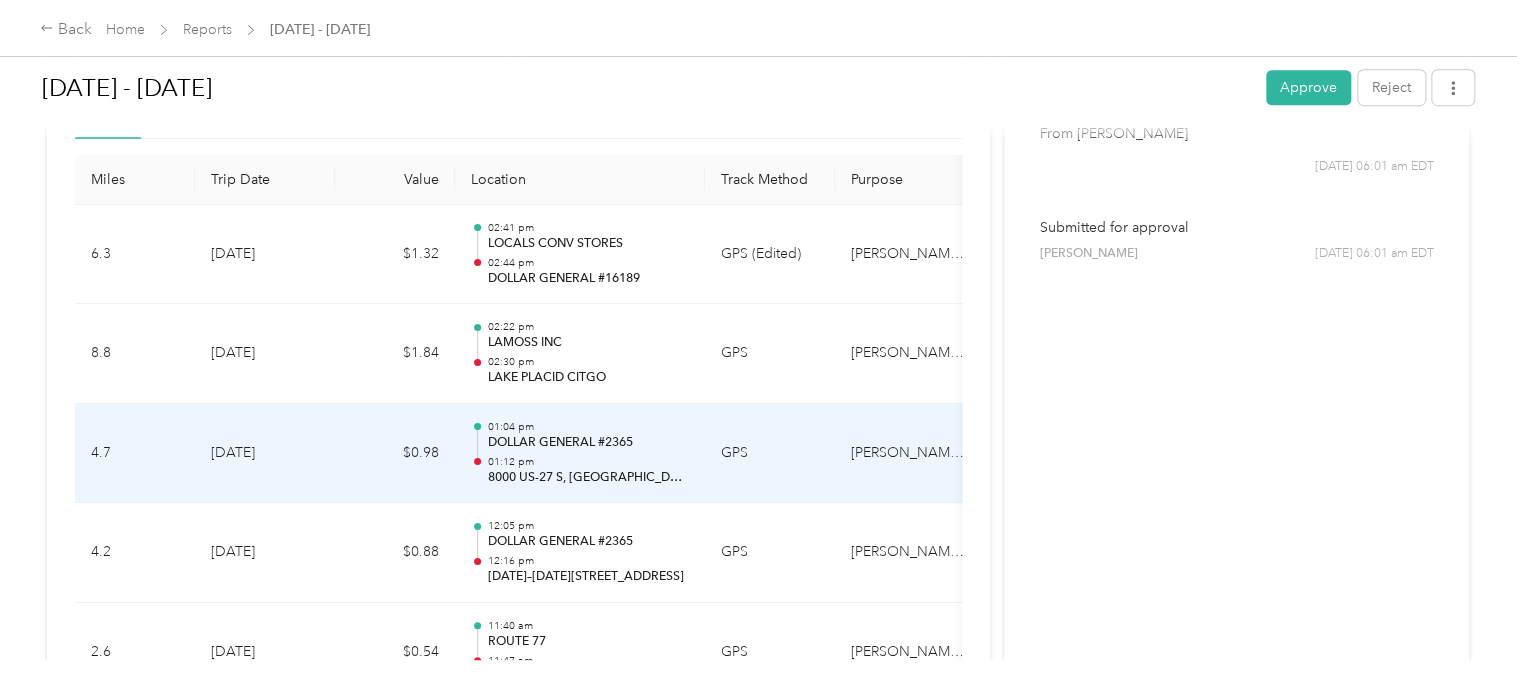 click on "GPS" at bounding box center (770, 454) 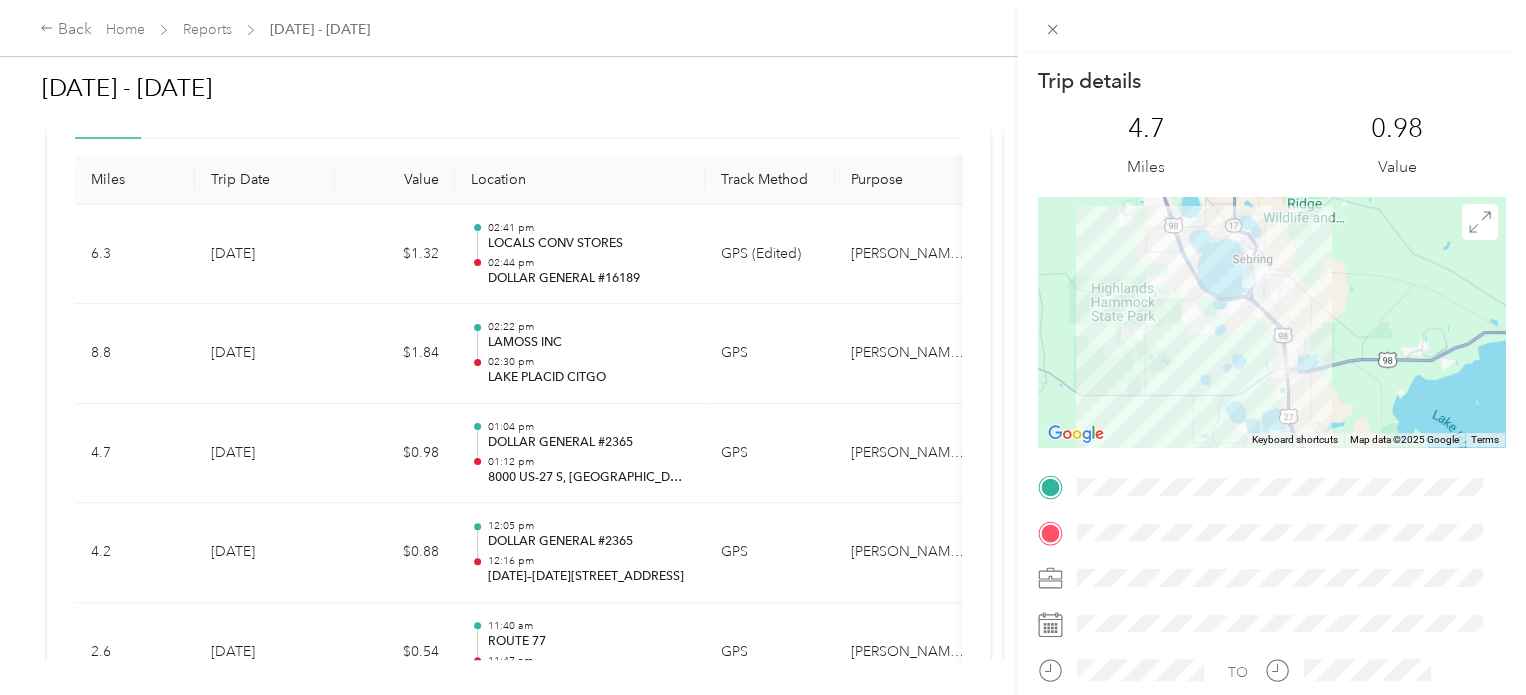 click at bounding box center [1285, 365] 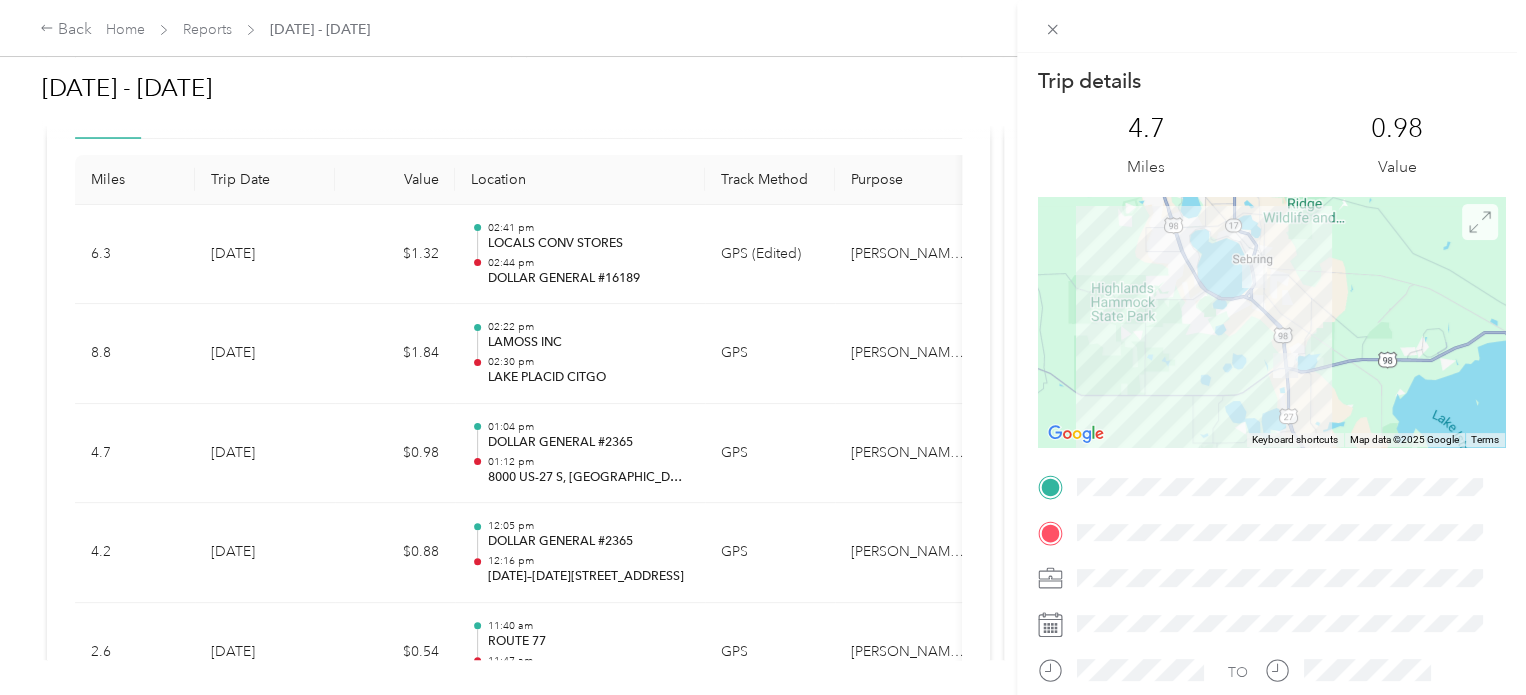 click 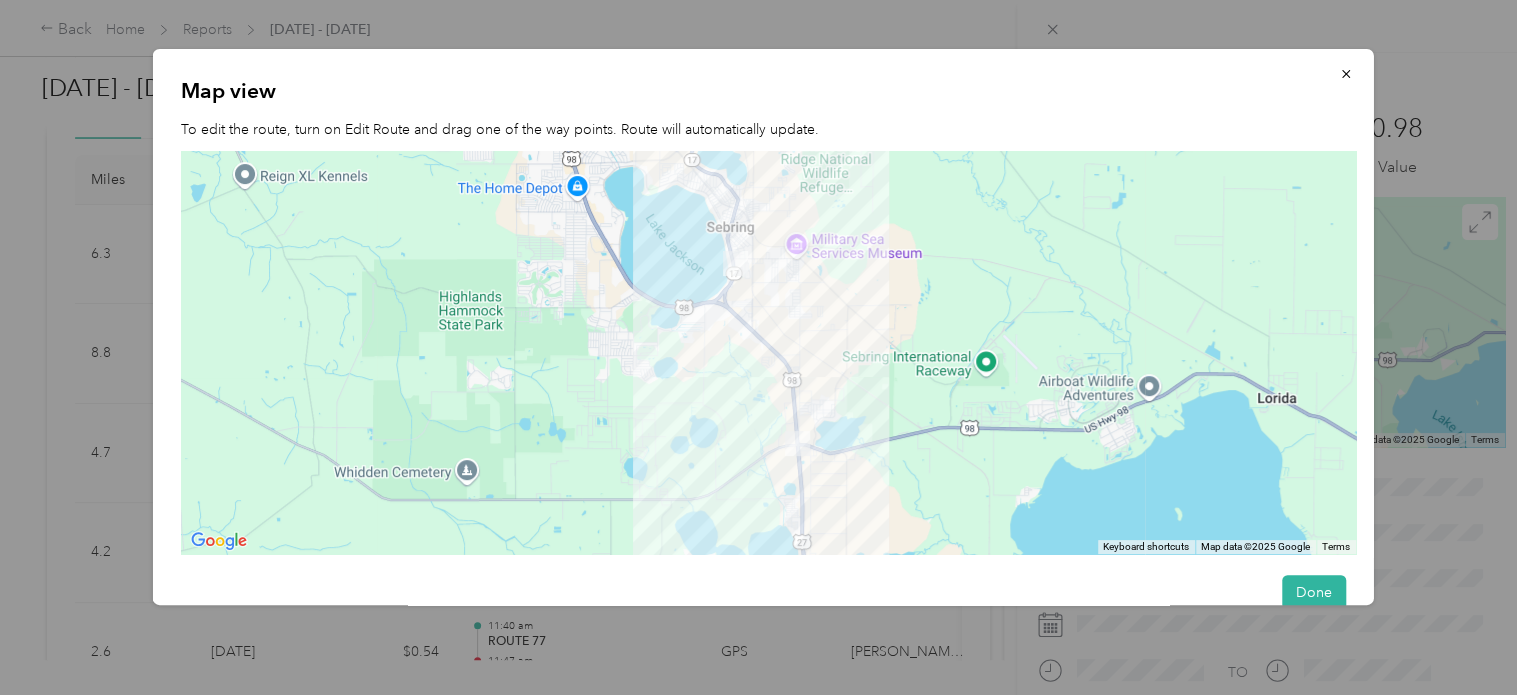 click at bounding box center (796, 443) 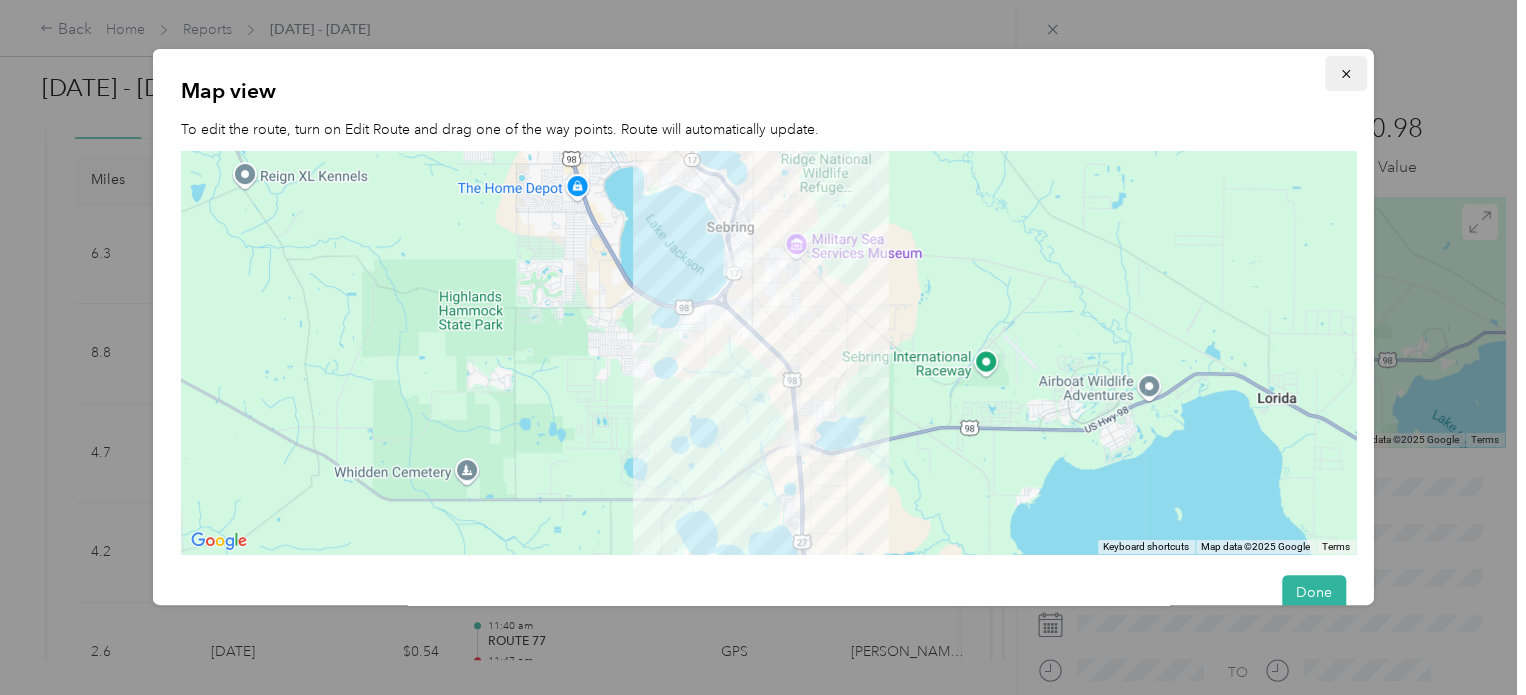 click 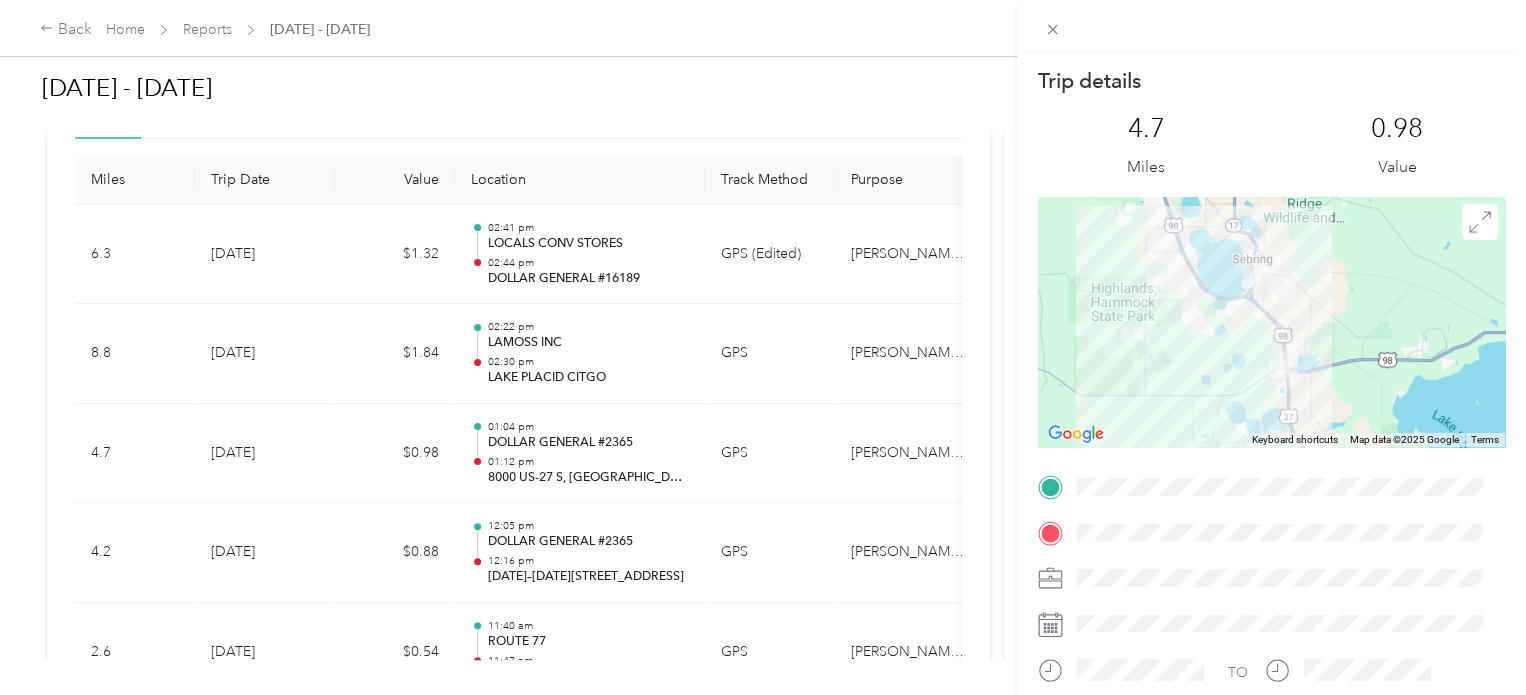 drag, startPoint x: 108, startPoint y: 137, endPoint x: 148, endPoint y: 136, distance: 40.012497 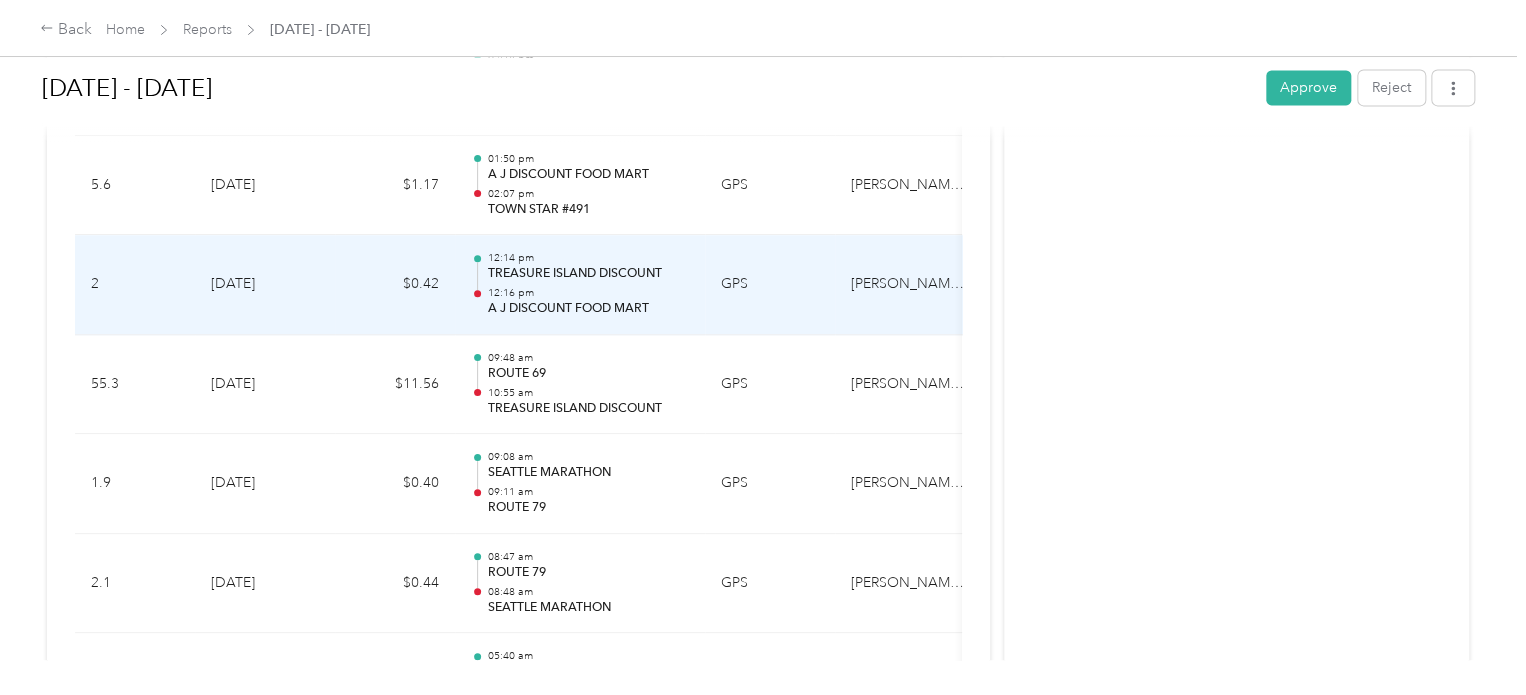 scroll, scrollTop: 1400, scrollLeft: 0, axis: vertical 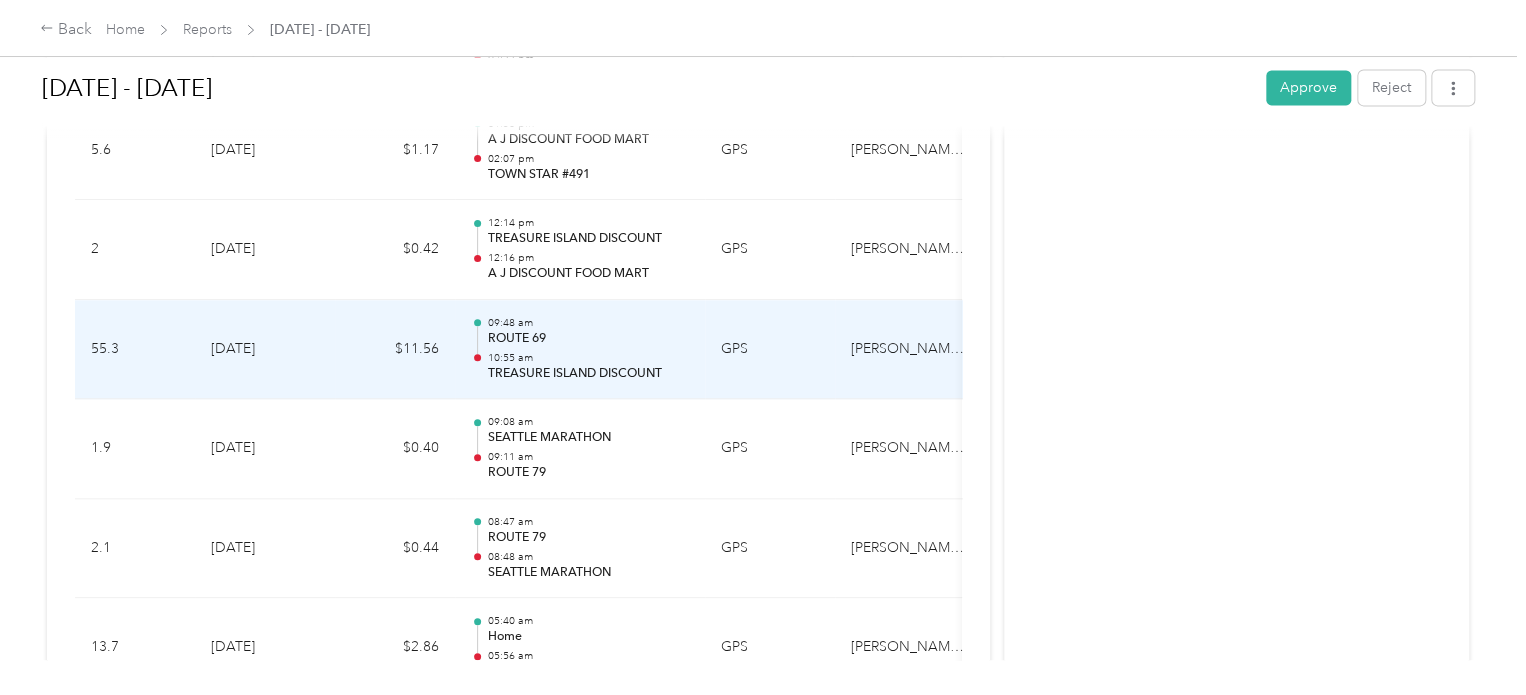 click on "GPS" at bounding box center [770, 350] 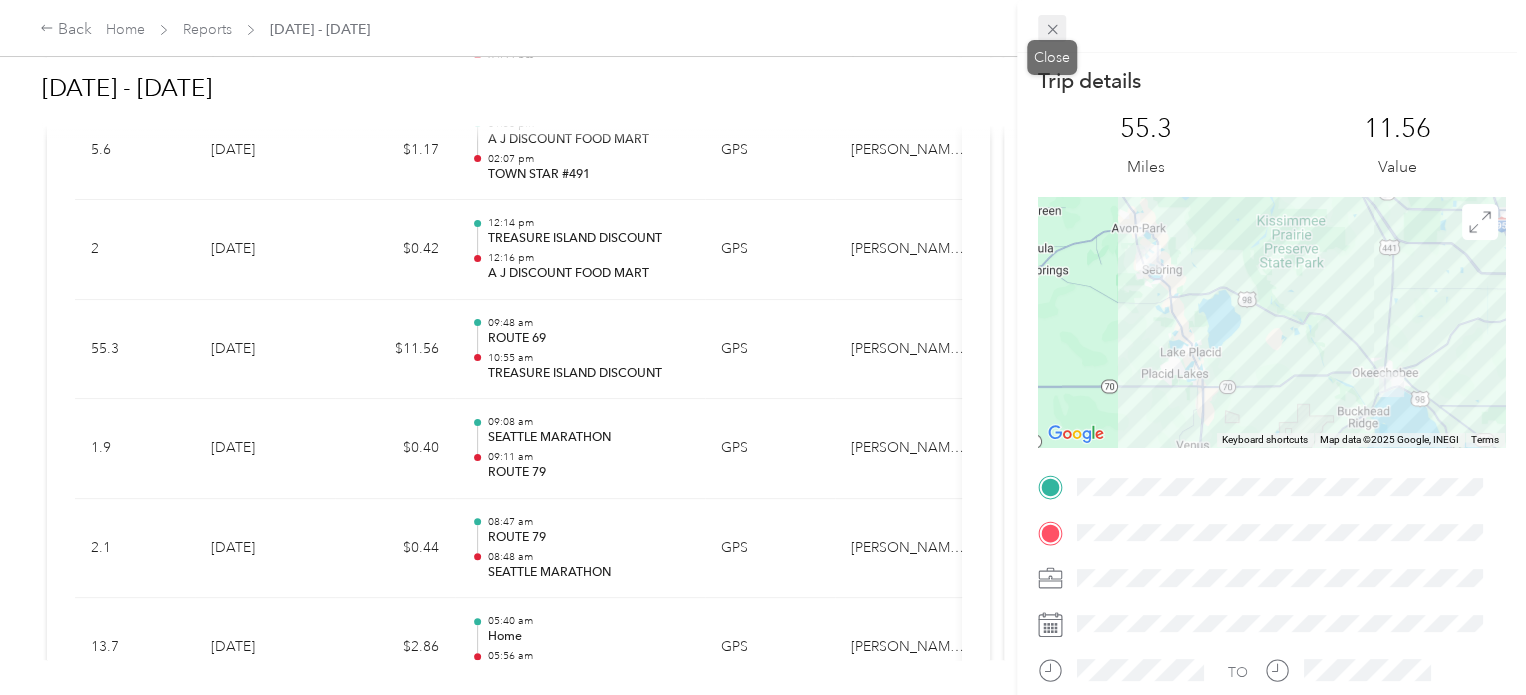 click 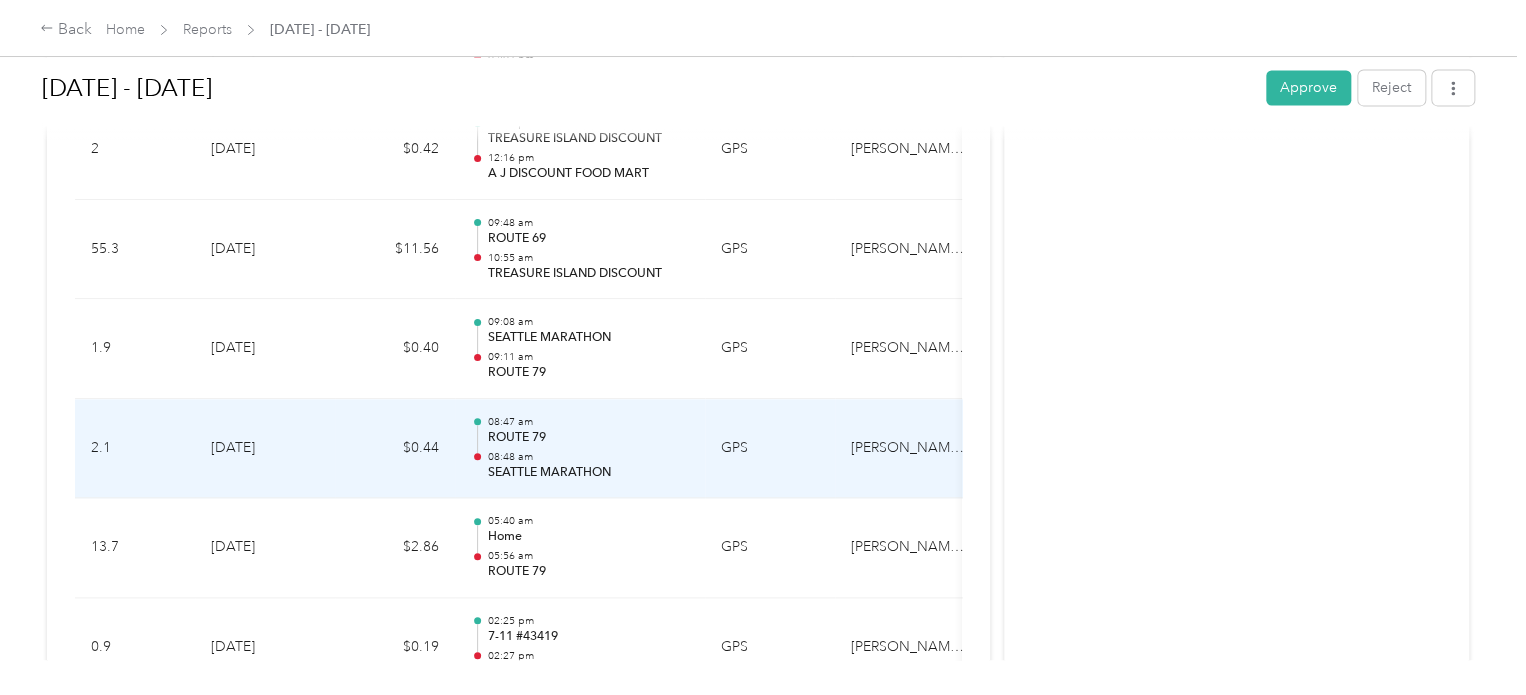 scroll, scrollTop: 1600, scrollLeft: 0, axis: vertical 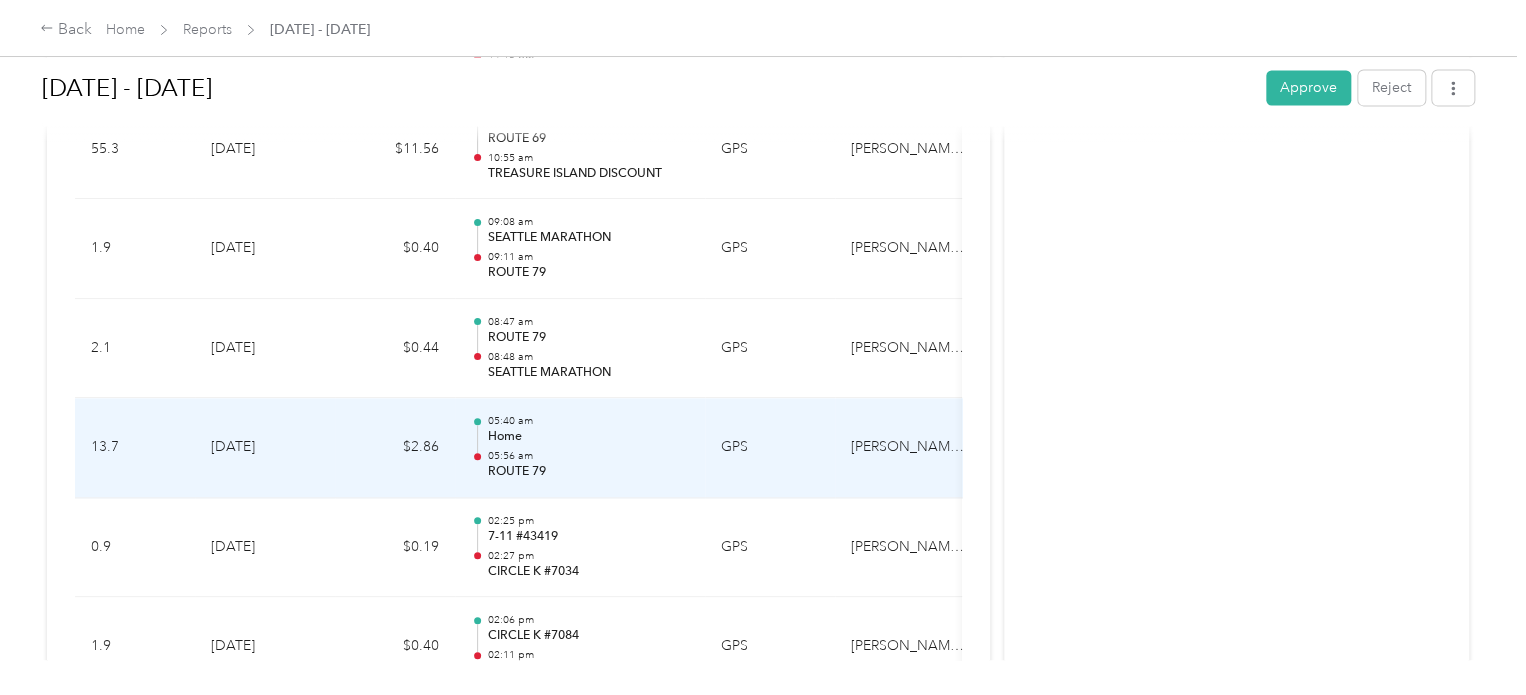 click on "Home" at bounding box center (588, 437) 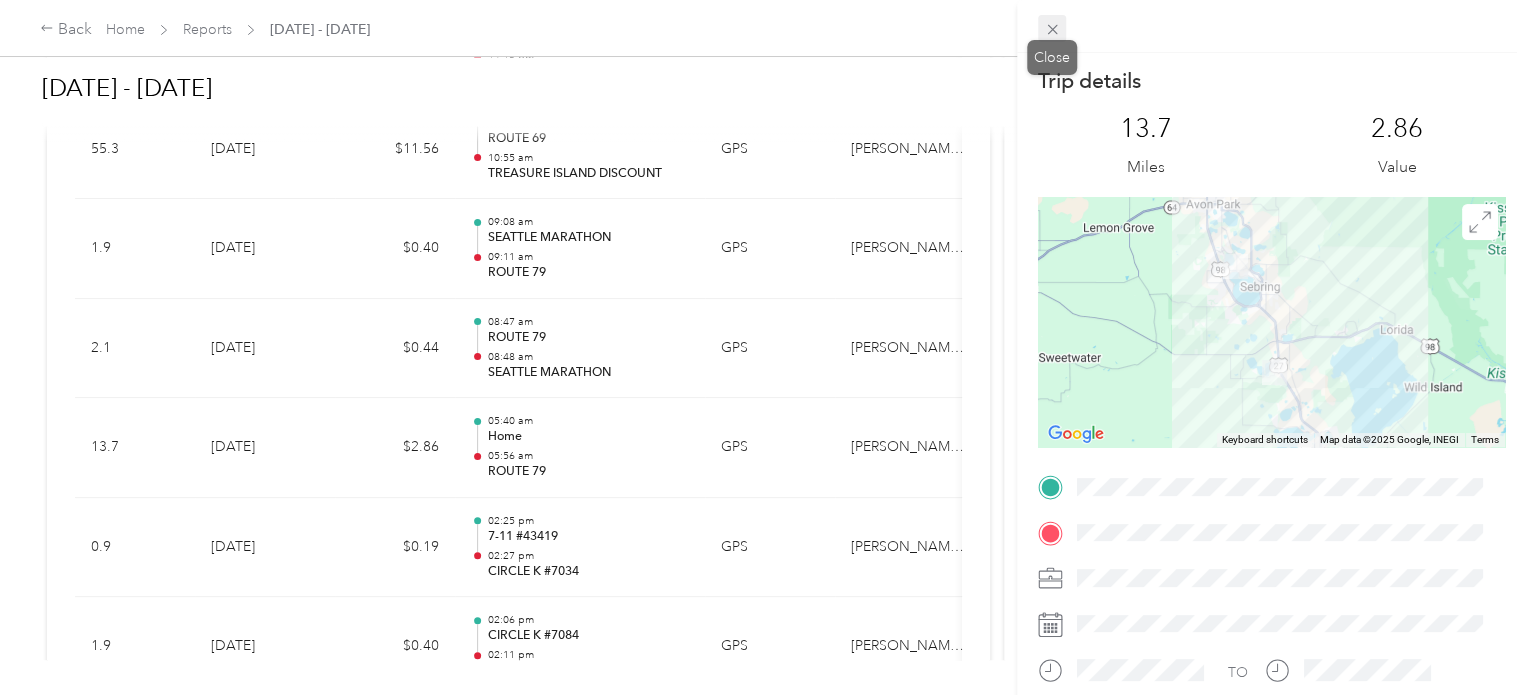 click 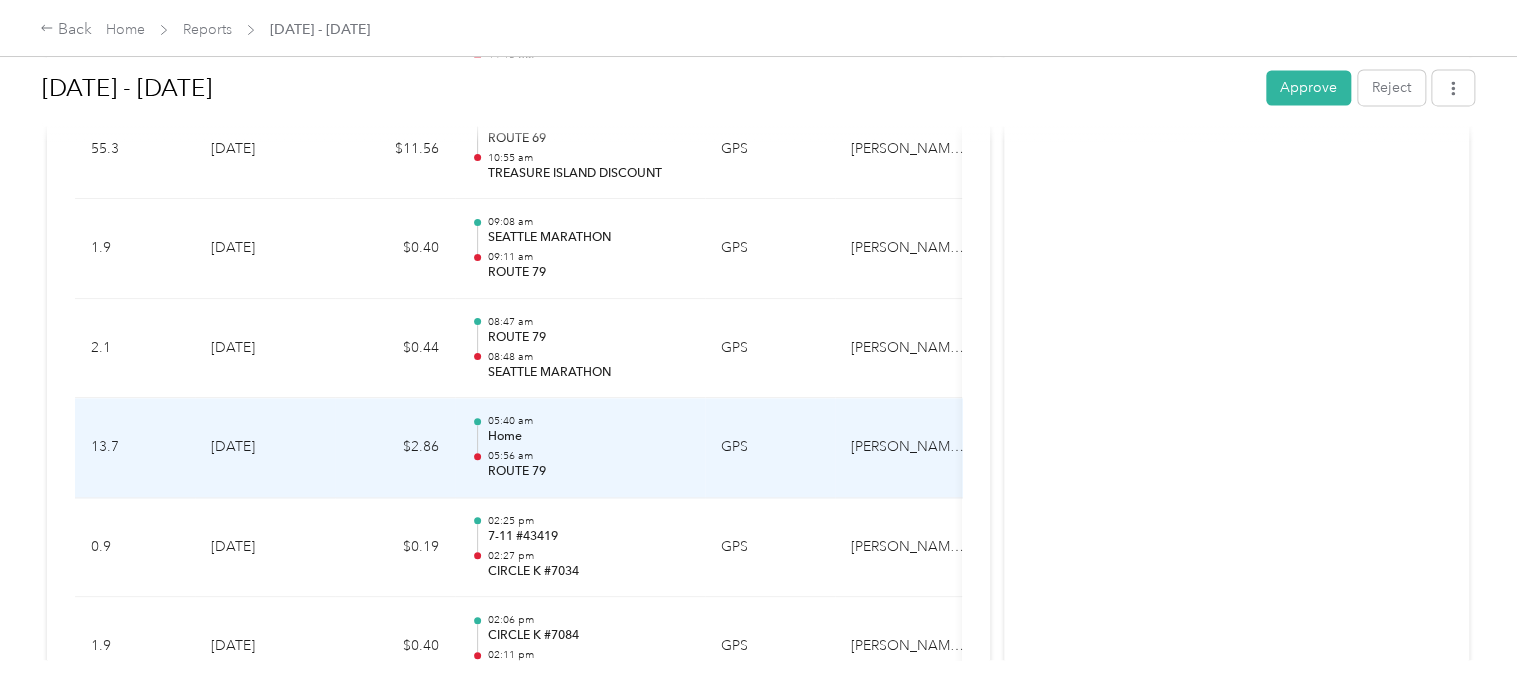 click on "Home" at bounding box center (588, 437) 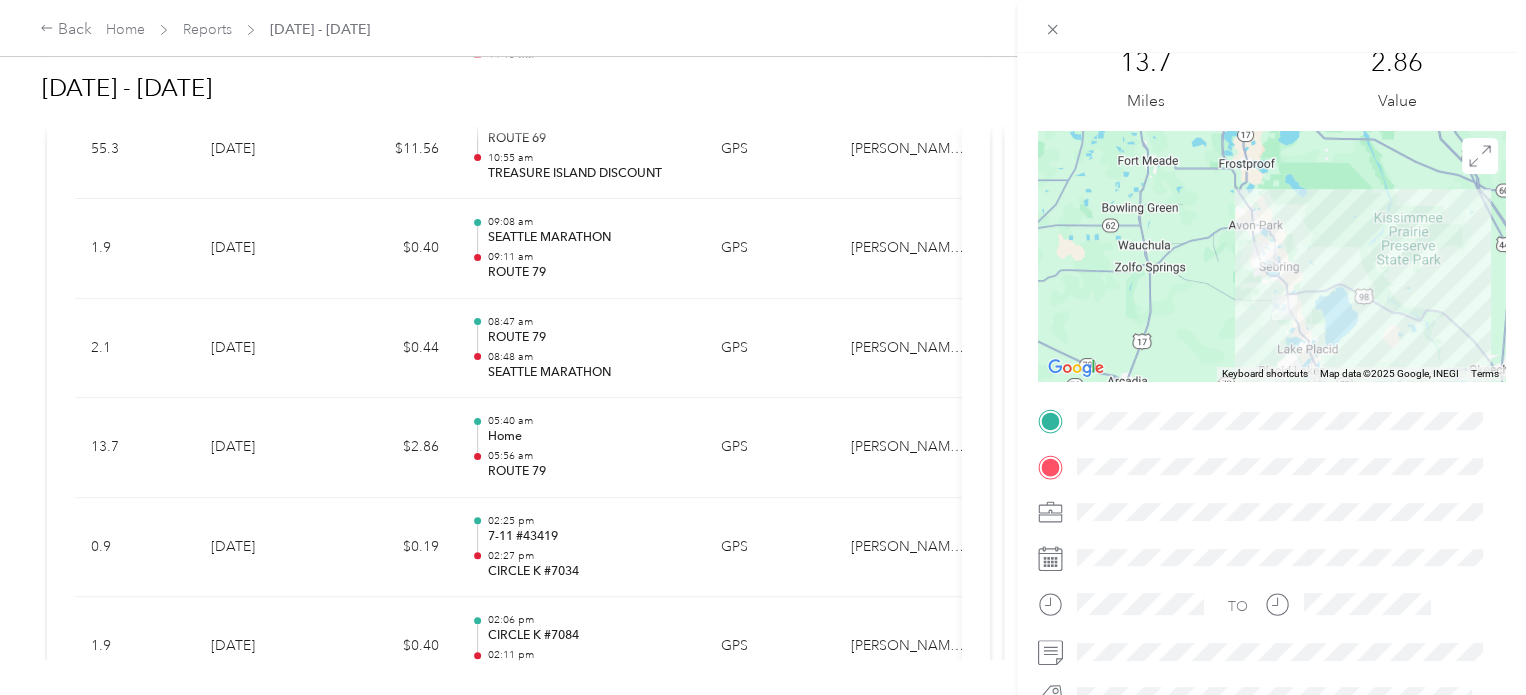 scroll, scrollTop: 0, scrollLeft: 0, axis: both 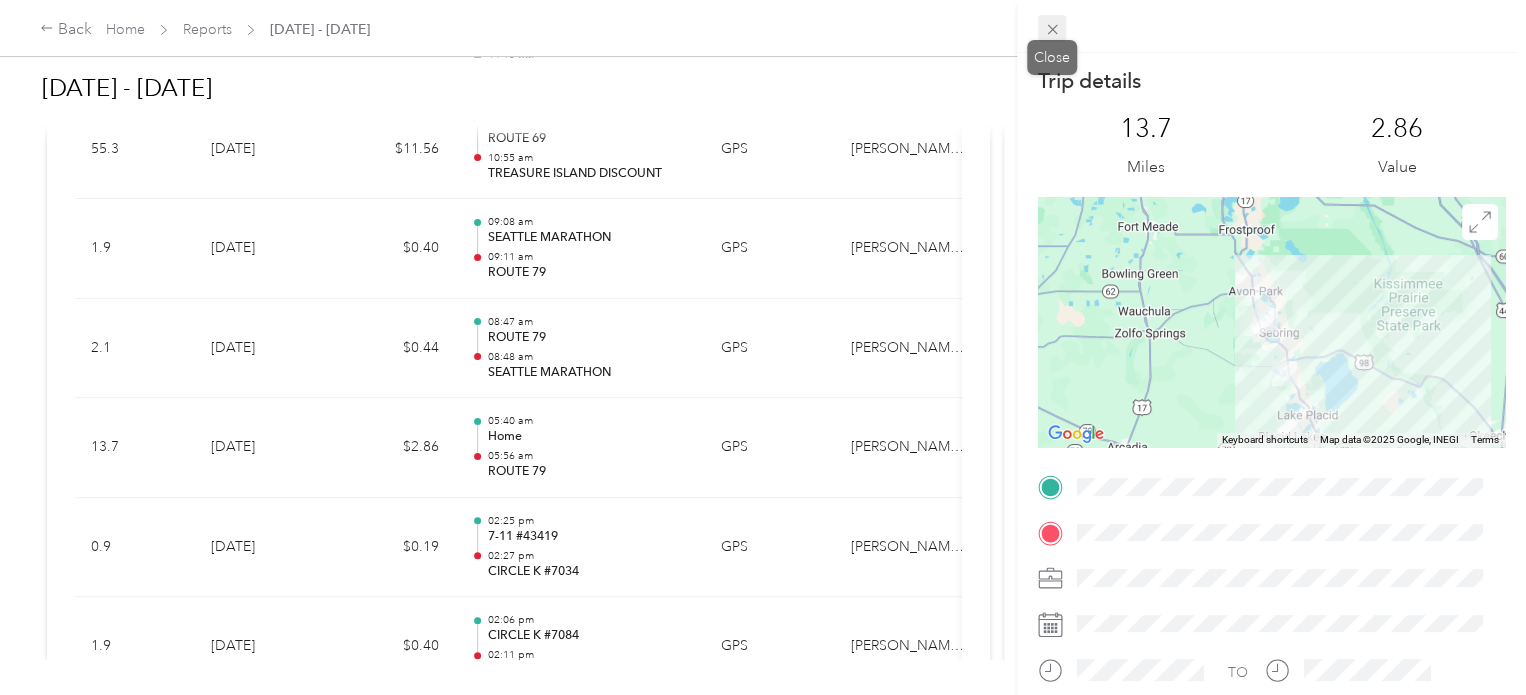 click at bounding box center (1052, 29) 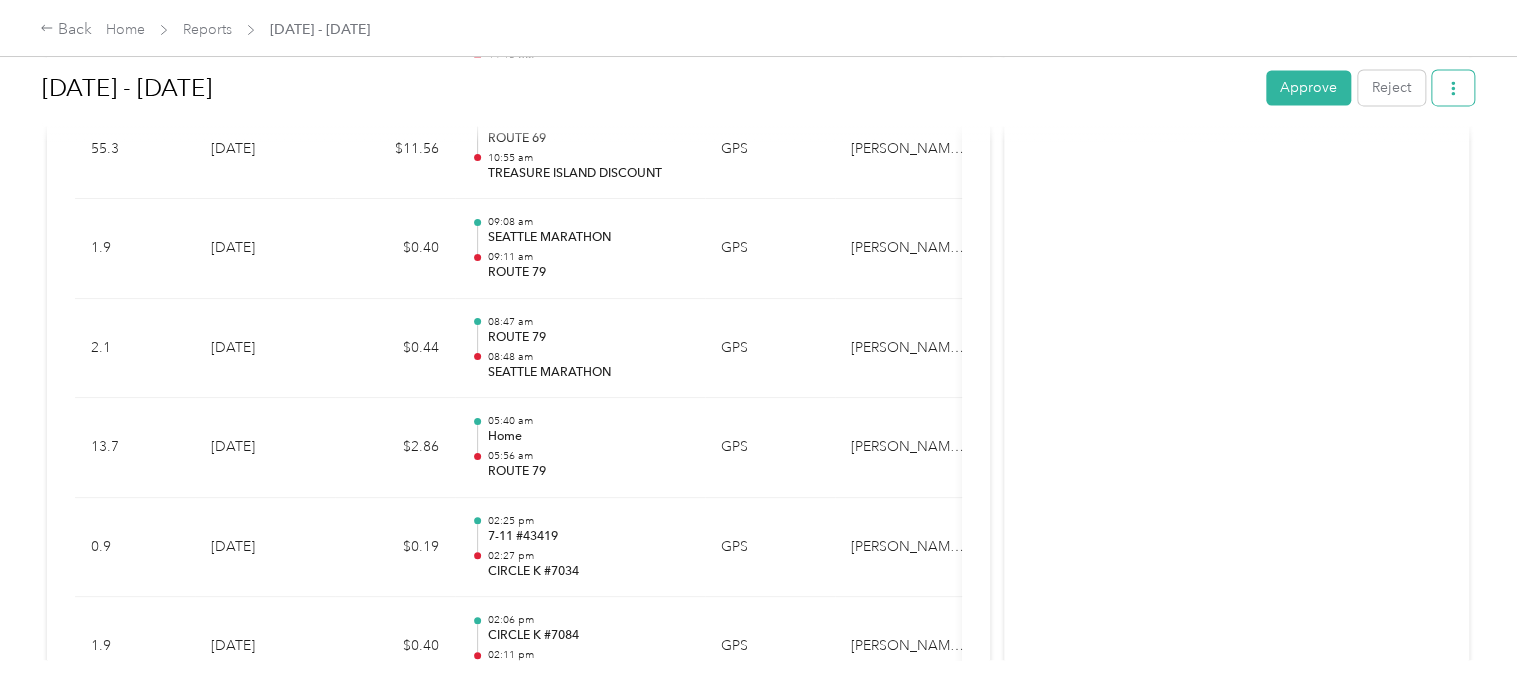click at bounding box center (1453, 87) 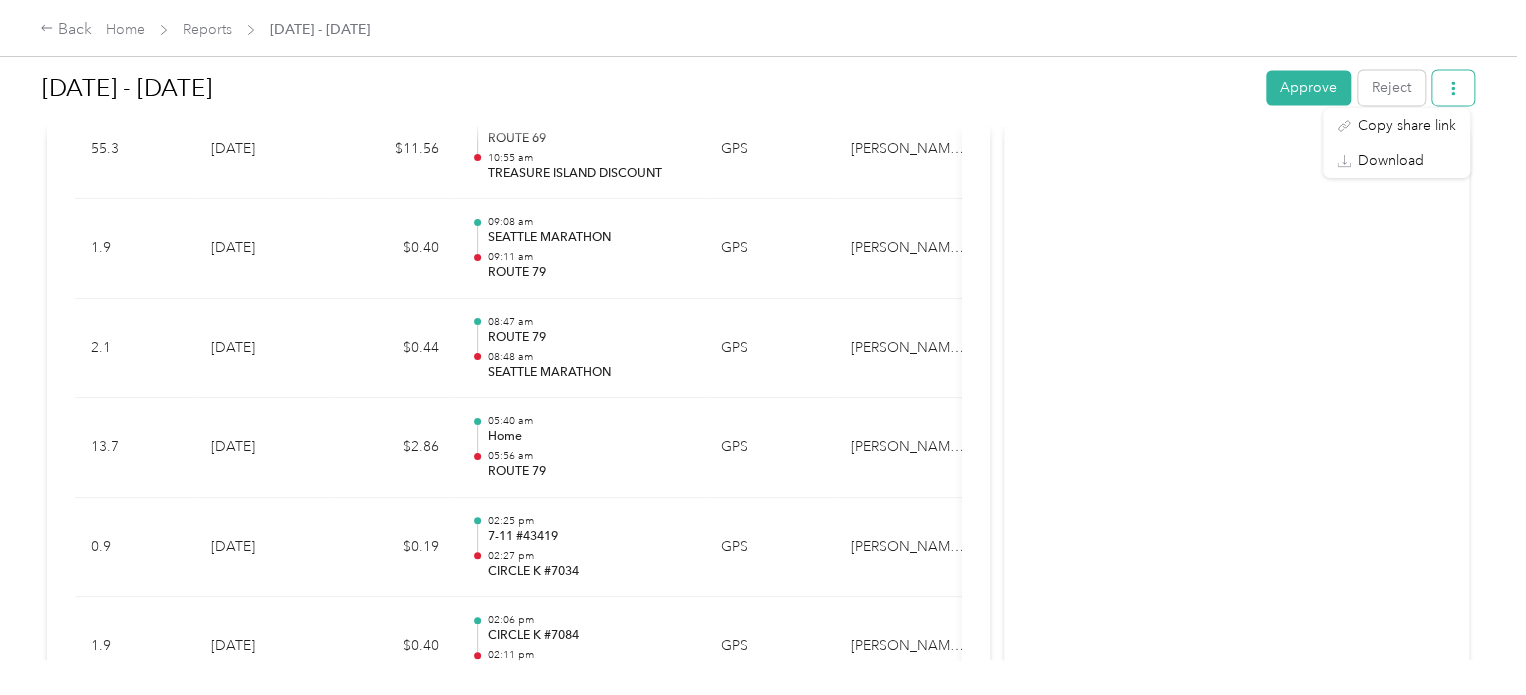 click at bounding box center [1453, 87] 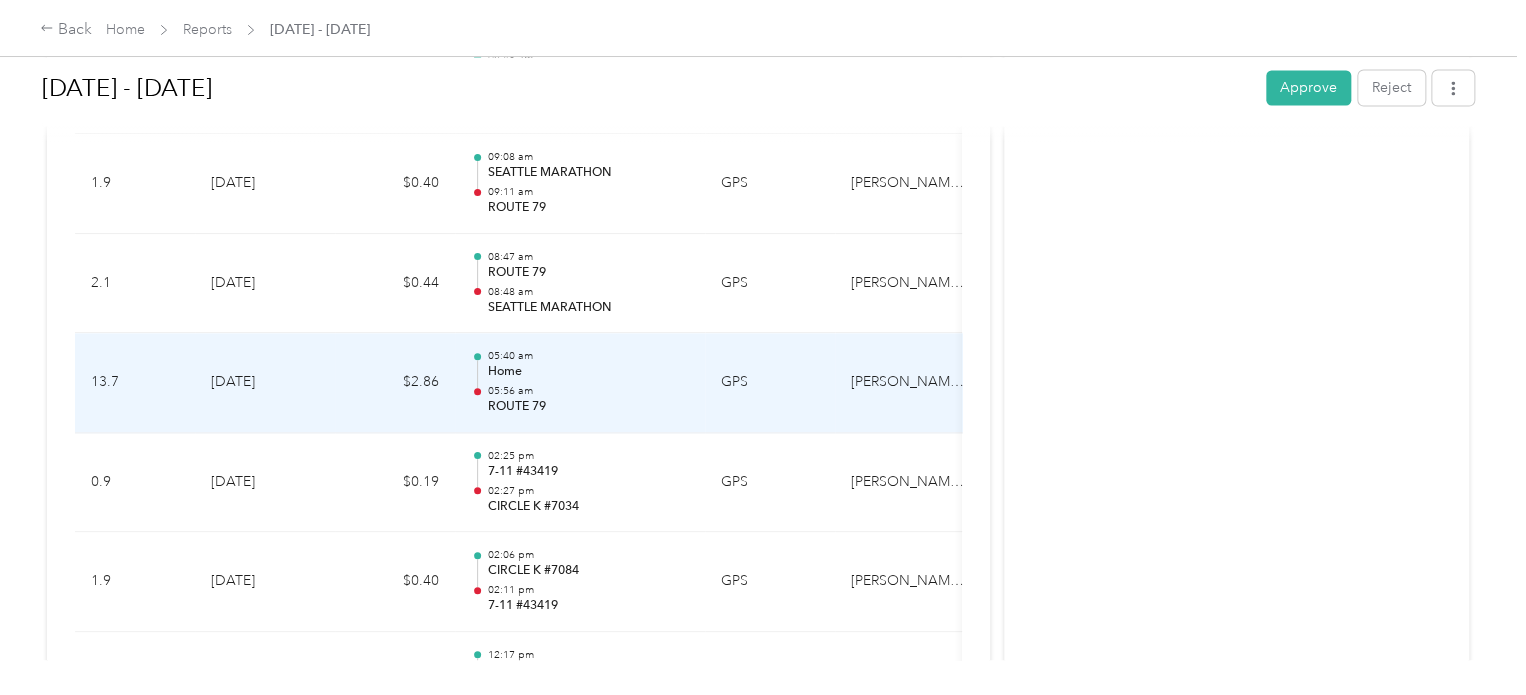 scroll, scrollTop: 1700, scrollLeft: 0, axis: vertical 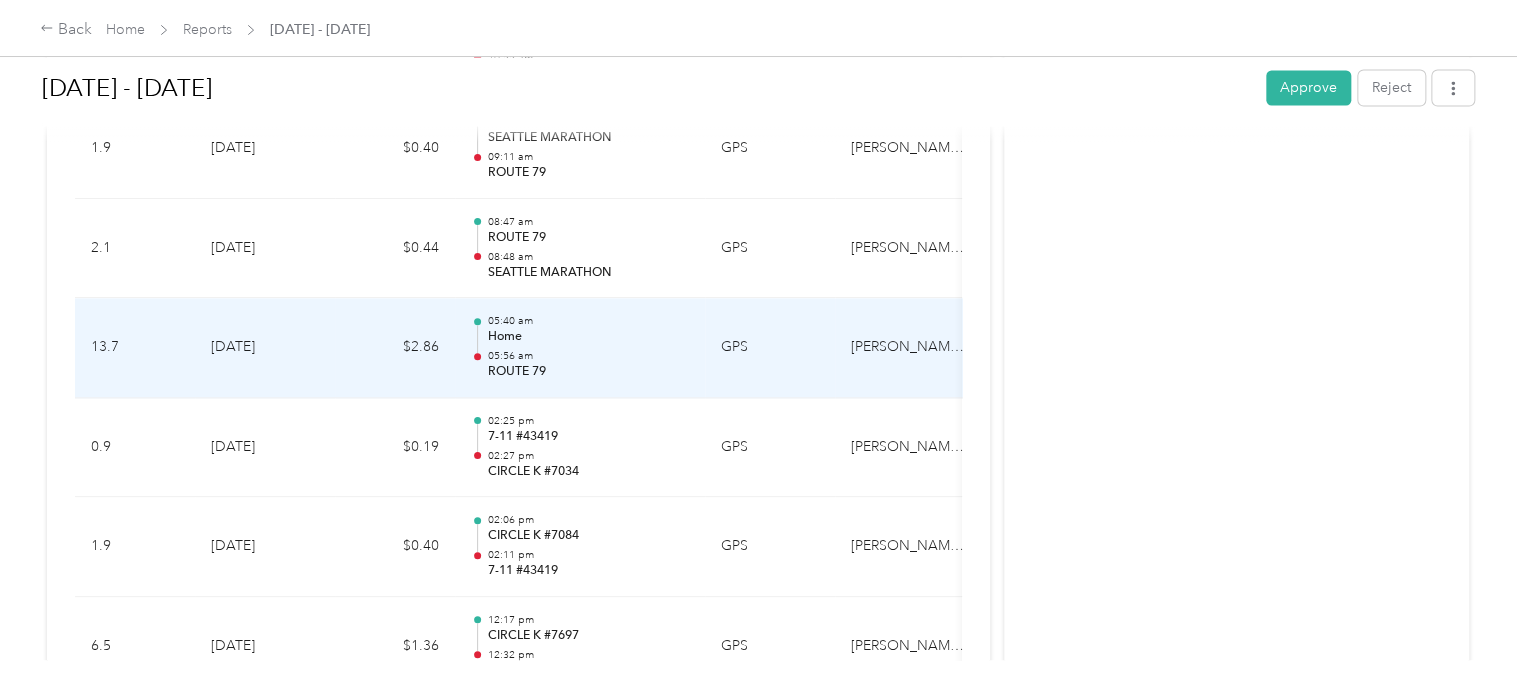 click on "Home" at bounding box center (588, 337) 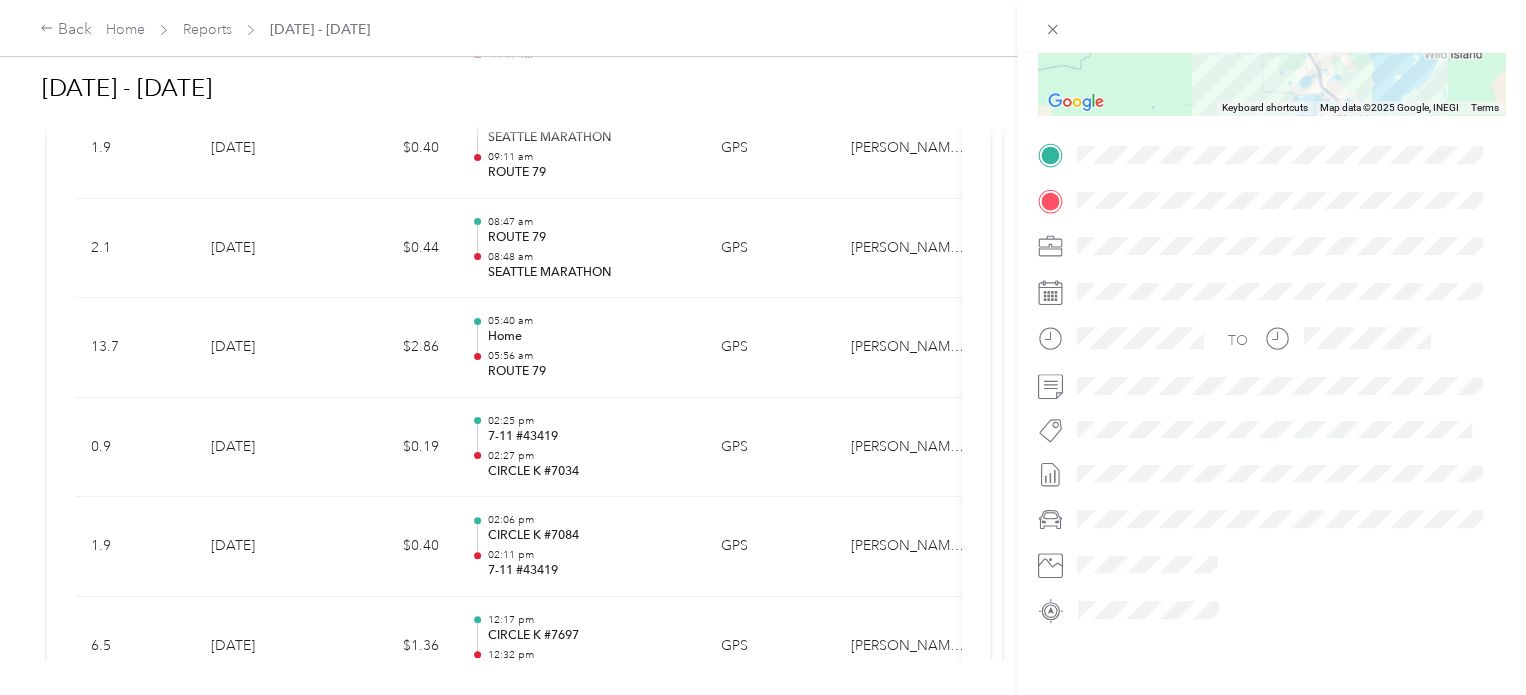 scroll, scrollTop: 350, scrollLeft: 0, axis: vertical 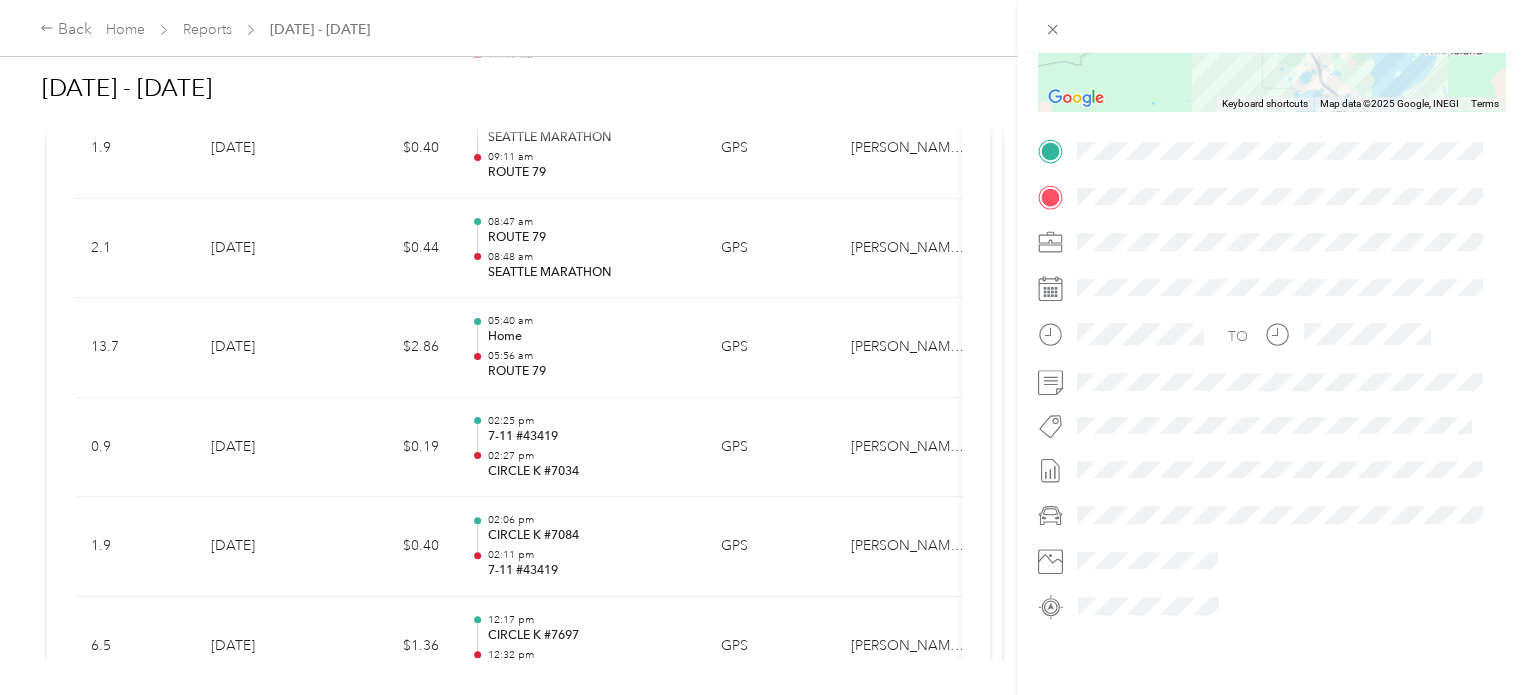 click on "TO" at bounding box center (1271, 378) 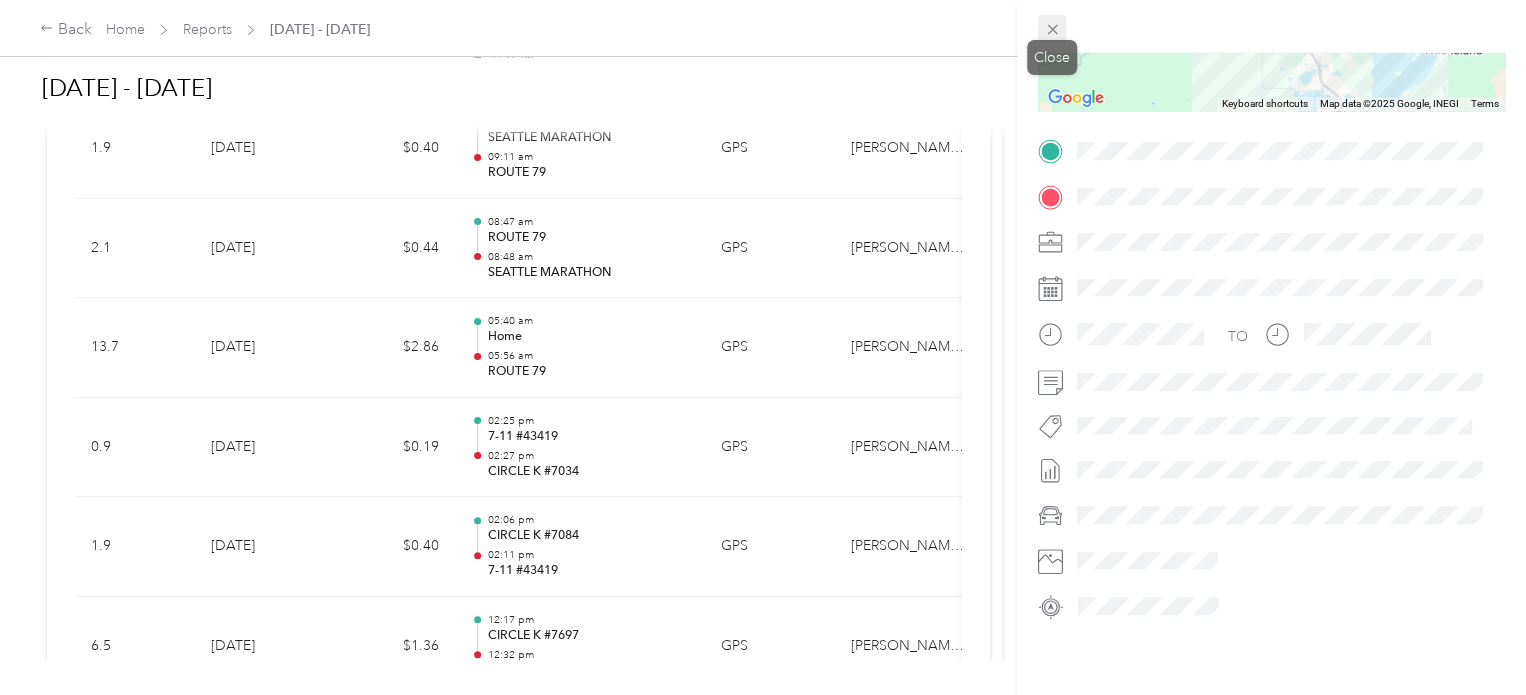 click 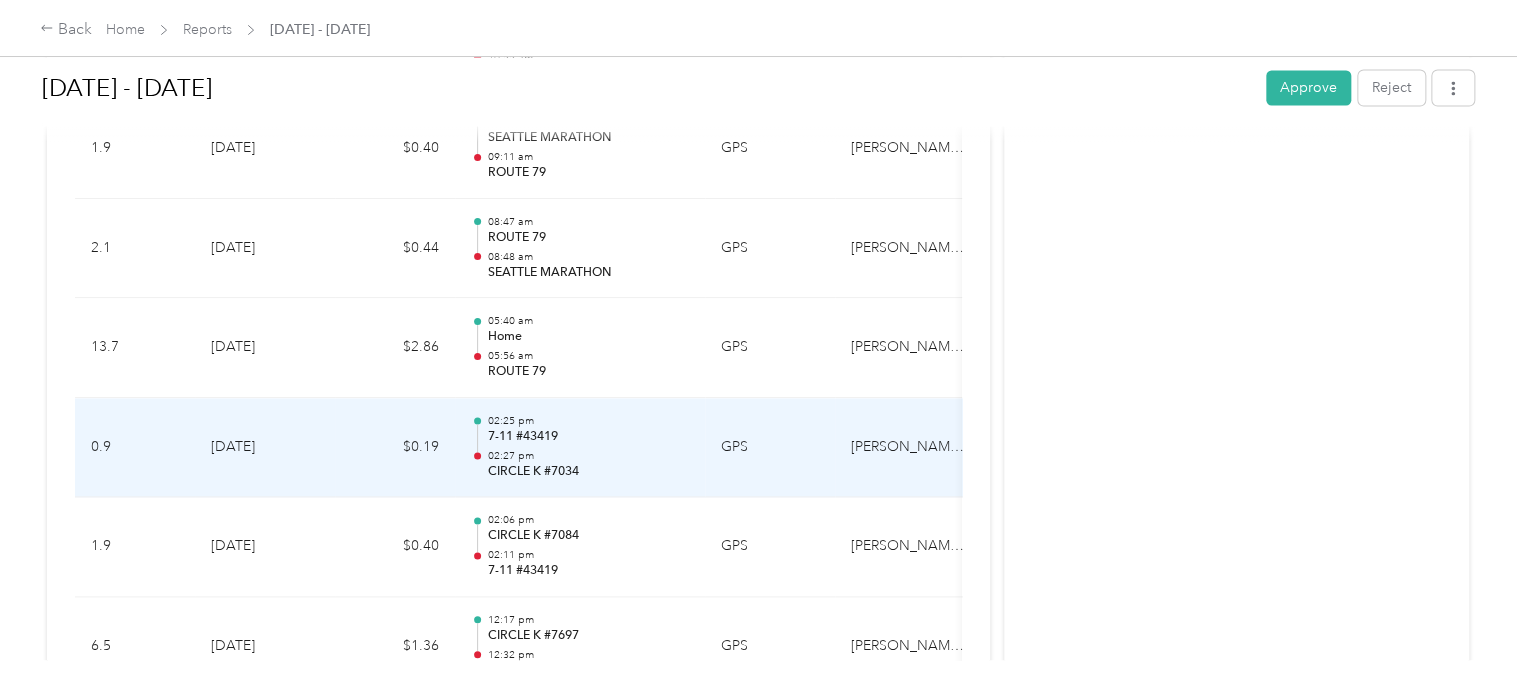 click on "CIRCLE K #7034" at bounding box center [588, 472] 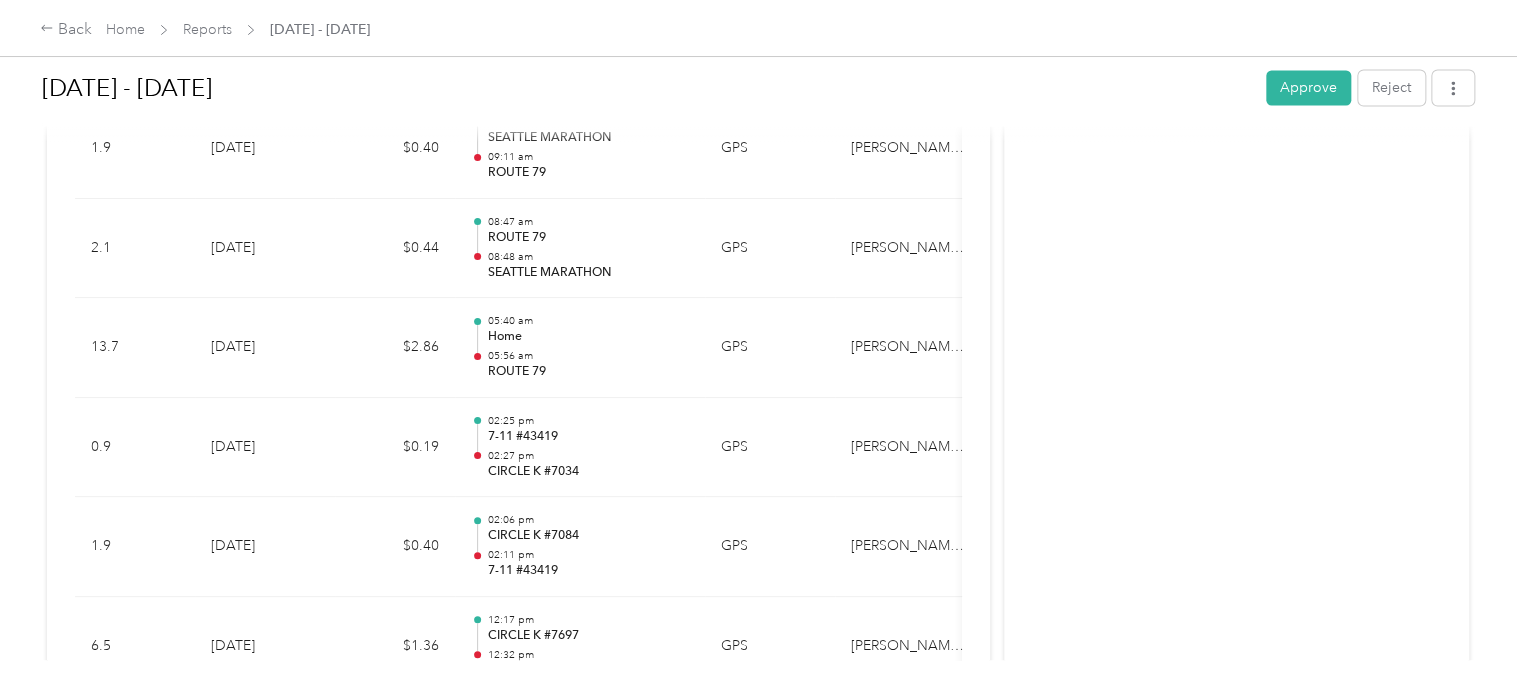 click at bounding box center (758, 695) 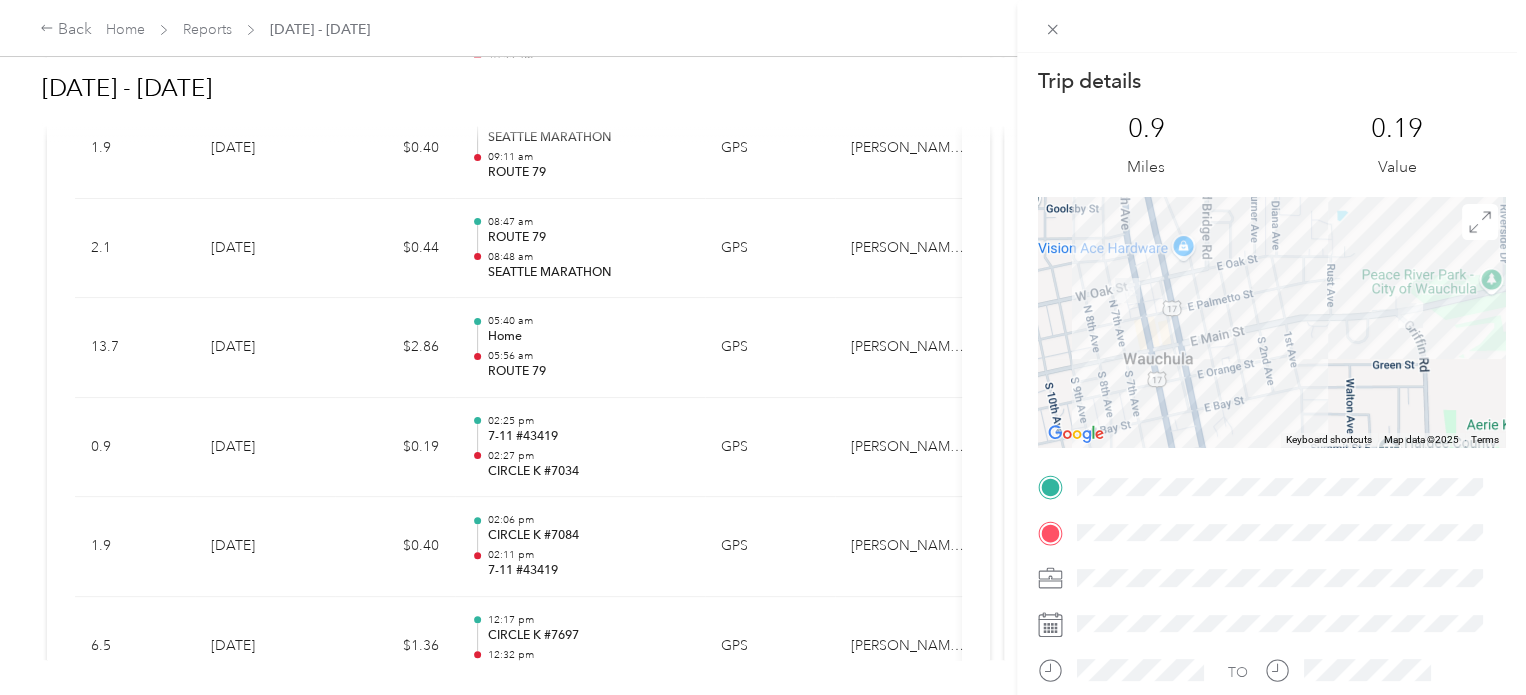 click on "Trip details This trip cannot be edited because it is either under review, approved, or paid. Contact your Team Manager to edit it. 0.9 Miles 0.19 Value  To navigate the map with touch gestures double-tap and hold your finger on the map, then drag the map. ← Move left → Move right ↑ Move up ↓ Move down + Zoom in - Zoom out Home Jump left by 75% End Jump right by 75% Page Up Jump up by 75% Page Down Jump down by 75% To navigate, press the arrow keys. Keyboard shortcuts Map Data Map data ©2025 Map data ©2025 200 m  Click to toggle between metric and imperial units Terms Report a map error TO" at bounding box center [763, 347] 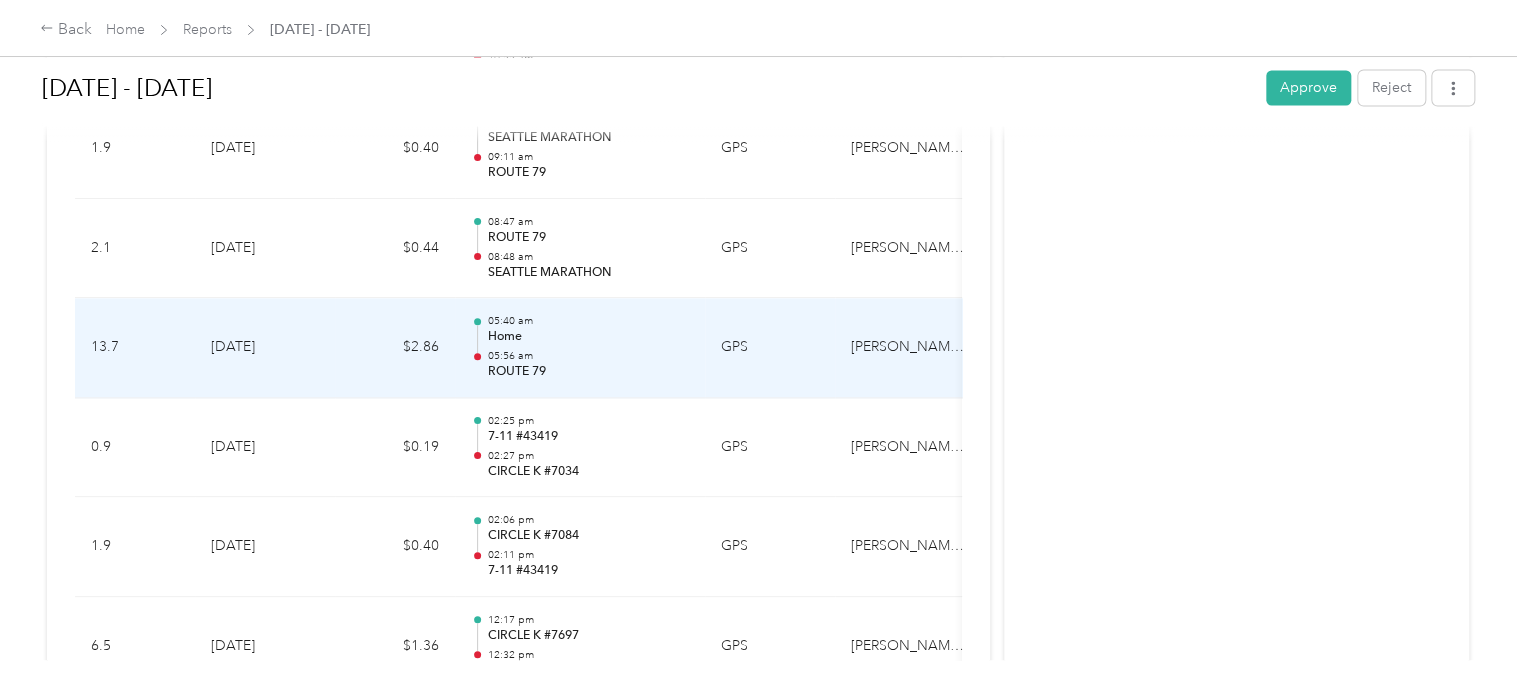 drag, startPoint x: 592, startPoint y: 357, endPoint x: 587, endPoint y: 347, distance: 11.18034 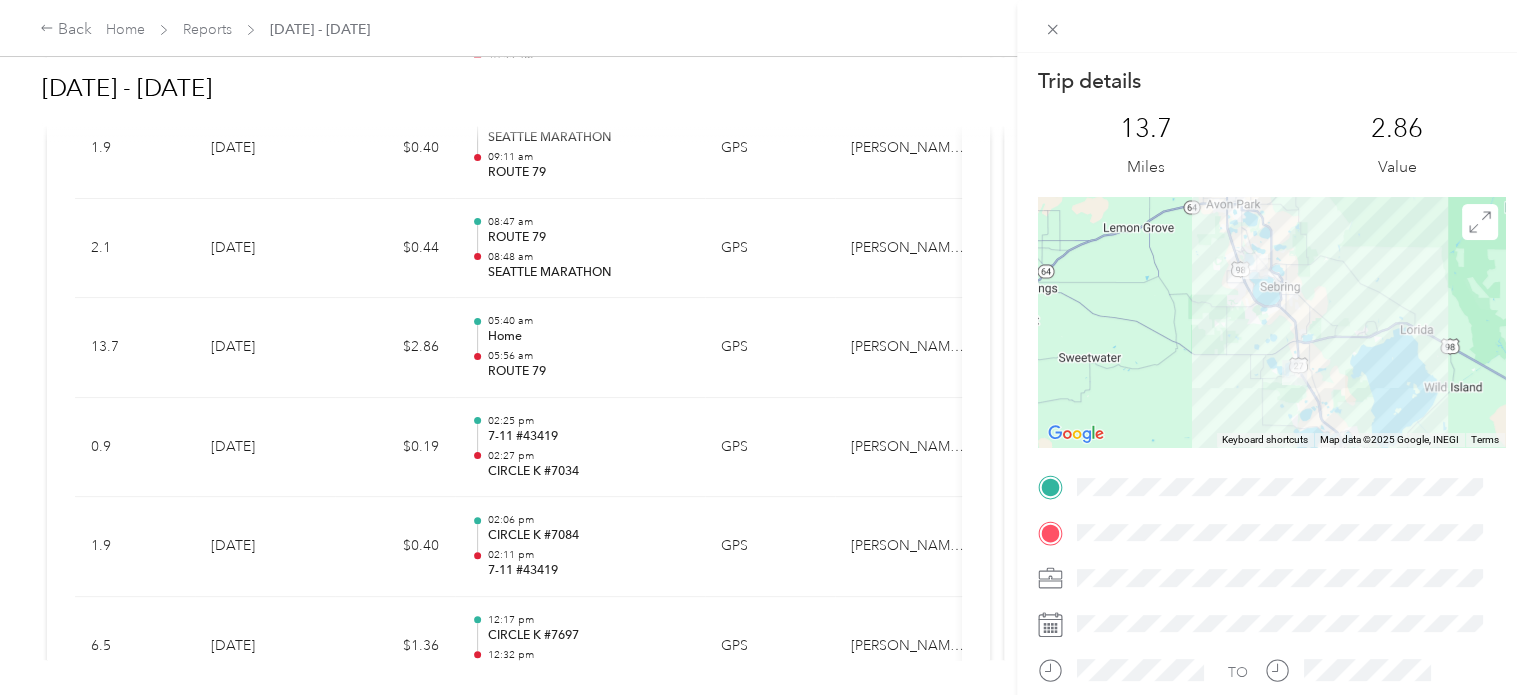 click on "Trip details This trip cannot be edited because it is either under review, approved, or paid. Contact your Team Manager to edit it. 13.7 Miles 2.86 Value  To navigate the map with touch gestures double-tap and hold your finger on the map, then drag the map. ← Move left → Move right ↑ Move up ↓ Move down + Zoom in - Zoom out Home Jump left by 75% End Jump right by 75% Page Up Jump up by 75% Page Down Jump down by 75% To navigate, press the arrow keys. Keyboard shortcuts Map Data Map data ©2025 Google, INEGI Map data ©2025 Google, INEGI 10 km  Click to toggle between metric and imperial units Terms Report a map error TO" at bounding box center (763, 347) 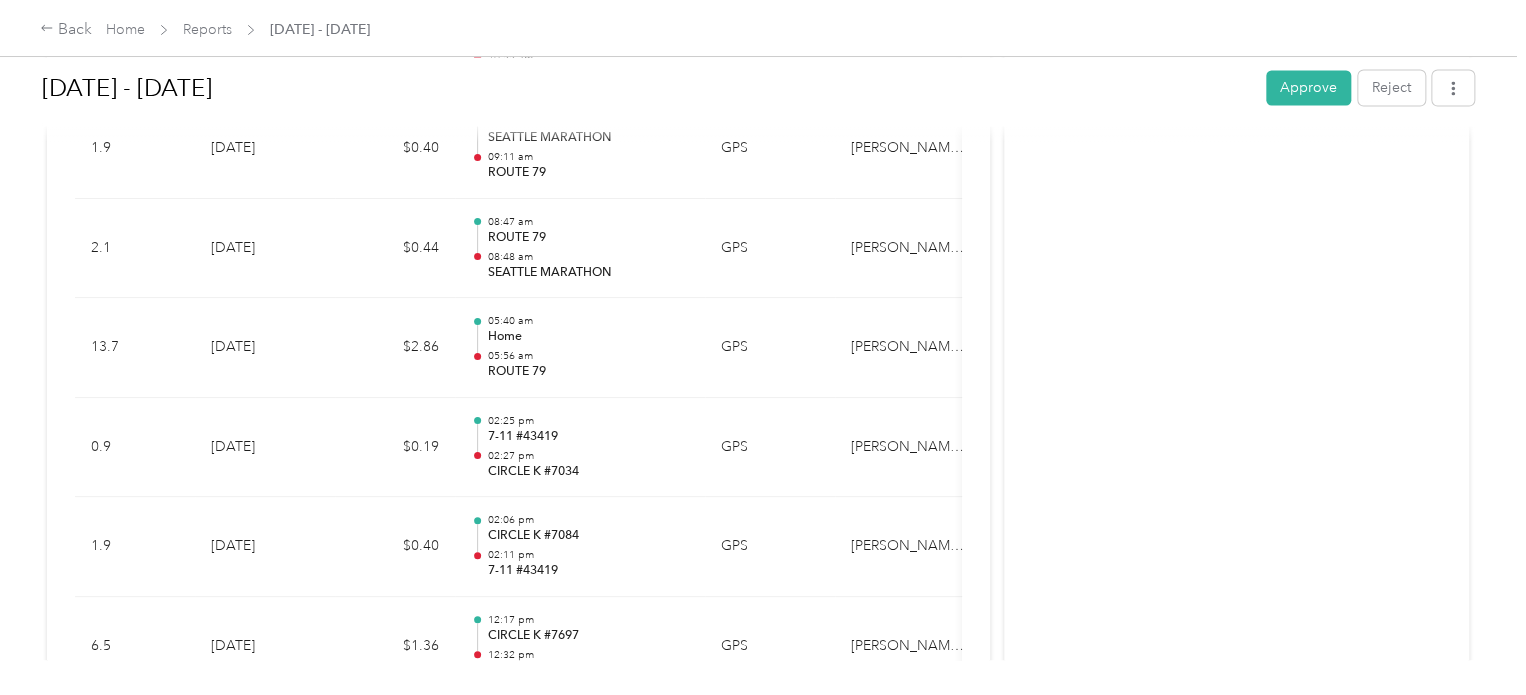 drag, startPoint x: 247, startPoint y: 32, endPoint x: 233, endPoint y: 34, distance: 14.142136 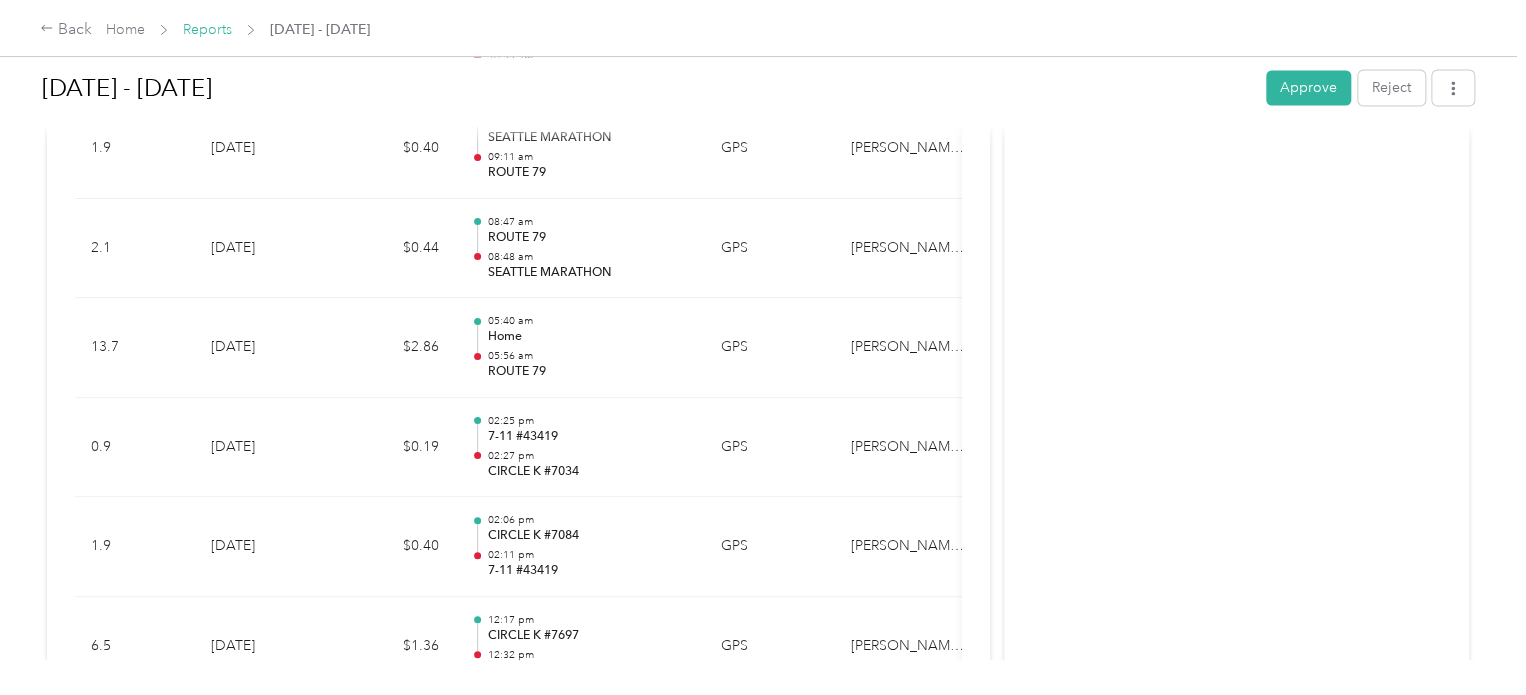 click on "Reports" at bounding box center (207, 29) 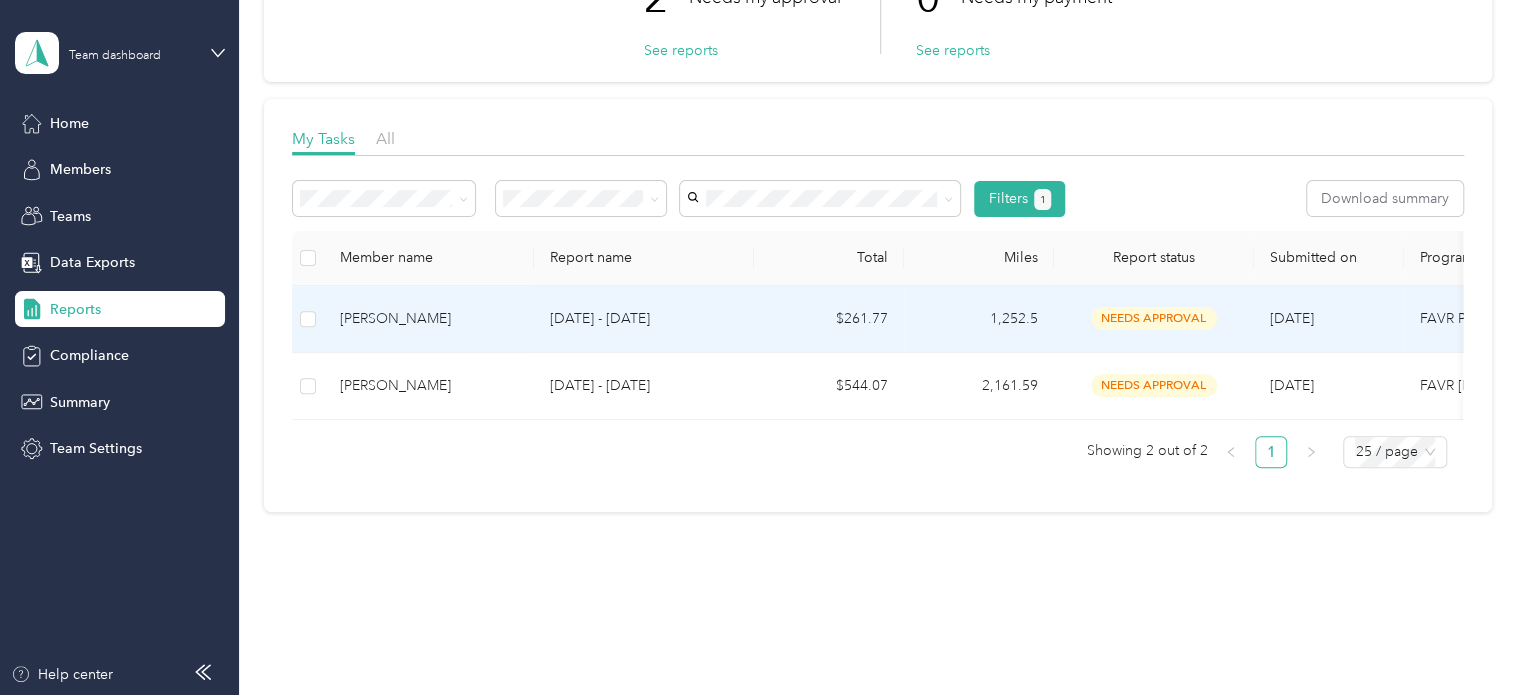 scroll, scrollTop: 200, scrollLeft: 0, axis: vertical 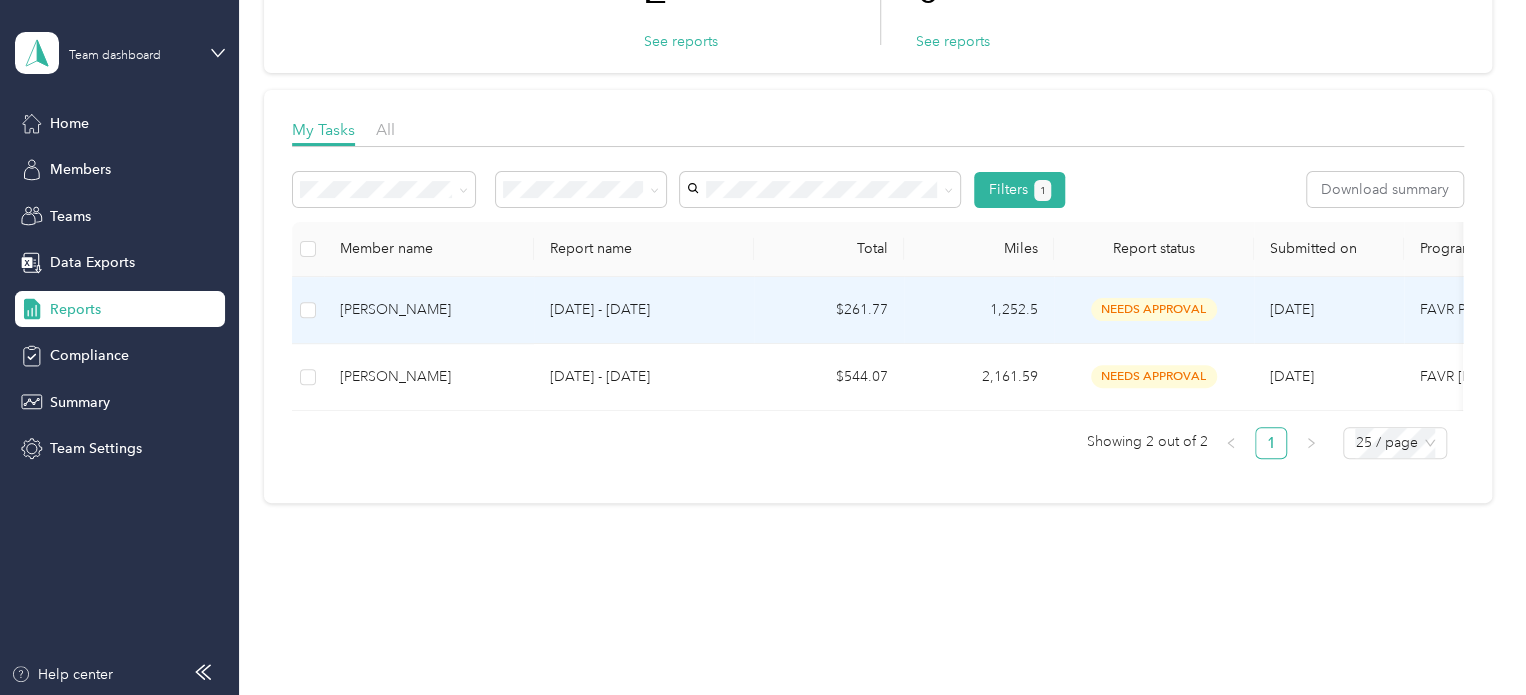 click on "[PERSON_NAME]" at bounding box center (429, 310) 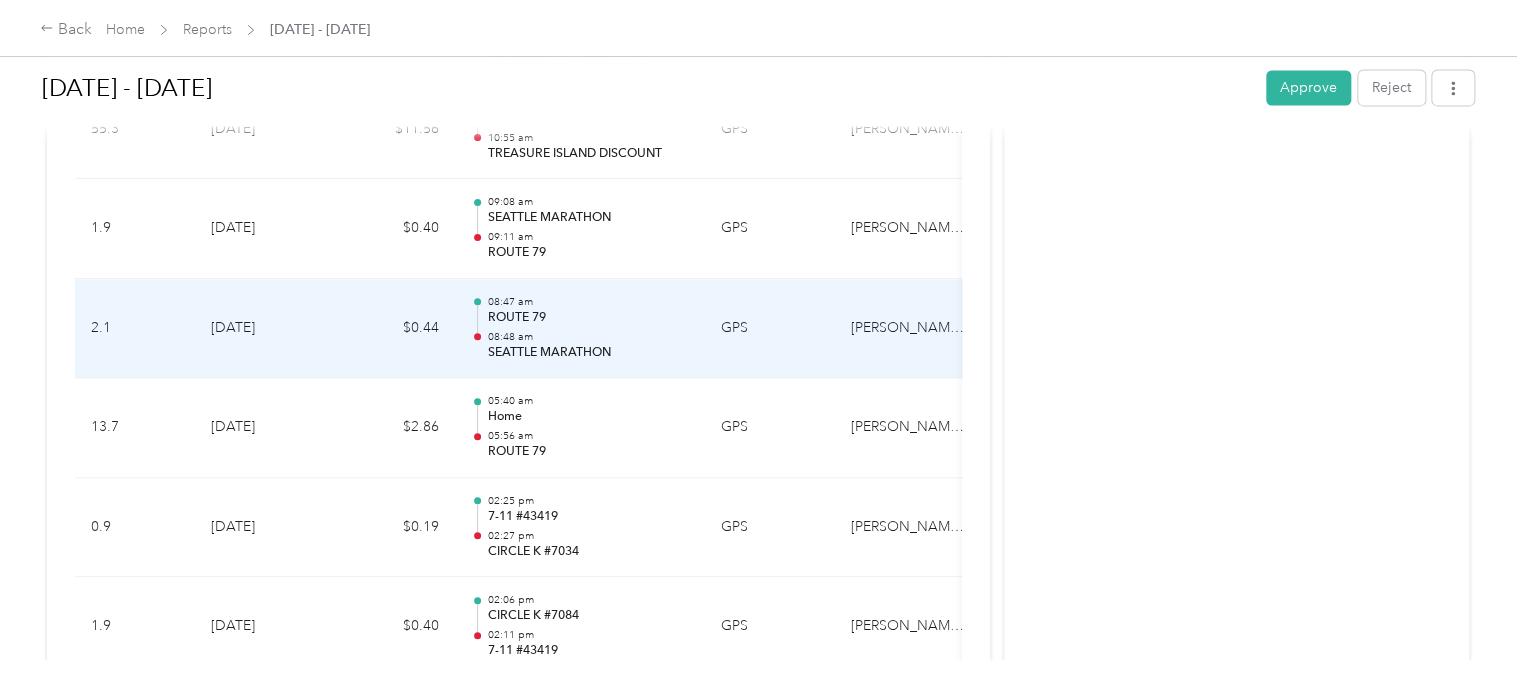 scroll, scrollTop: 1716, scrollLeft: 0, axis: vertical 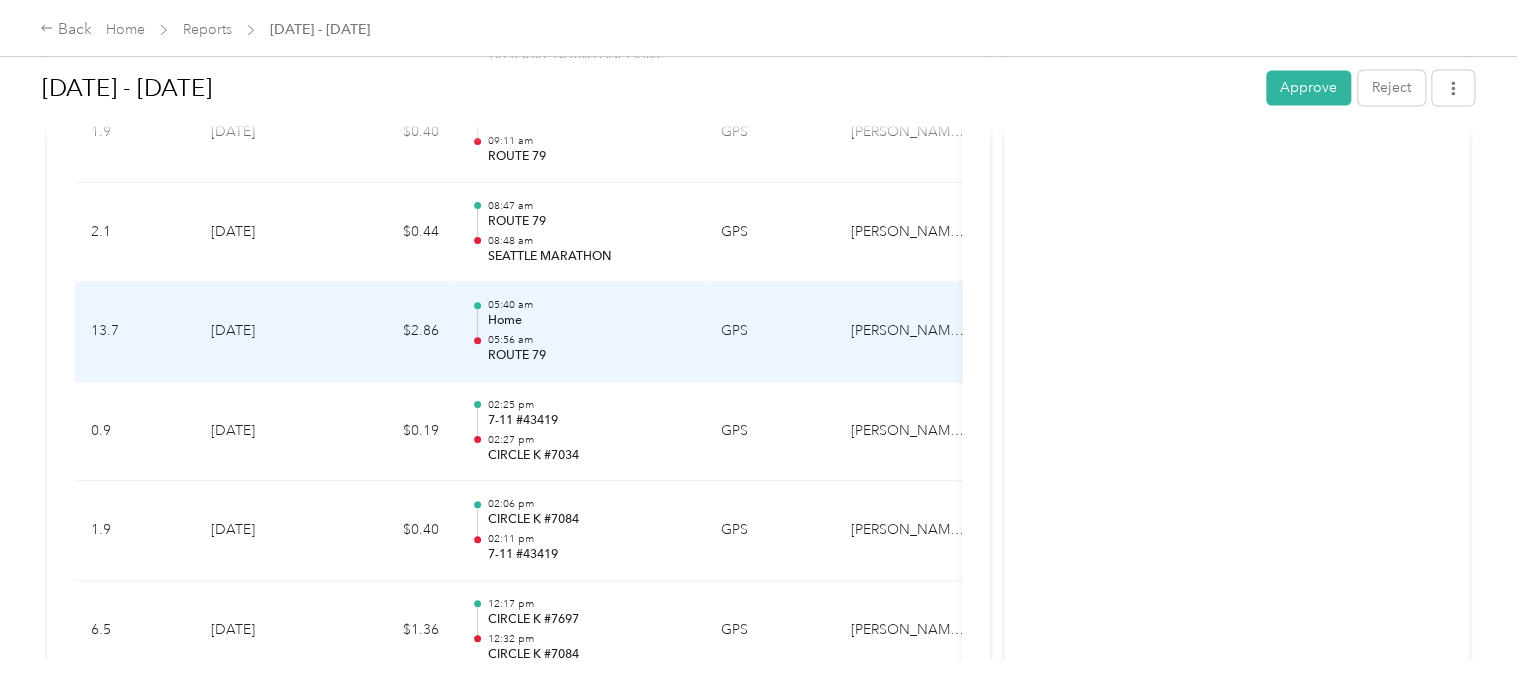 click on "[DATE]" at bounding box center (265, 332) 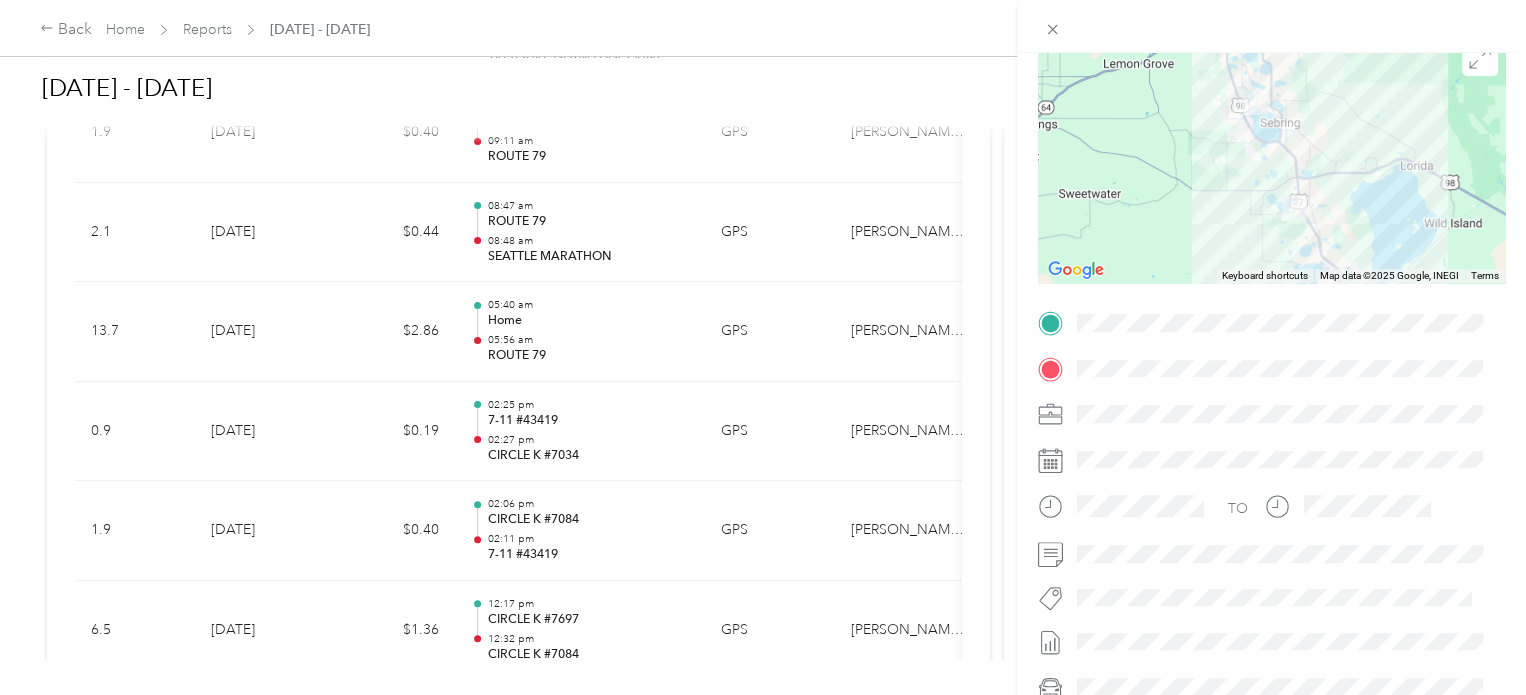scroll, scrollTop: 200, scrollLeft: 0, axis: vertical 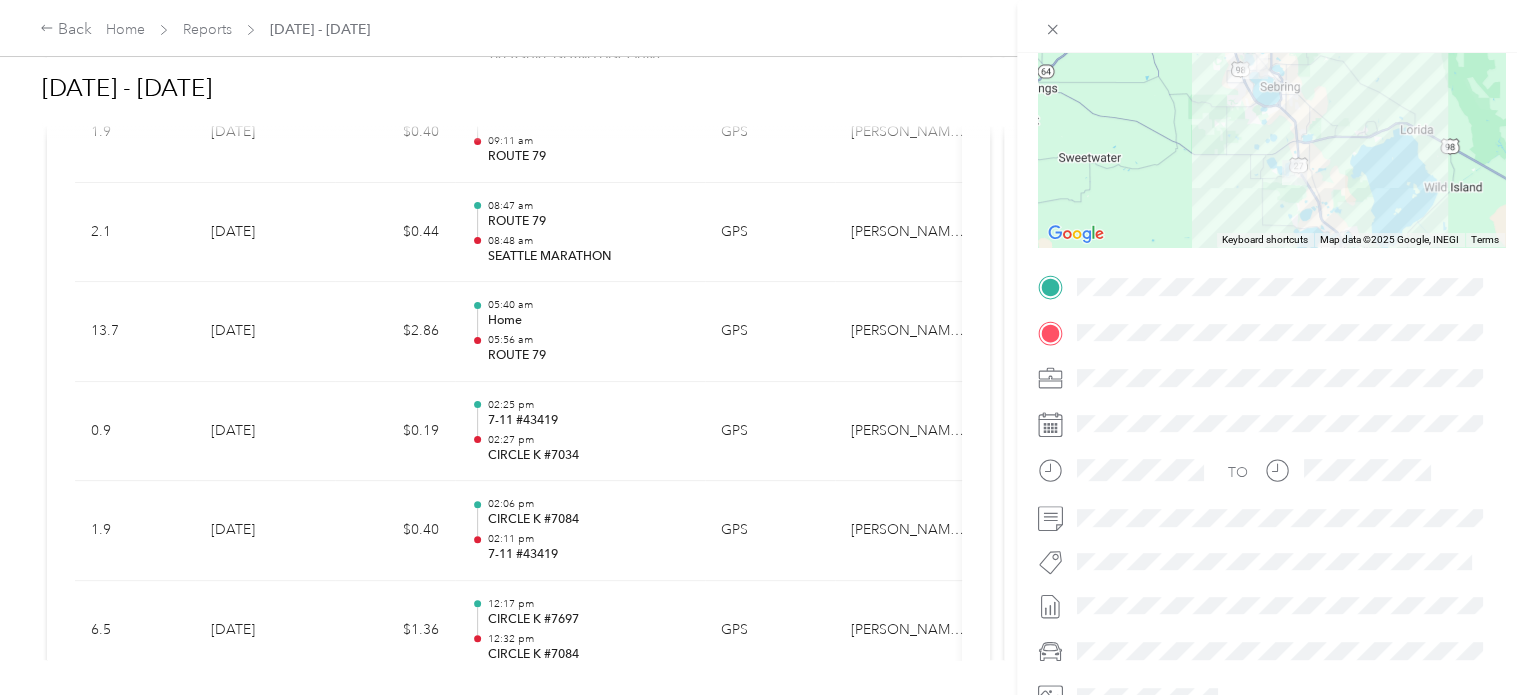 click 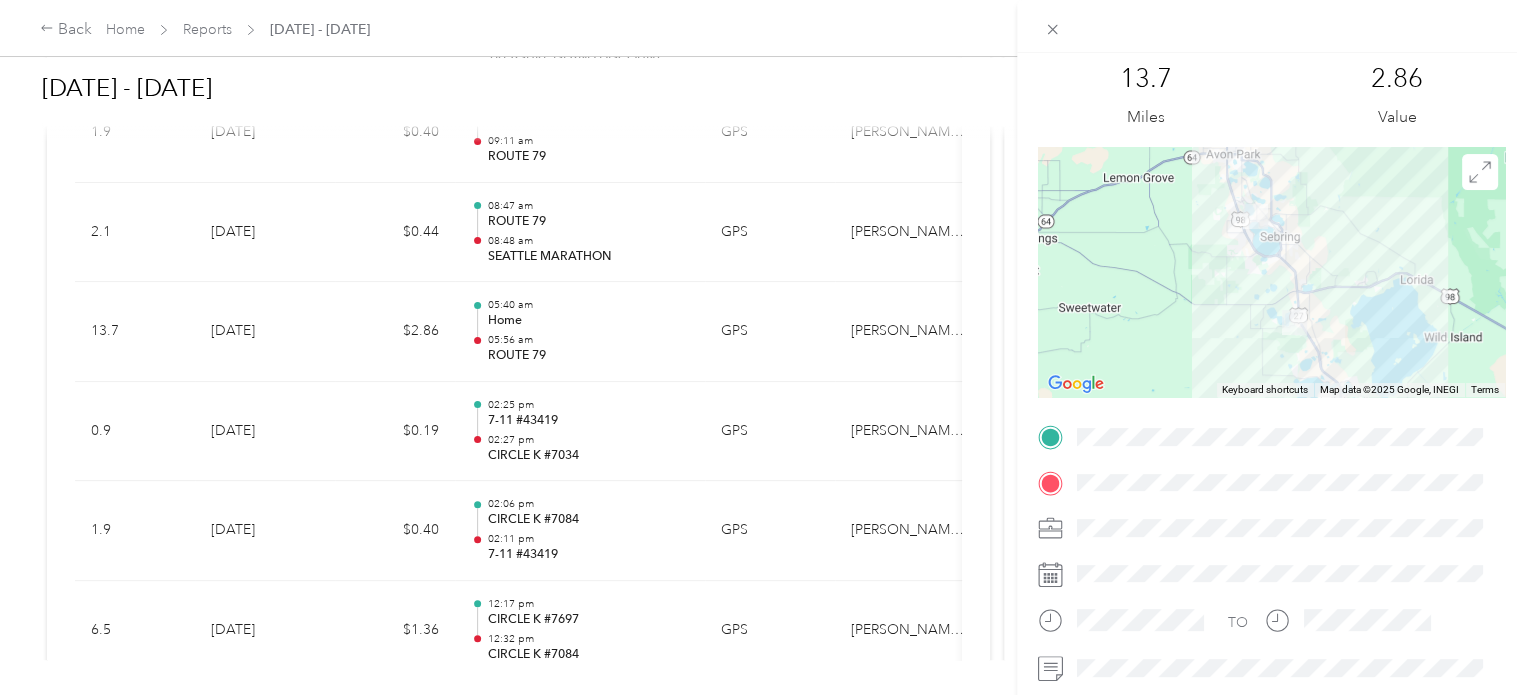 scroll, scrollTop: 0, scrollLeft: 0, axis: both 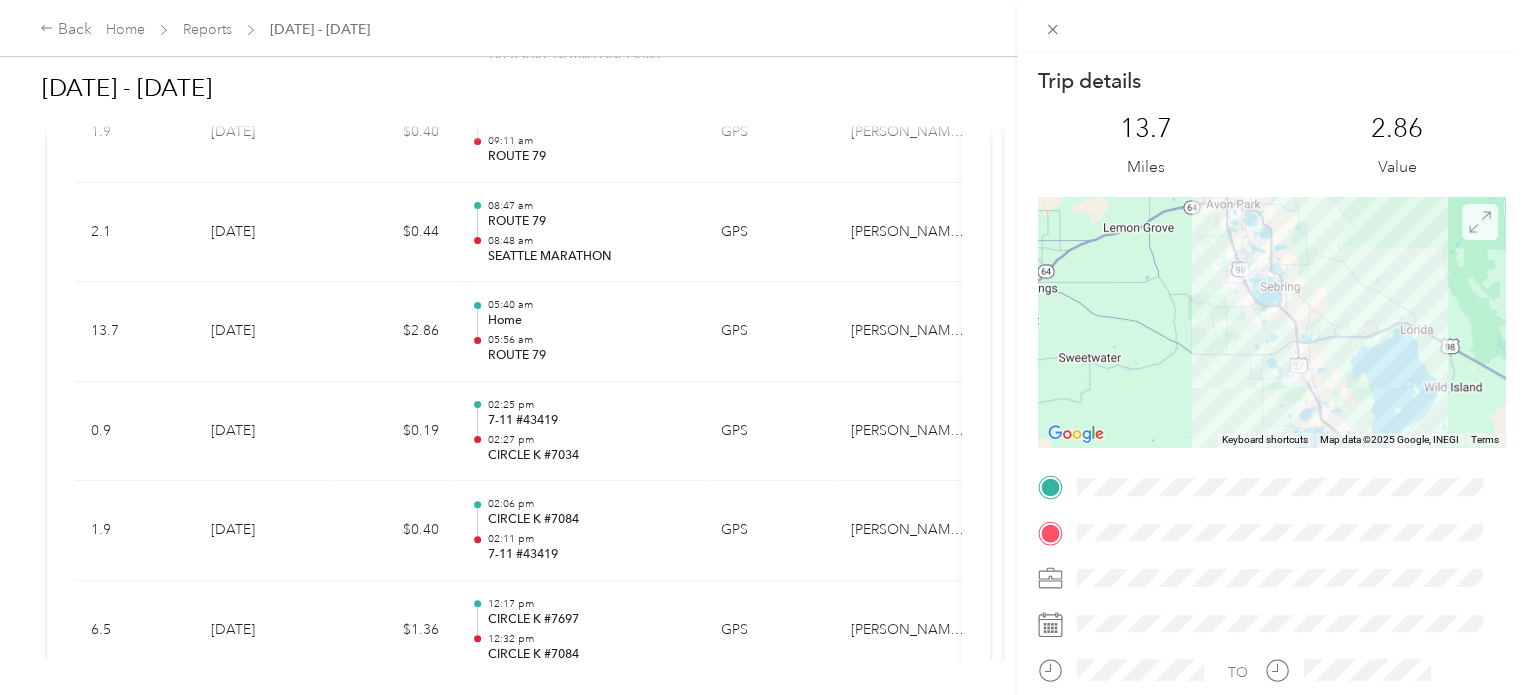 click at bounding box center (1480, 222) 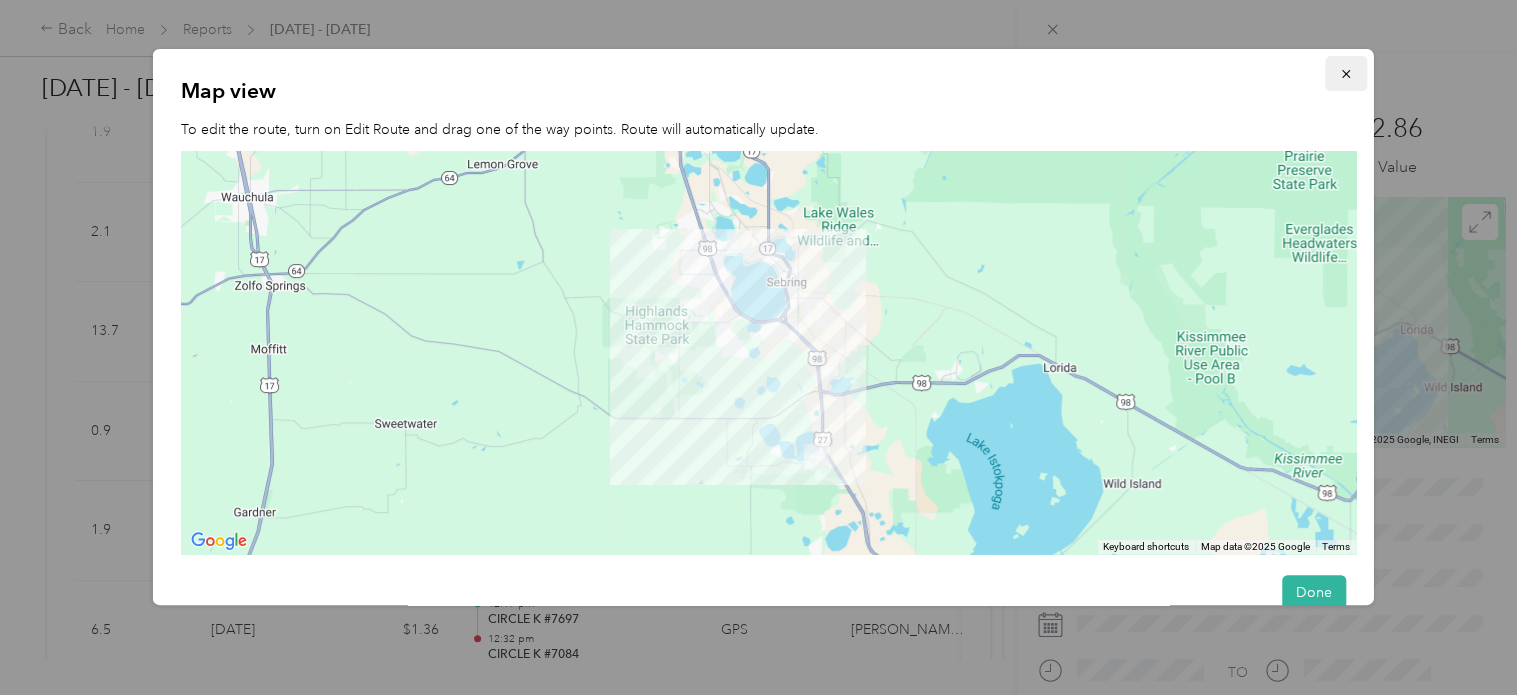 click 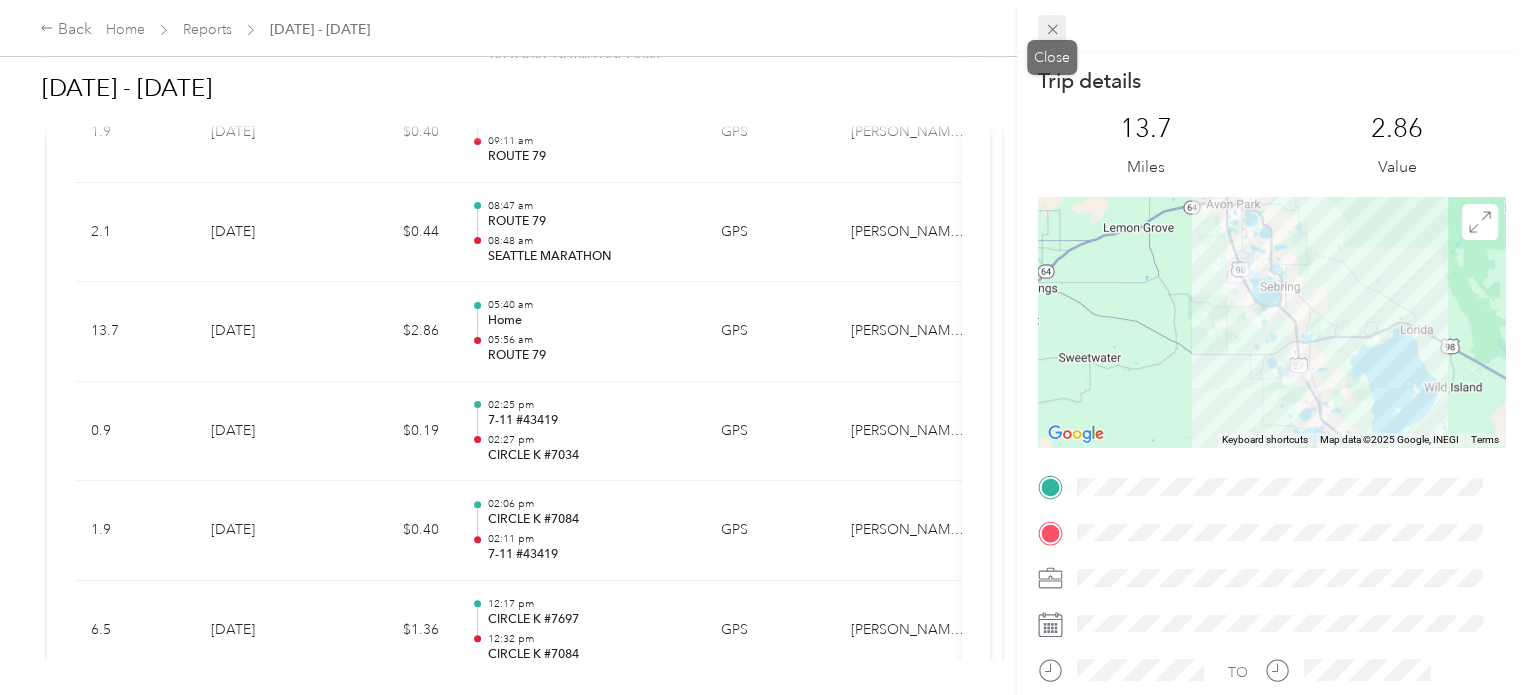 click 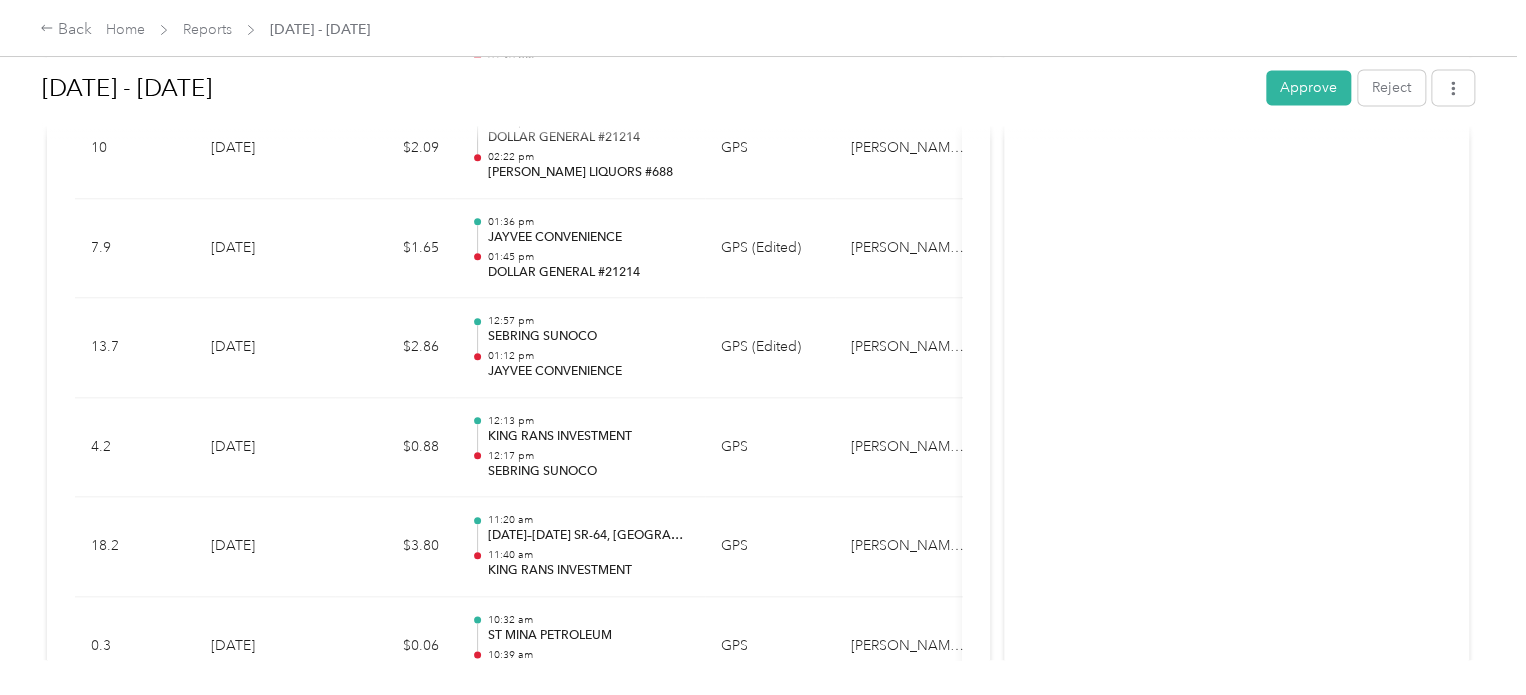 scroll, scrollTop: 4916, scrollLeft: 0, axis: vertical 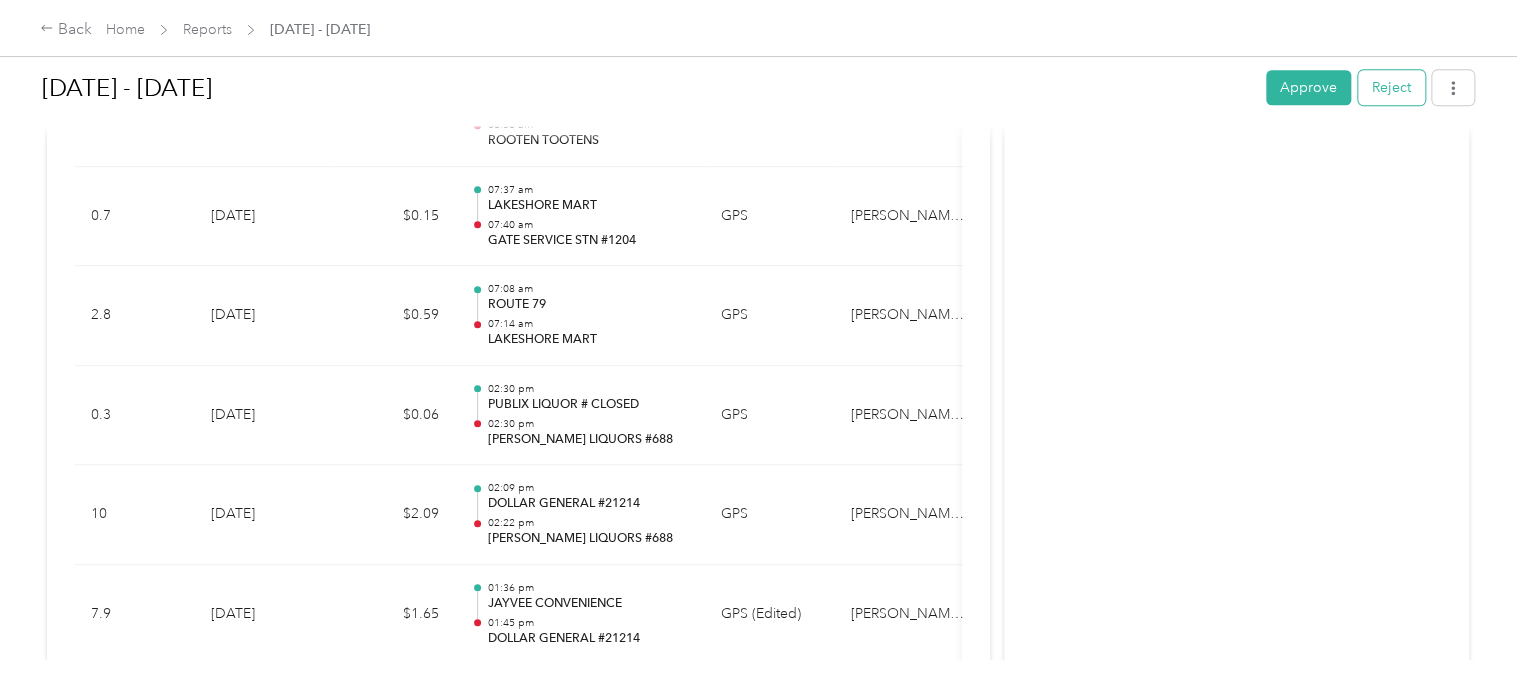 click on "Reject" at bounding box center (1391, 87) 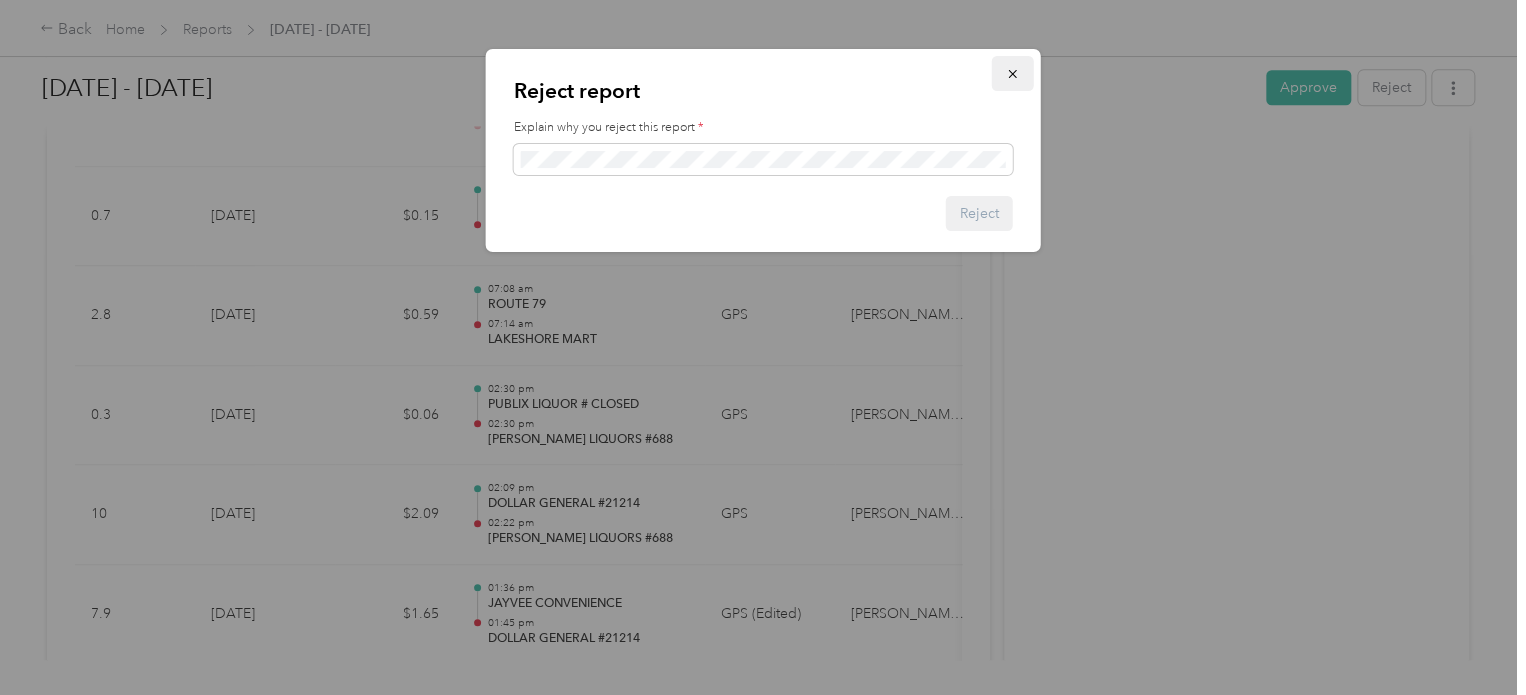 click at bounding box center (1013, 73) 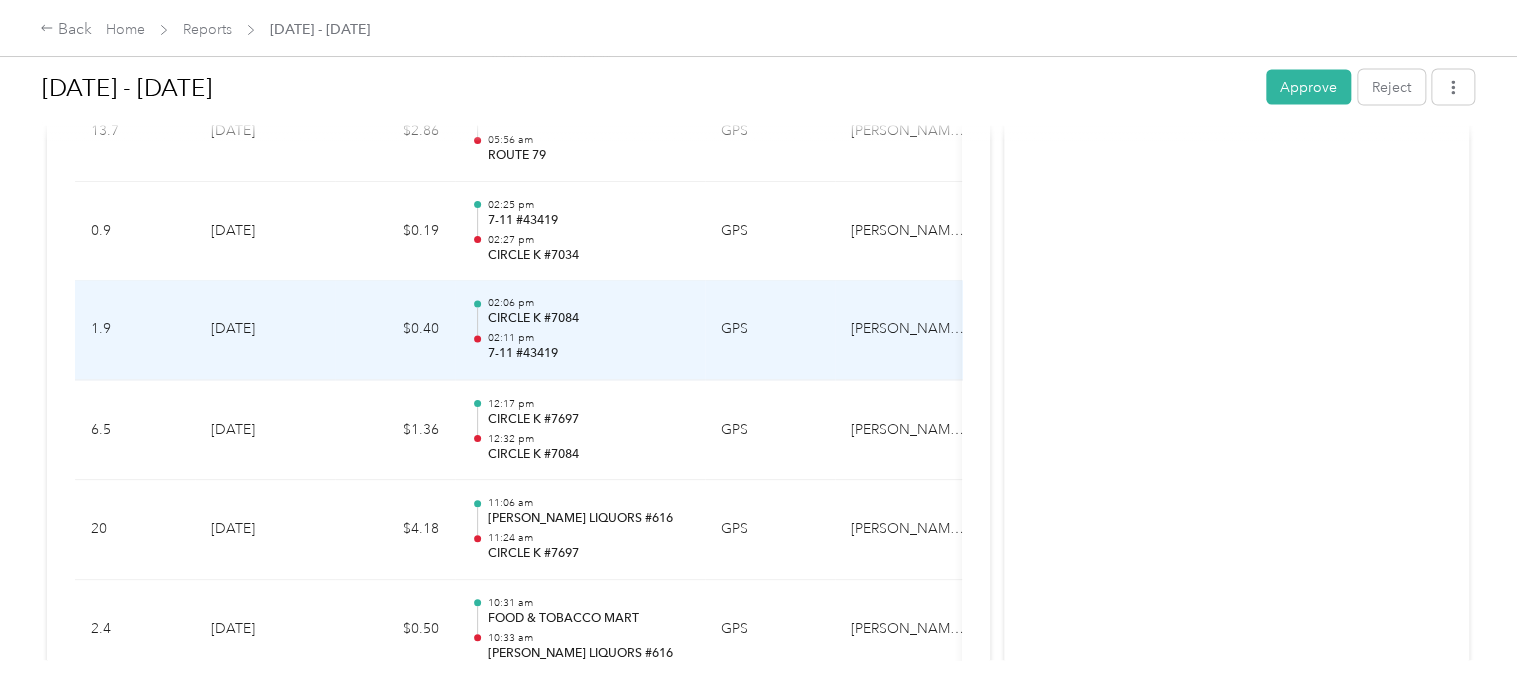scroll, scrollTop: 1816, scrollLeft: 0, axis: vertical 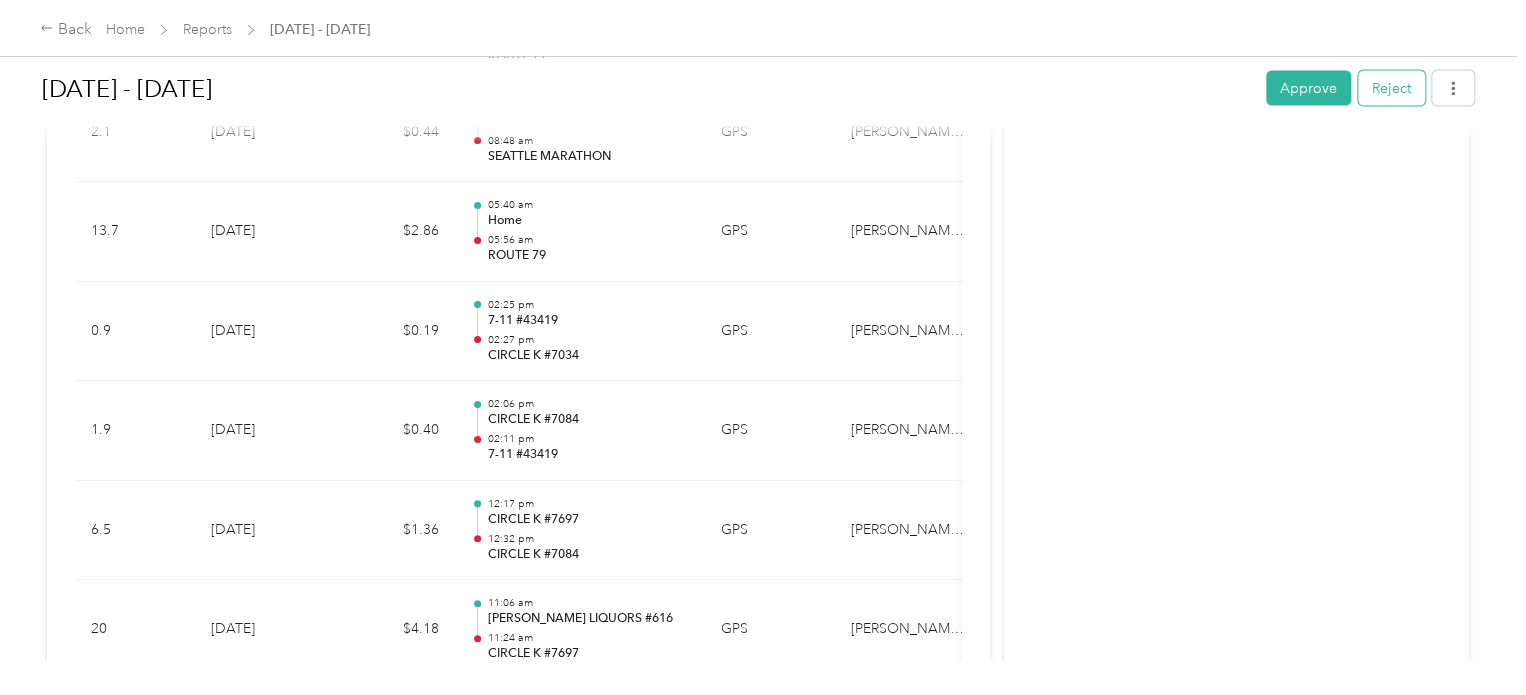 click on "Reject" at bounding box center [1391, 87] 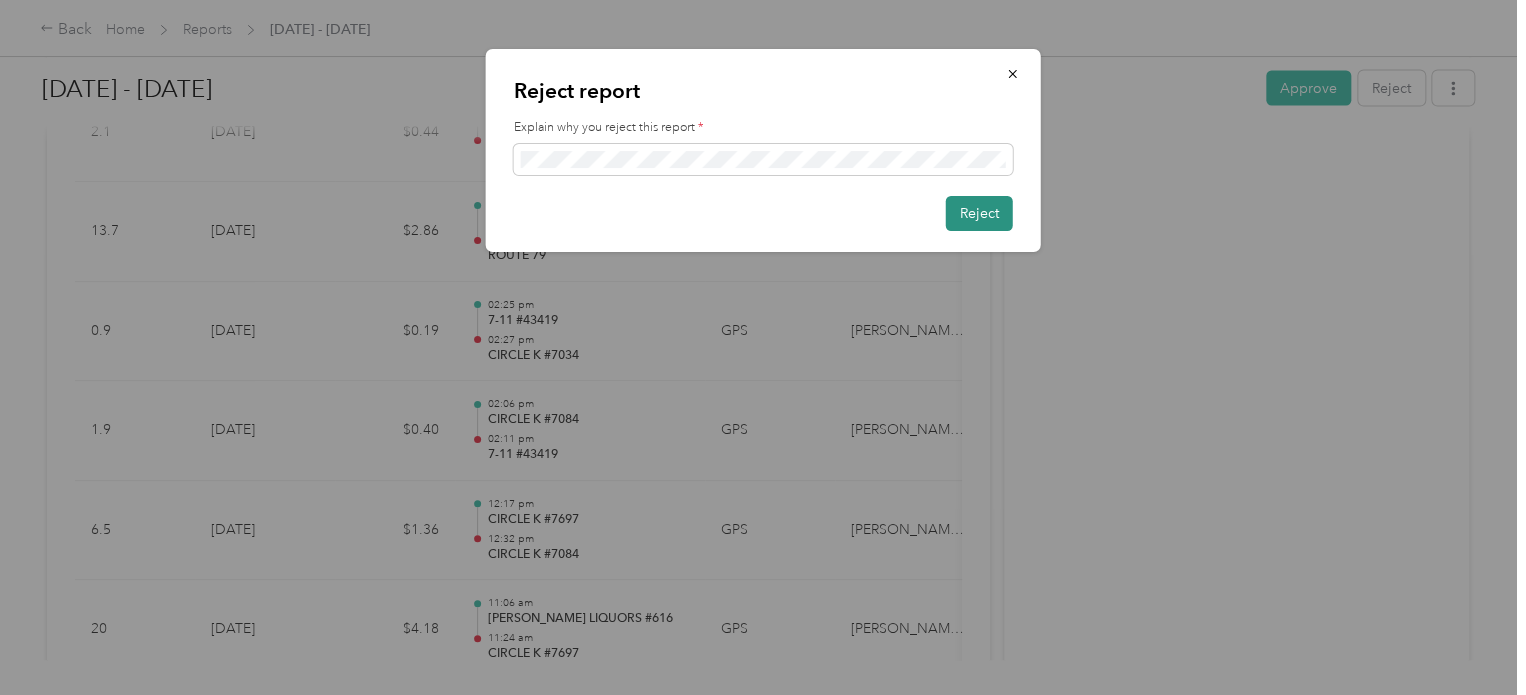 click on "Reject" at bounding box center (979, 213) 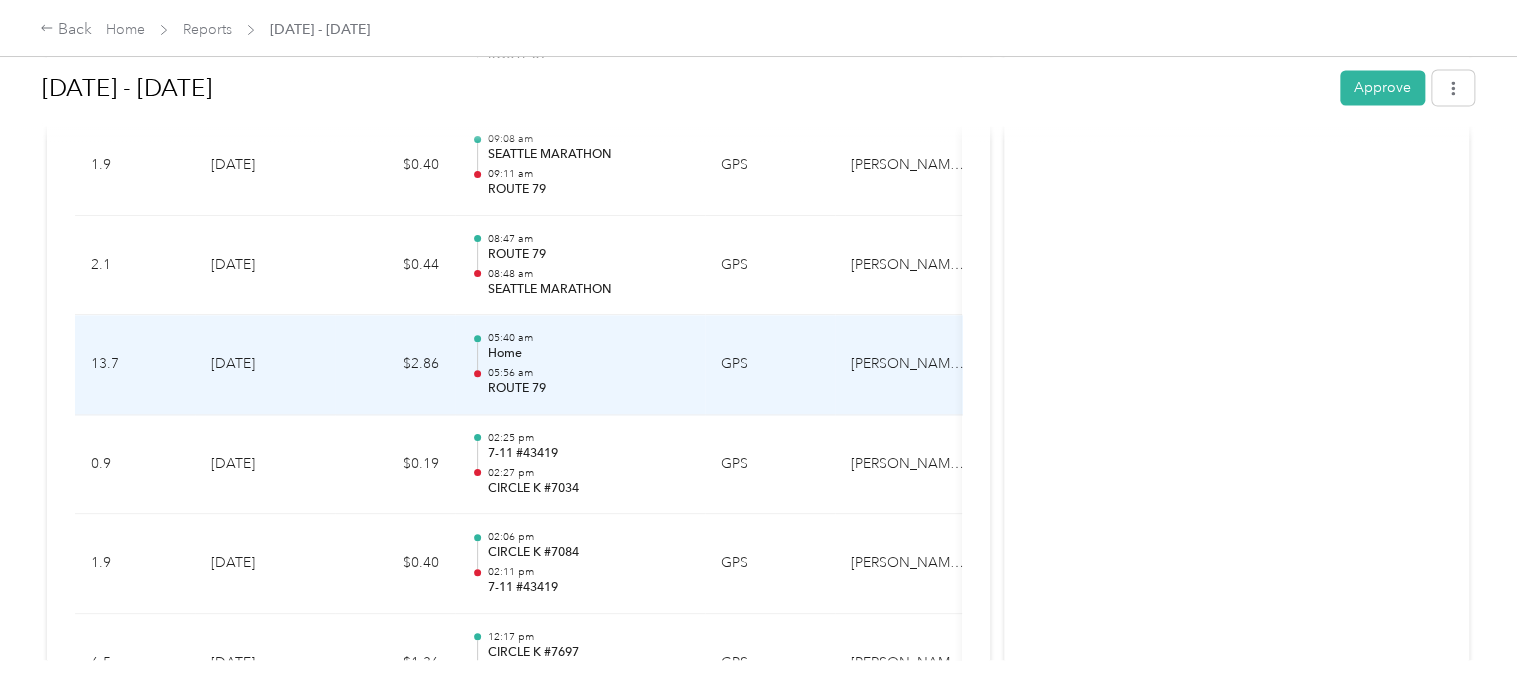 scroll, scrollTop: 1716, scrollLeft: 0, axis: vertical 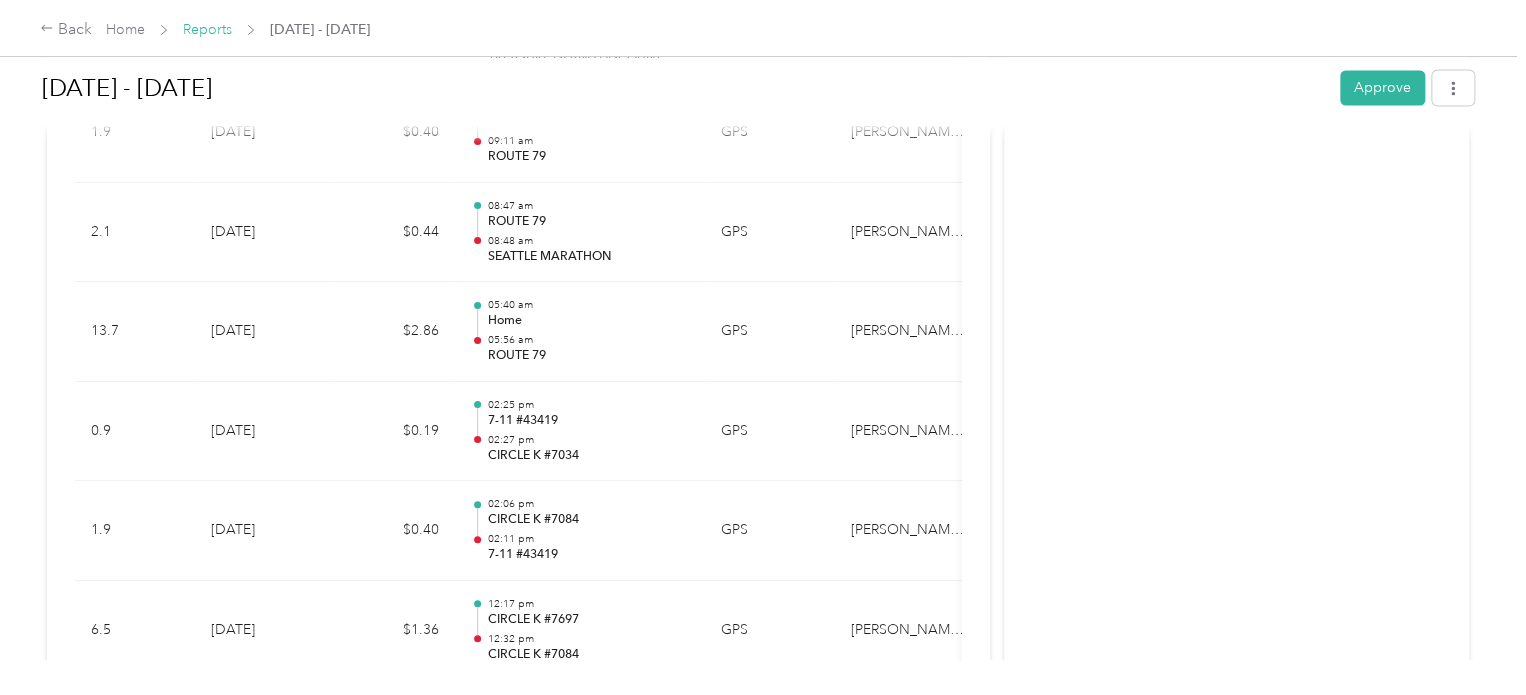 click on "Reports" at bounding box center [207, 29] 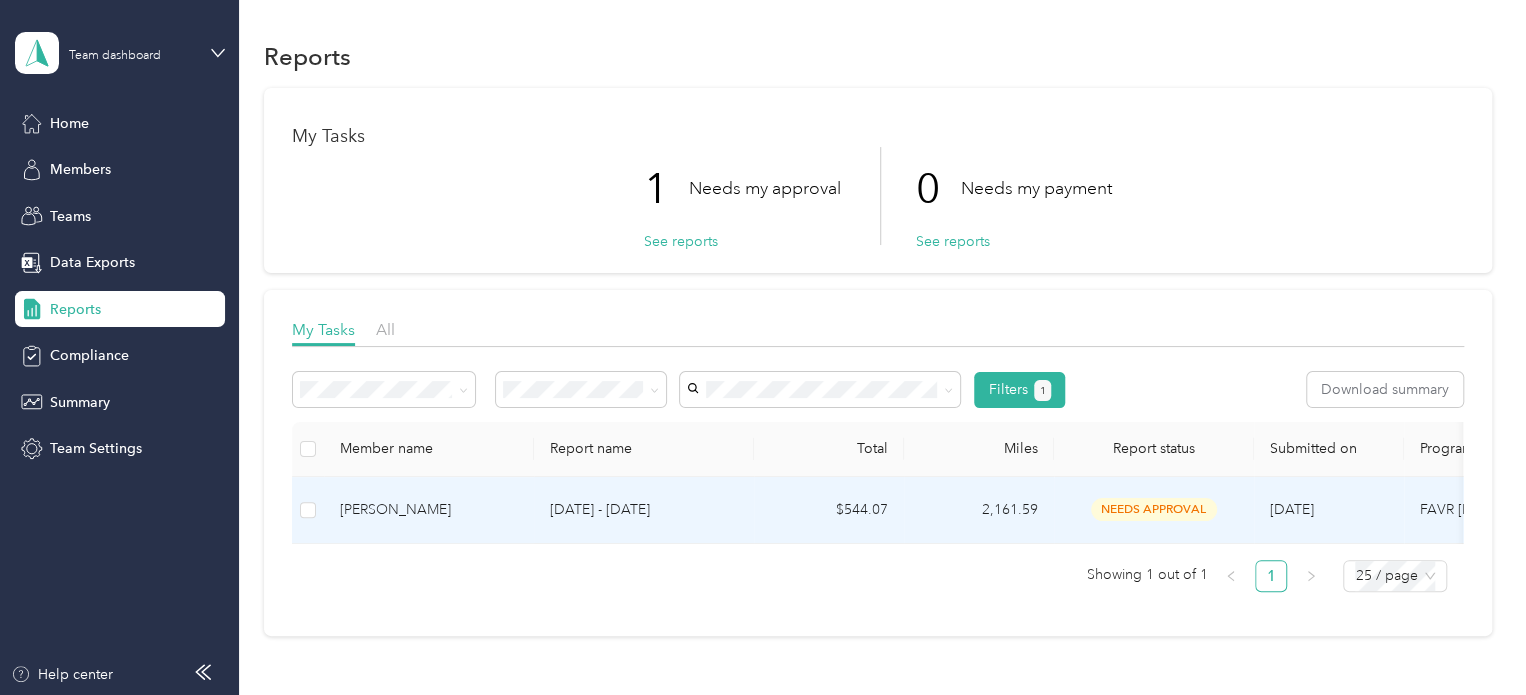 drag, startPoint x: 652, startPoint y: 542, endPoint x: 732, endPoint y: 539, distance: 80.05623 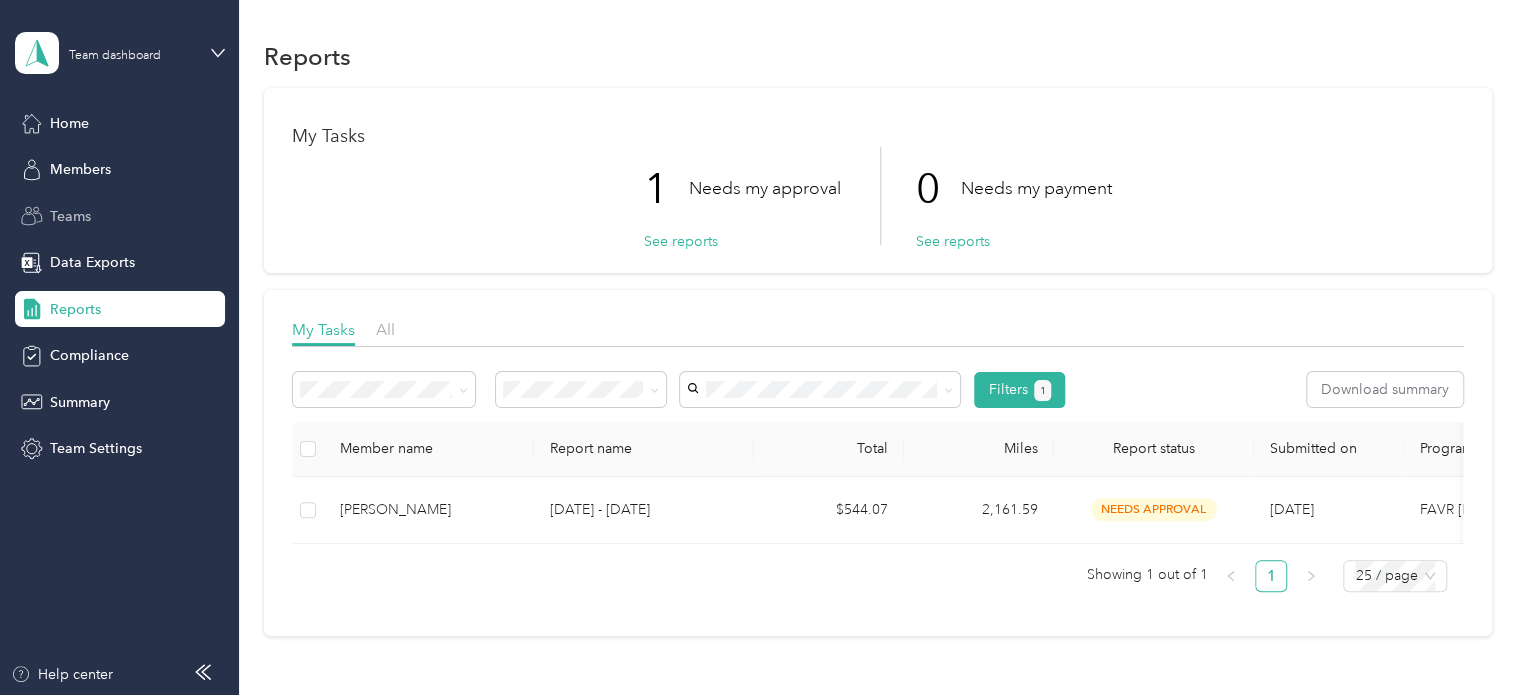 click on "Teams" at bounding box center [70, 216] 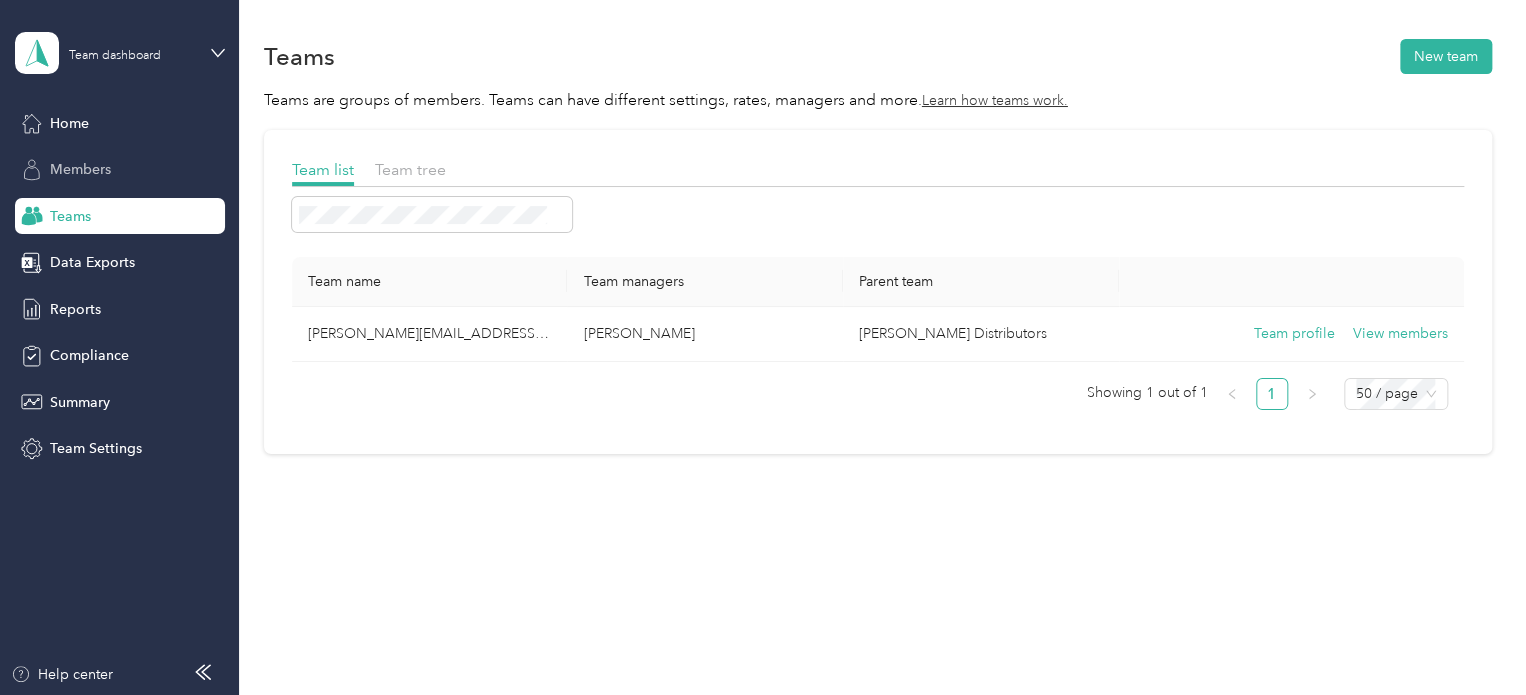 click on "Members" at bounding box center (80, 169) 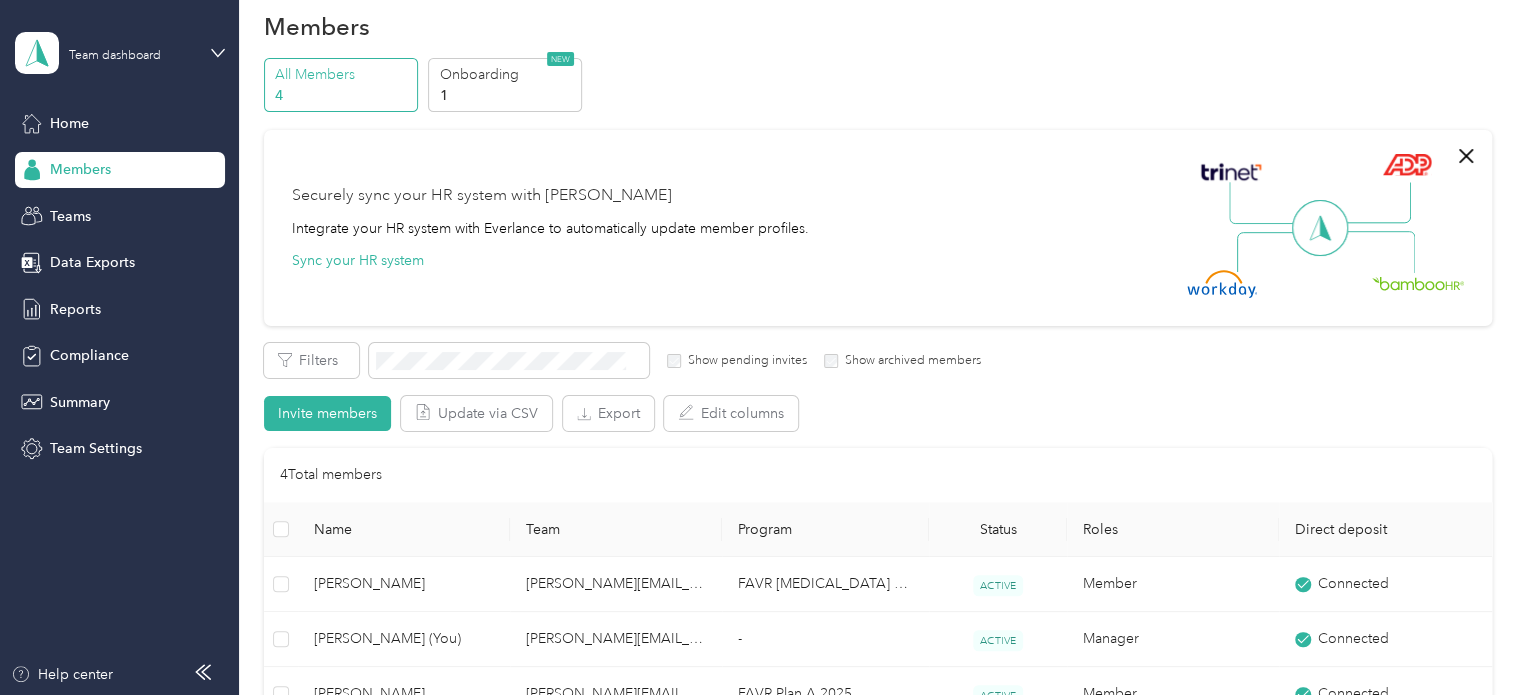 scroll, scrollTop: 0, scrollLeft: 0, axis: both 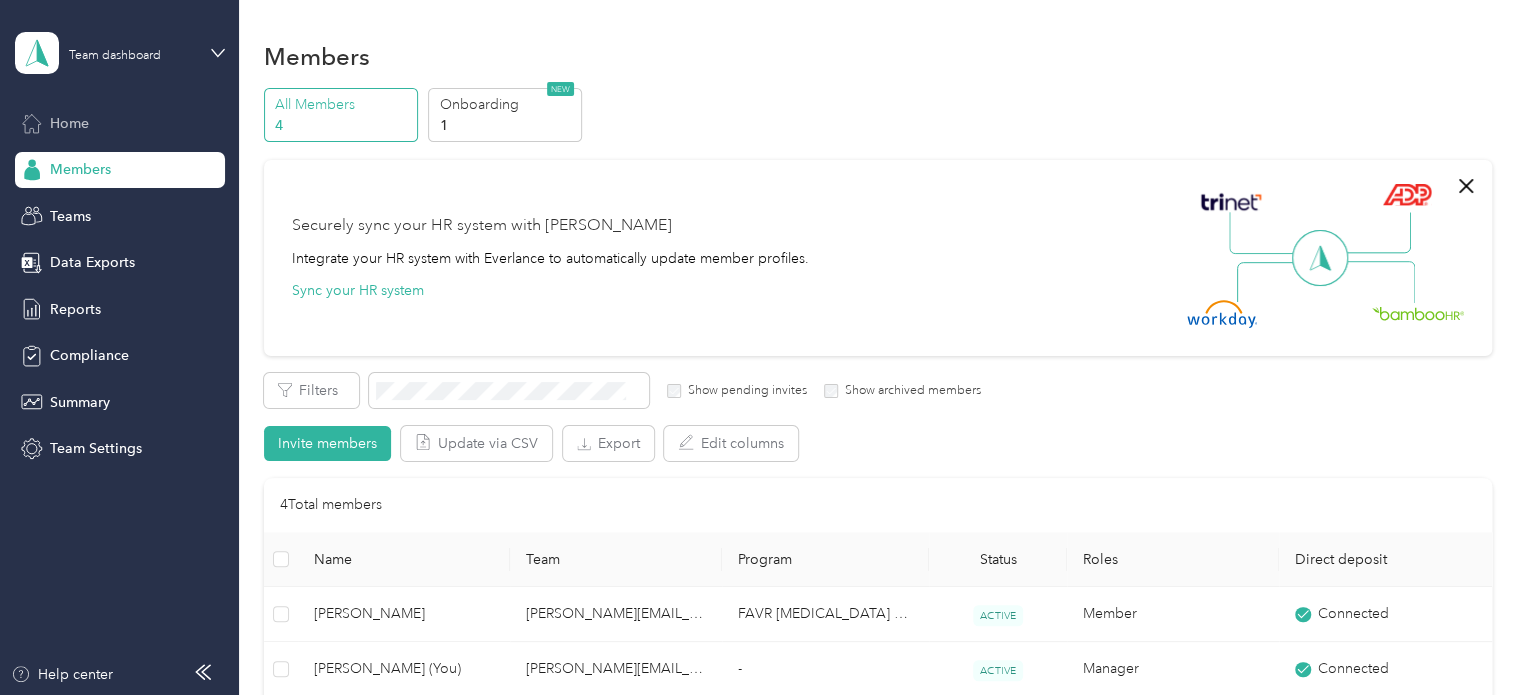 click on "Home" at bounding box center (69, 123) 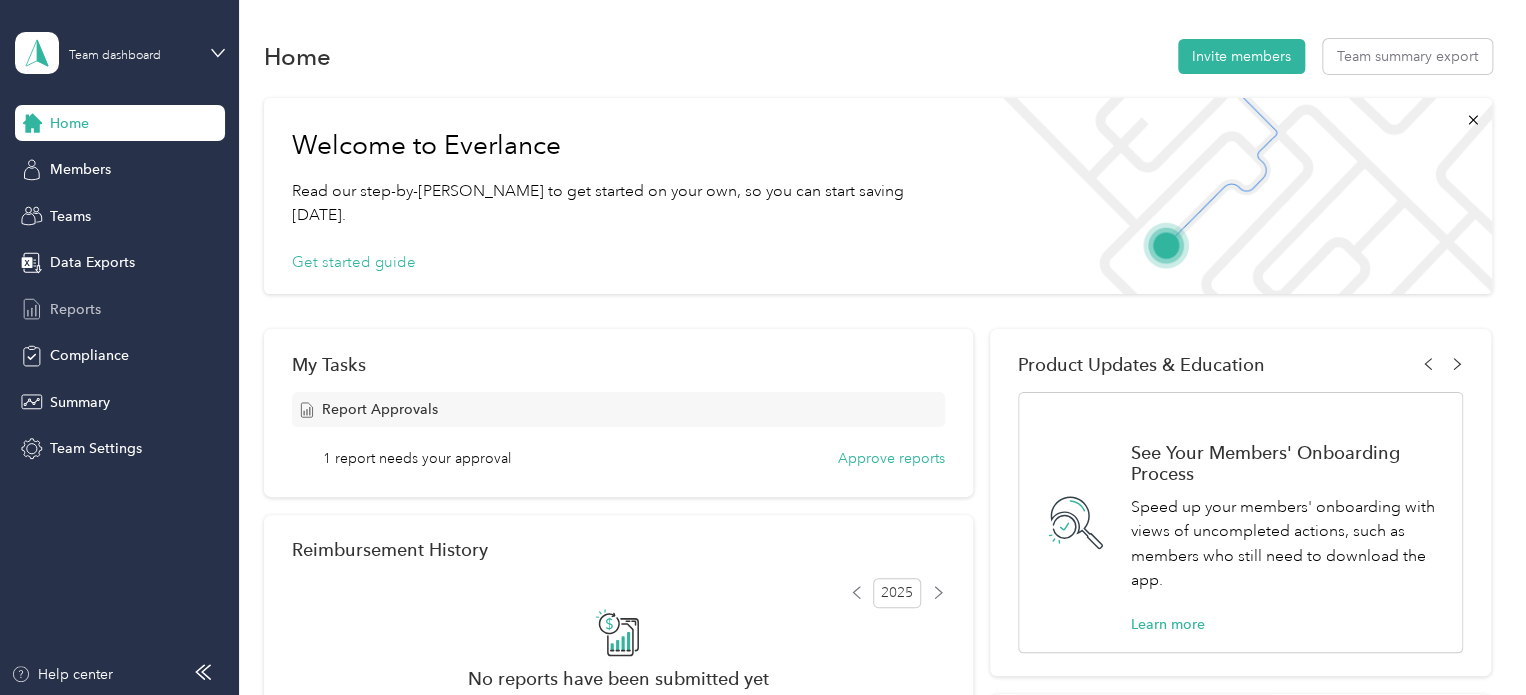 click on "Reports" at bounding box center (75, 309) 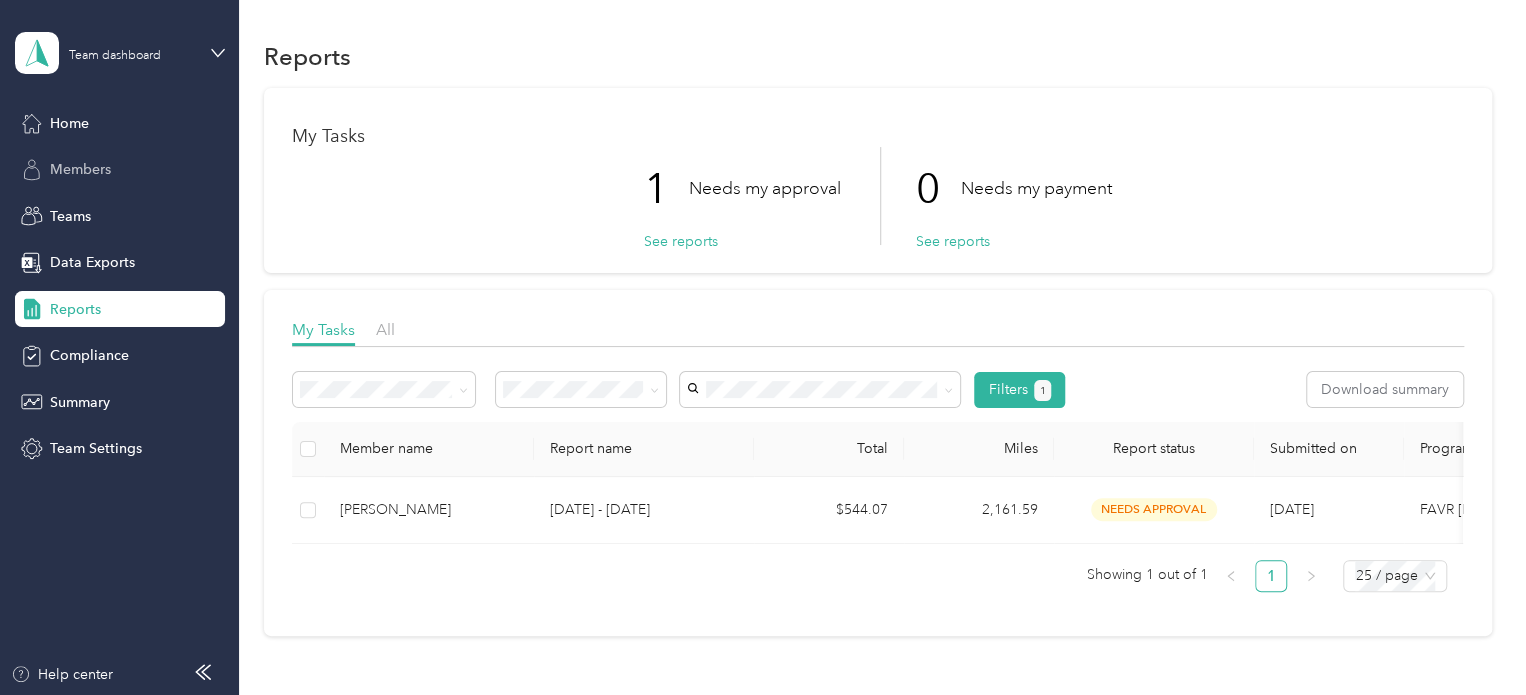 click on "Members" at bounding box center (80, 169) 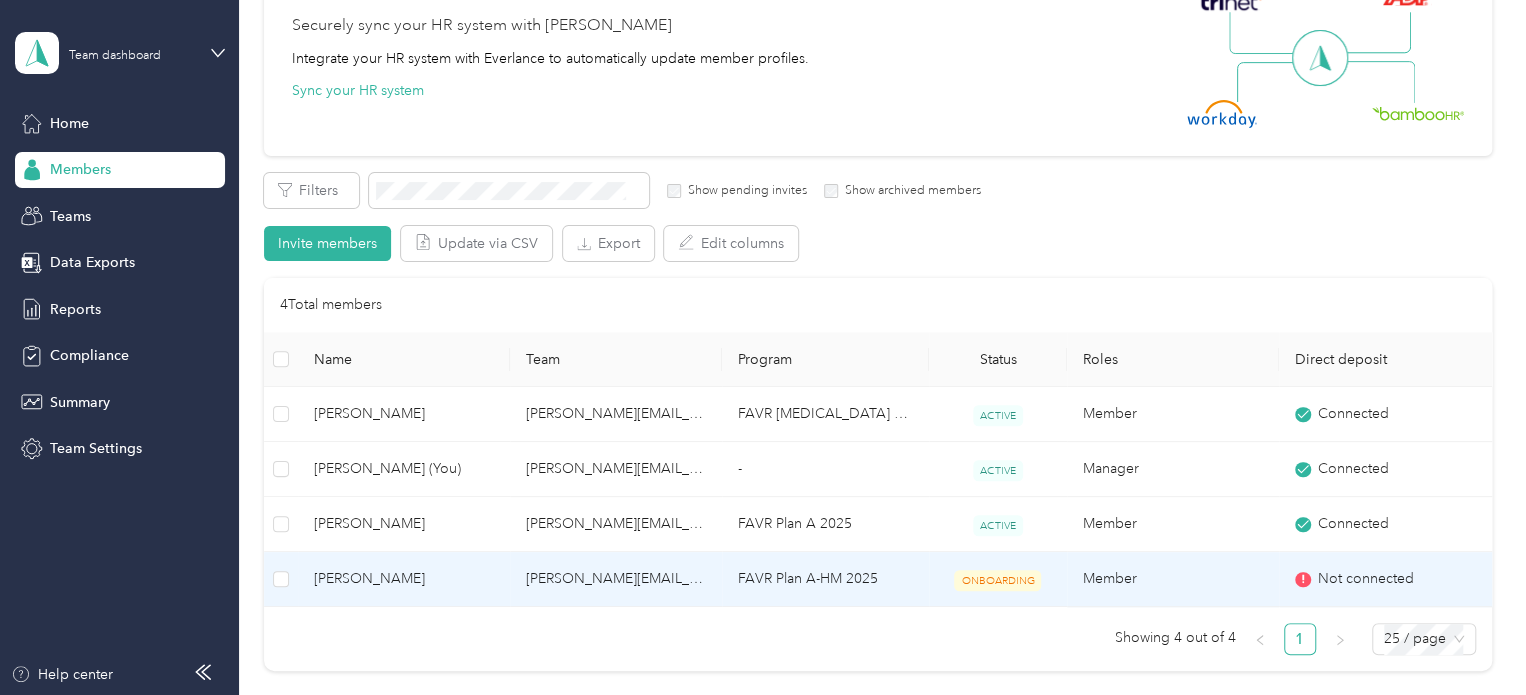 scroll, scrollTop: 300, scrollLeft: 0, axis: vertical 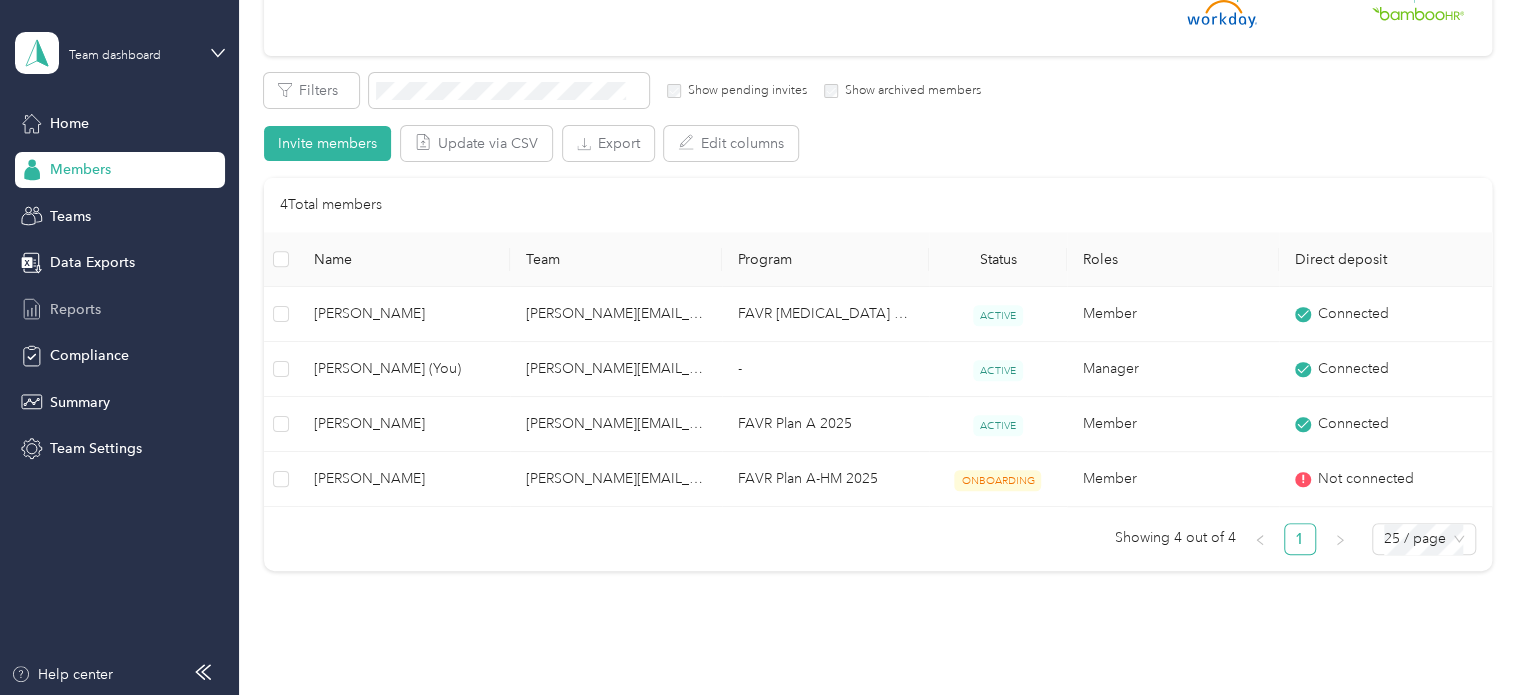 click on "Reports" at bounding box center (75, 309) 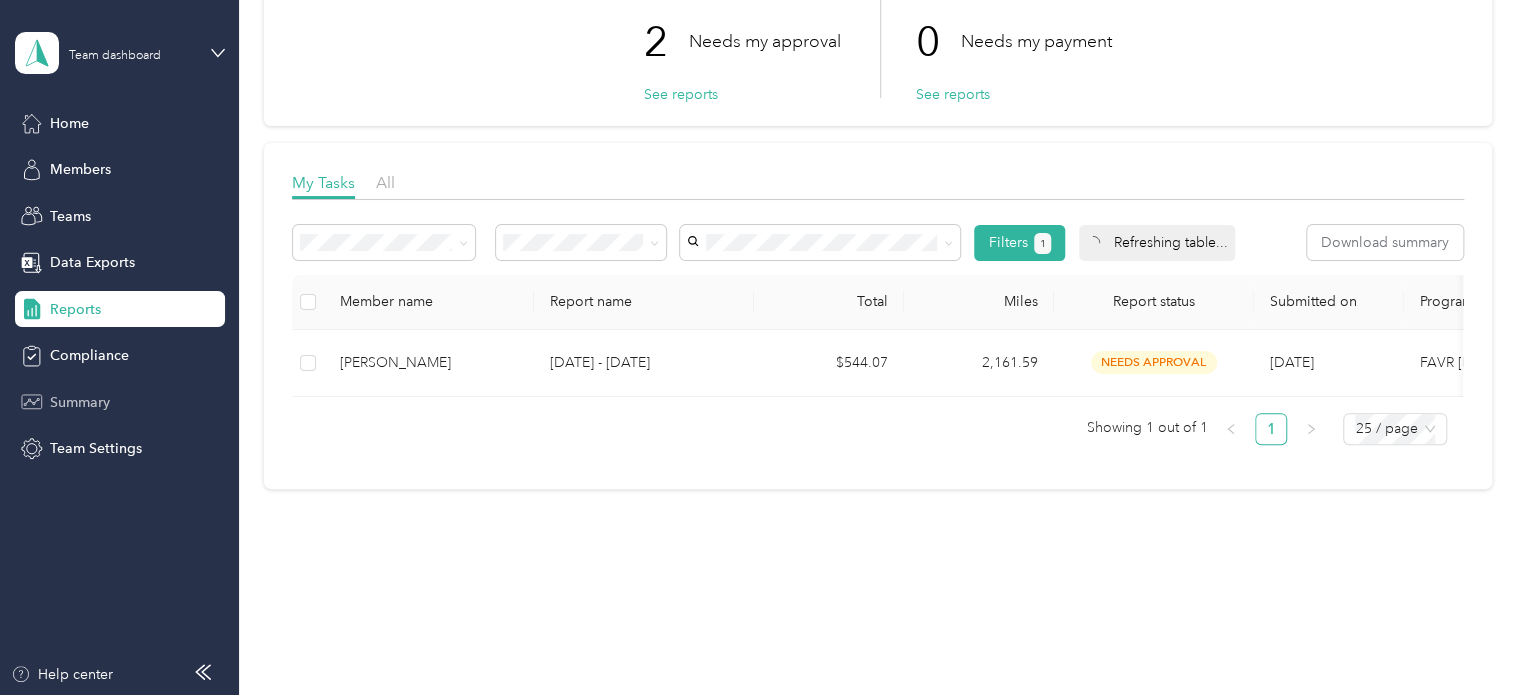 scroll, scrollTop: 228, scrollLeft: 0, axis: vertical 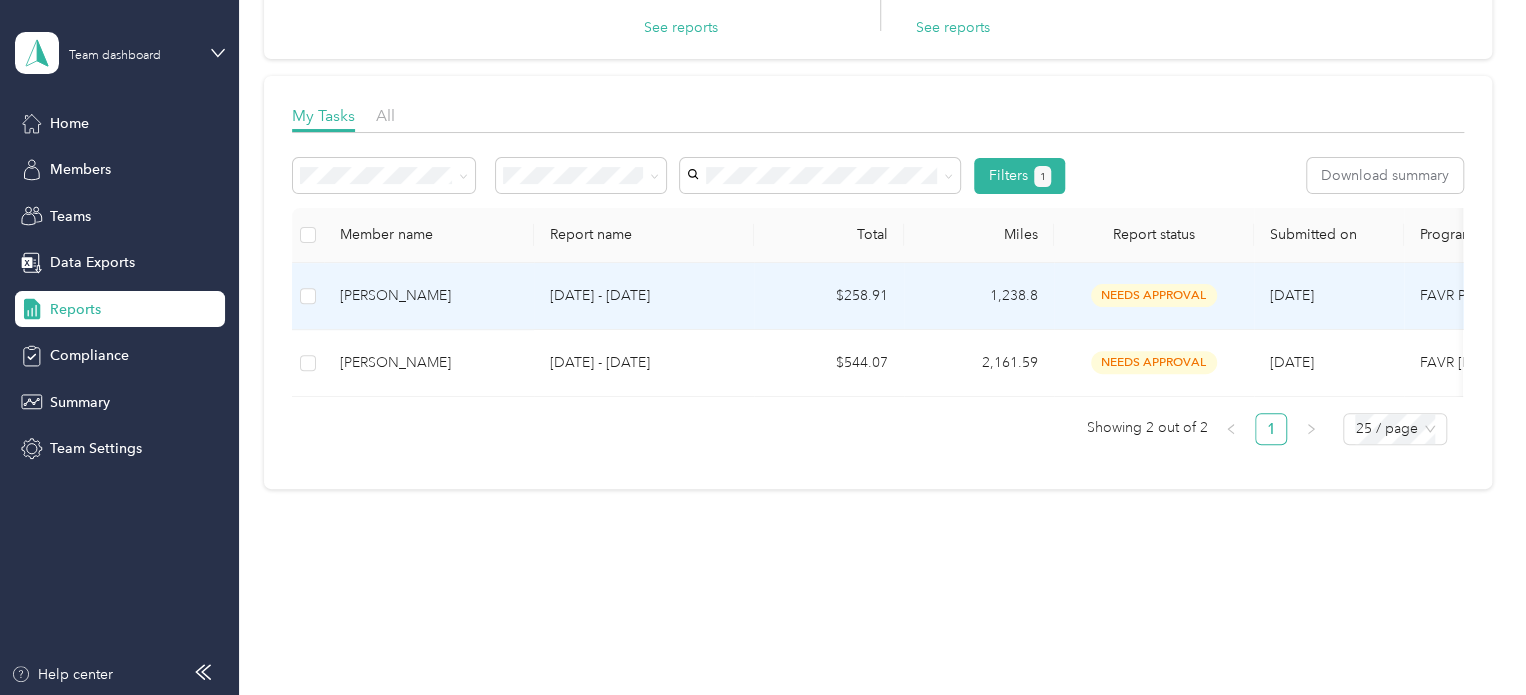 click on "[PERSON_NAME]" at bounding box center (429, 296) 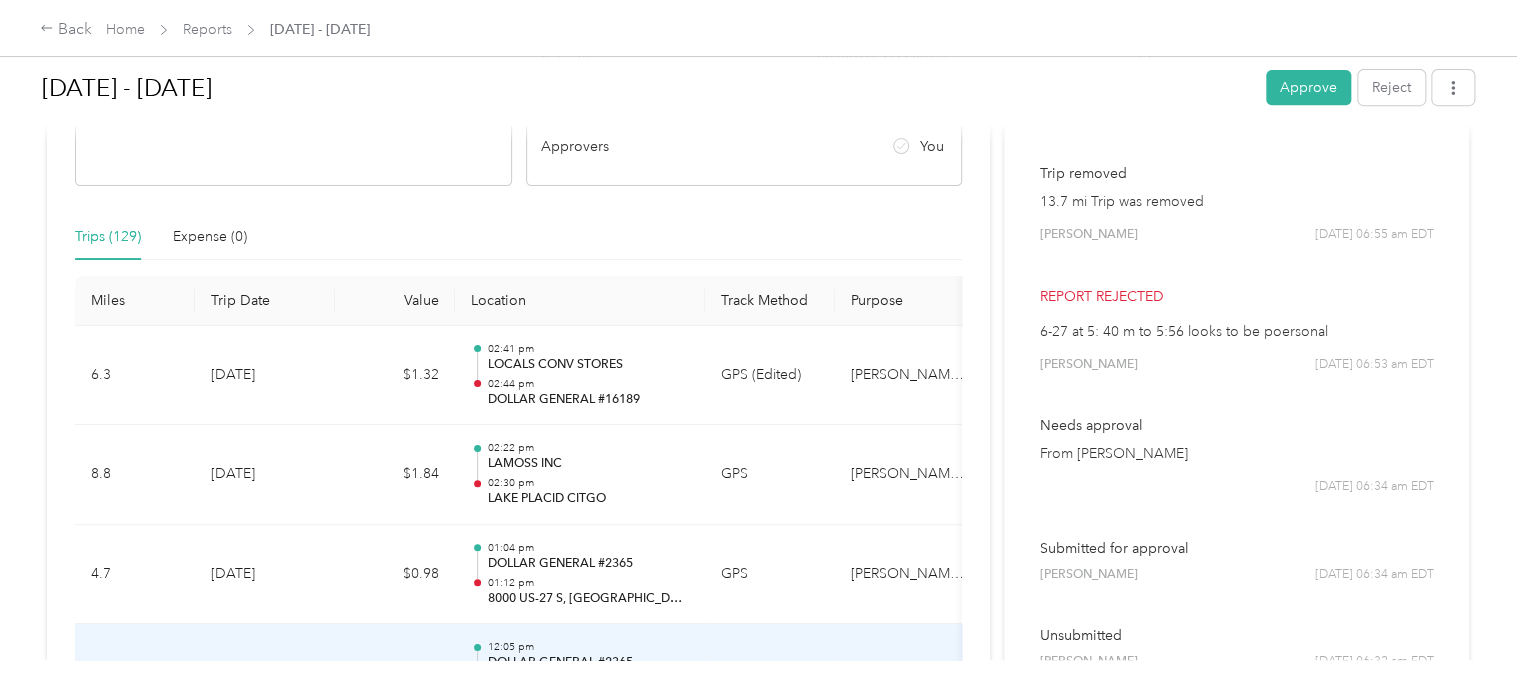scroll, scrollTop: 17, scrollLeft: 0, axis: vertical 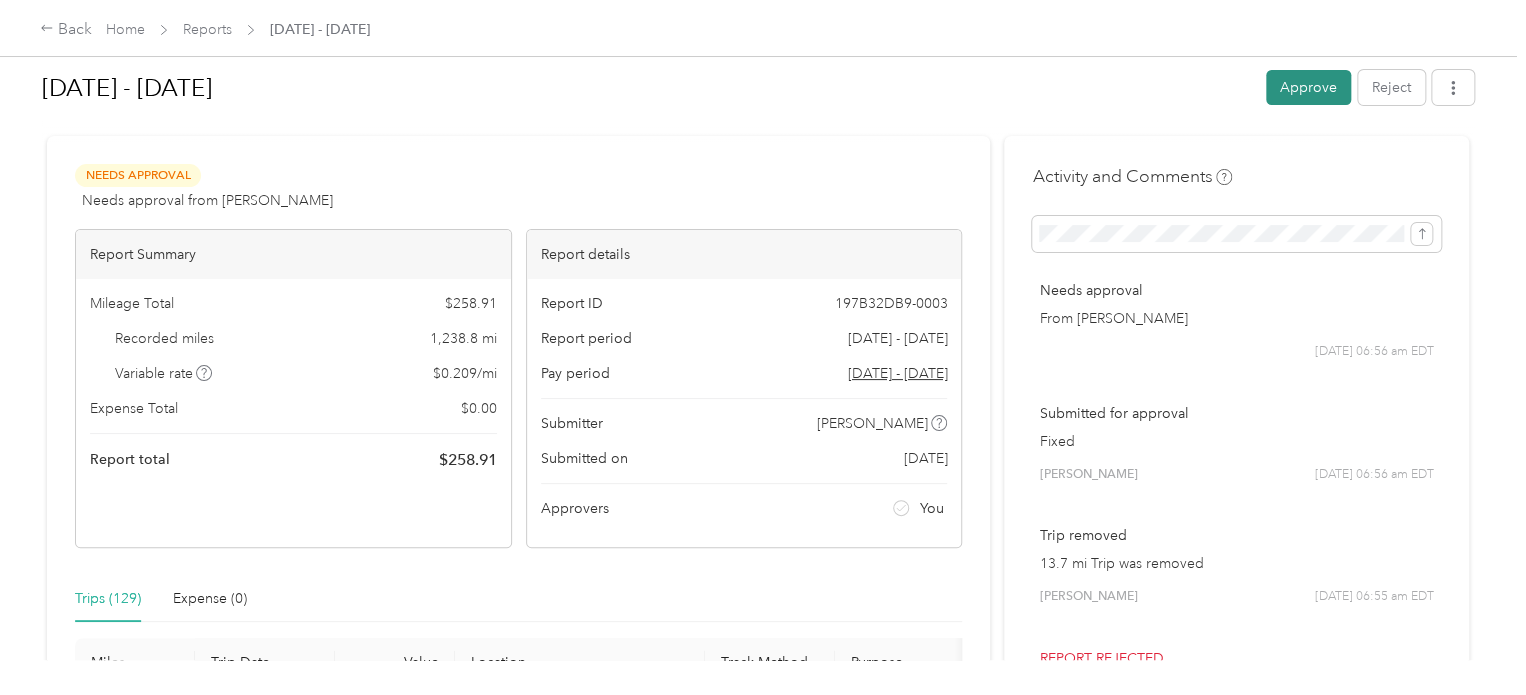 click on "Approve" at bounding box center (1308, 87) 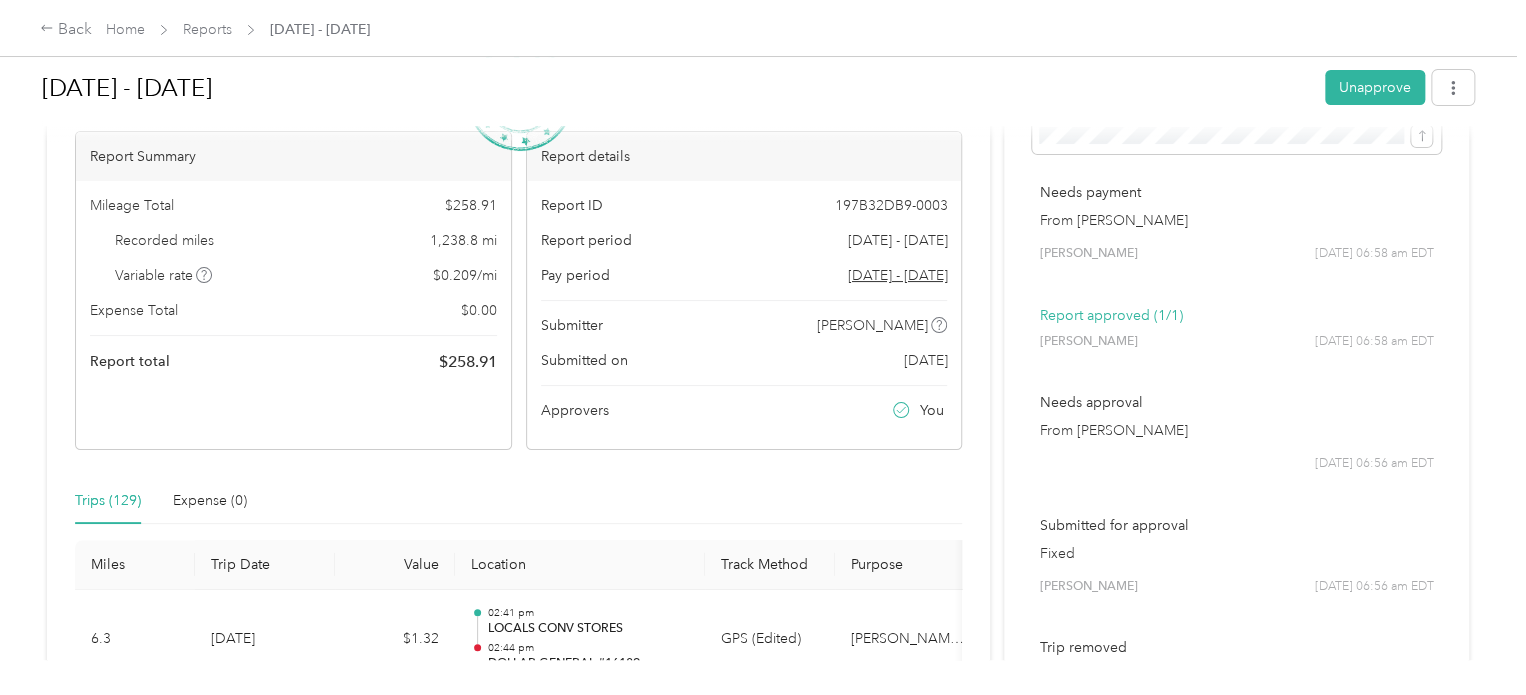 scroll, scrollTop: 0, scrollLeft: 0, axis: both 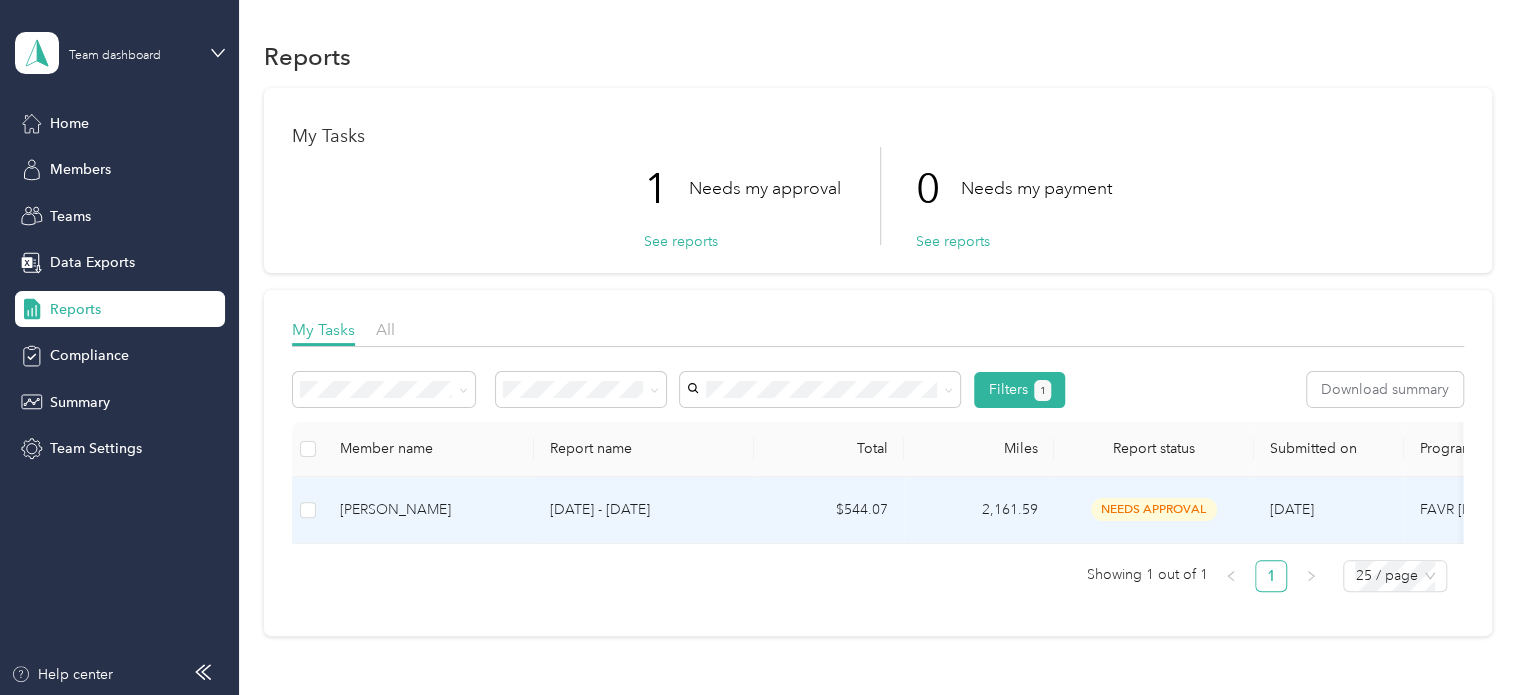 click on "[PERSON_NAME]" at bounding box center [429, 510] 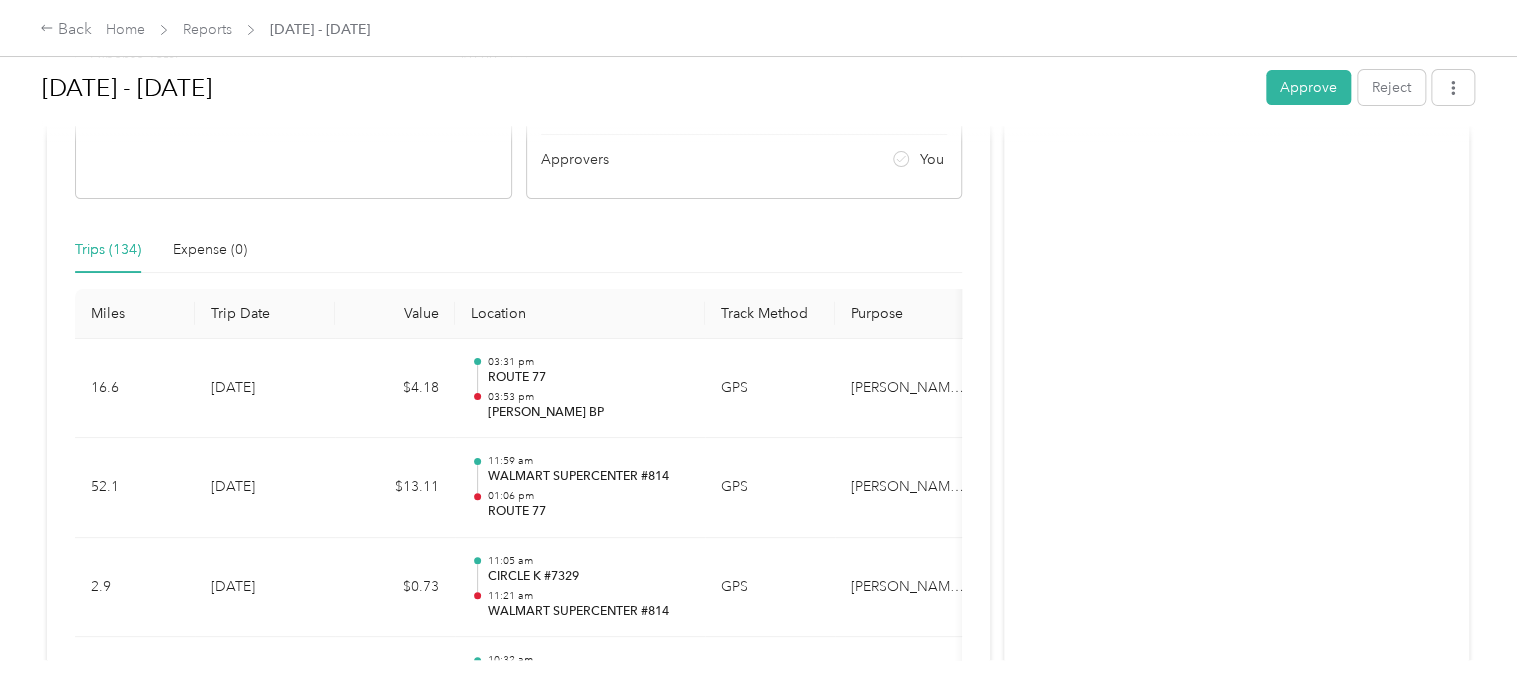 scroll, scrollTop: 400, scrollLeft: 0, axis: vertical 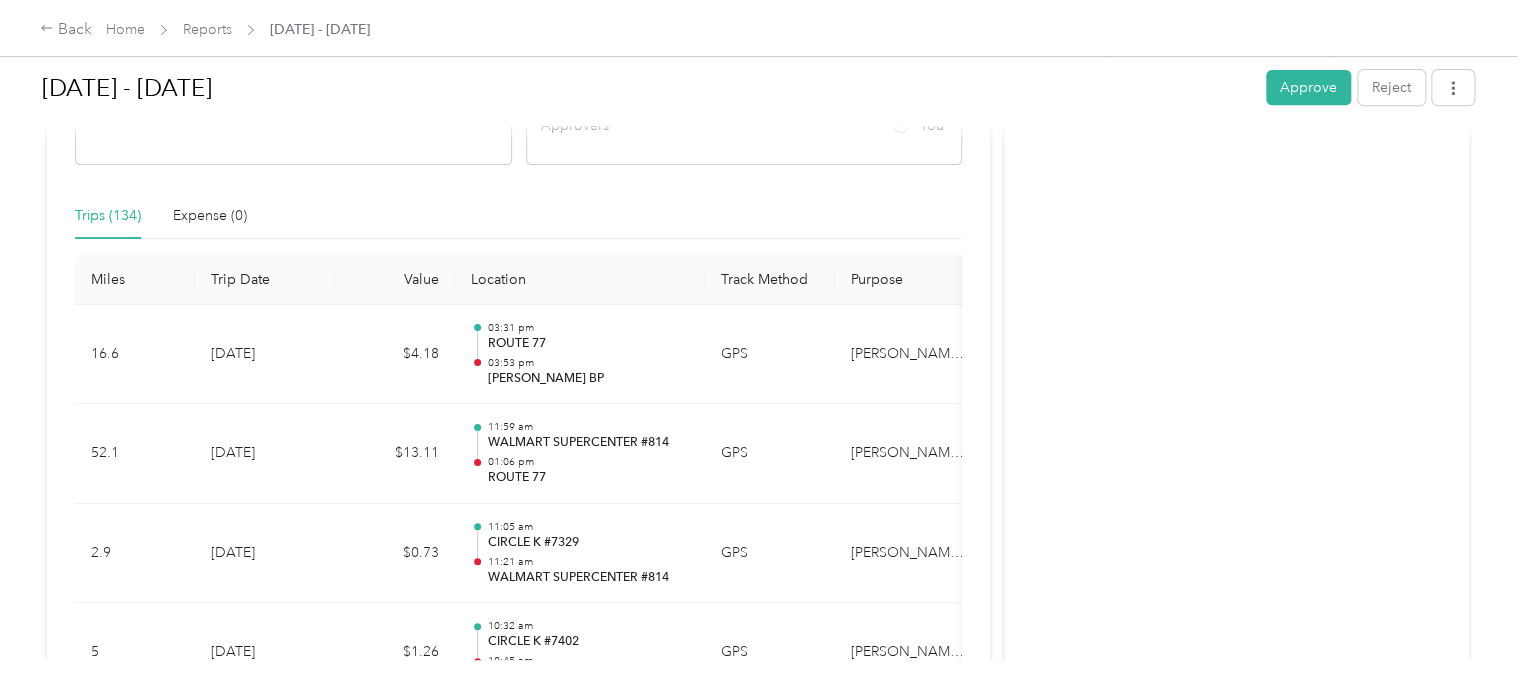 click on "Trips (134)" at bounding box center (108, 216) 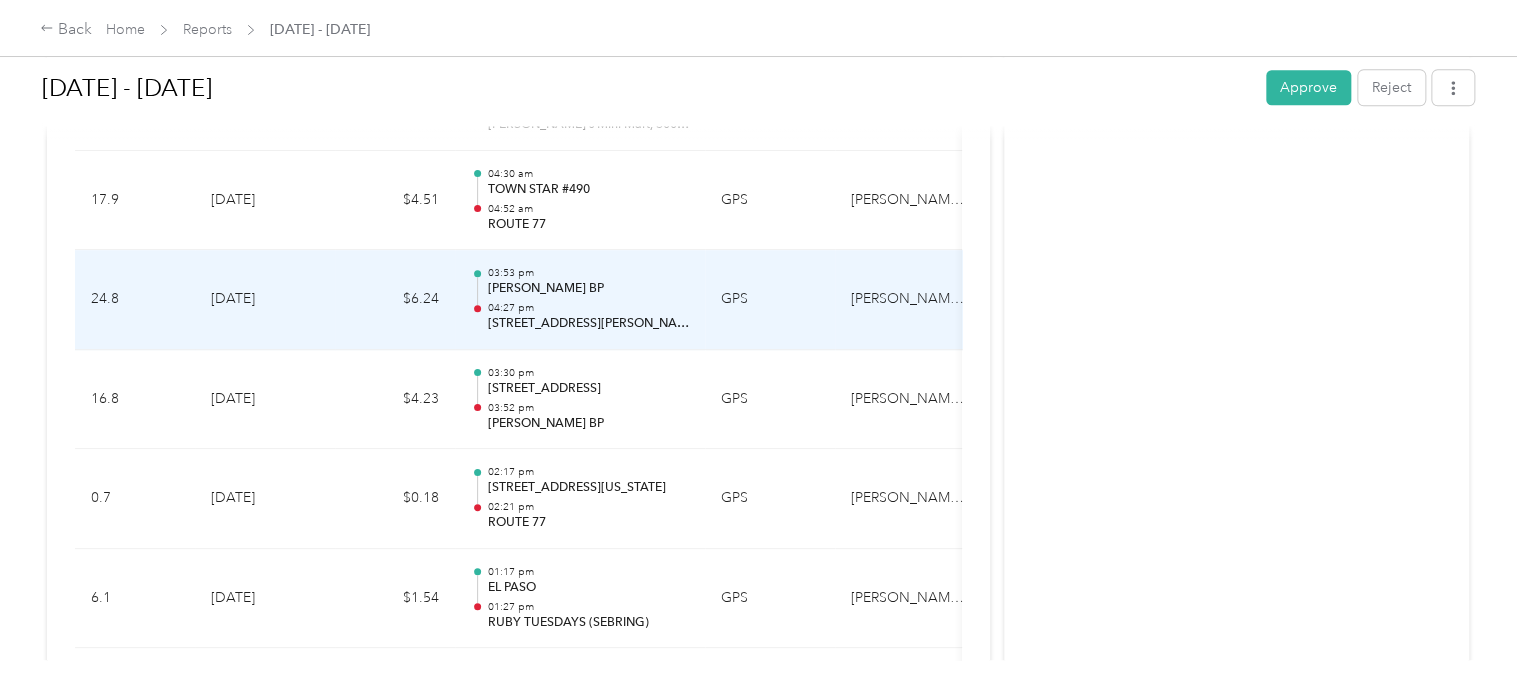 scroll, scrollTop: 1200, scrollLeft: 0, axis: vertical 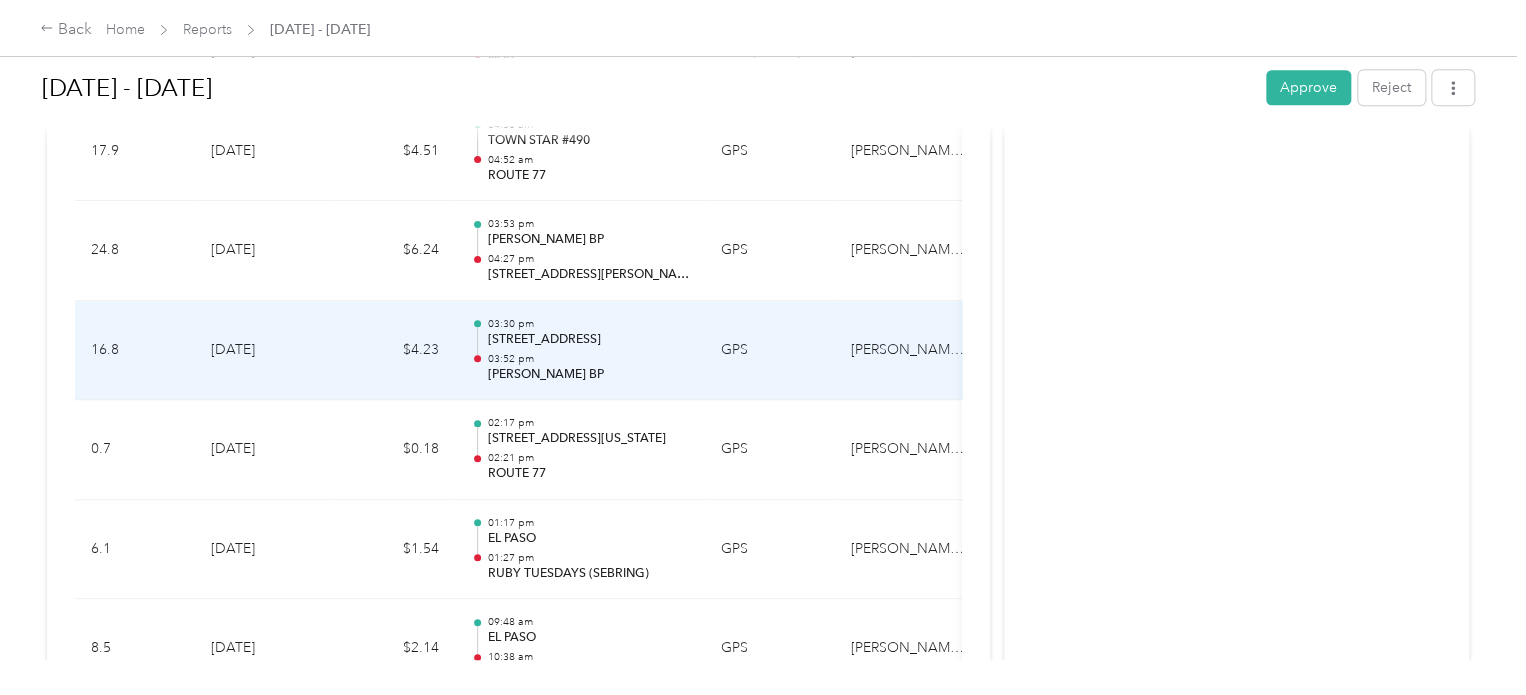 click on "03:52 pm" at bounding box center (588, 359) 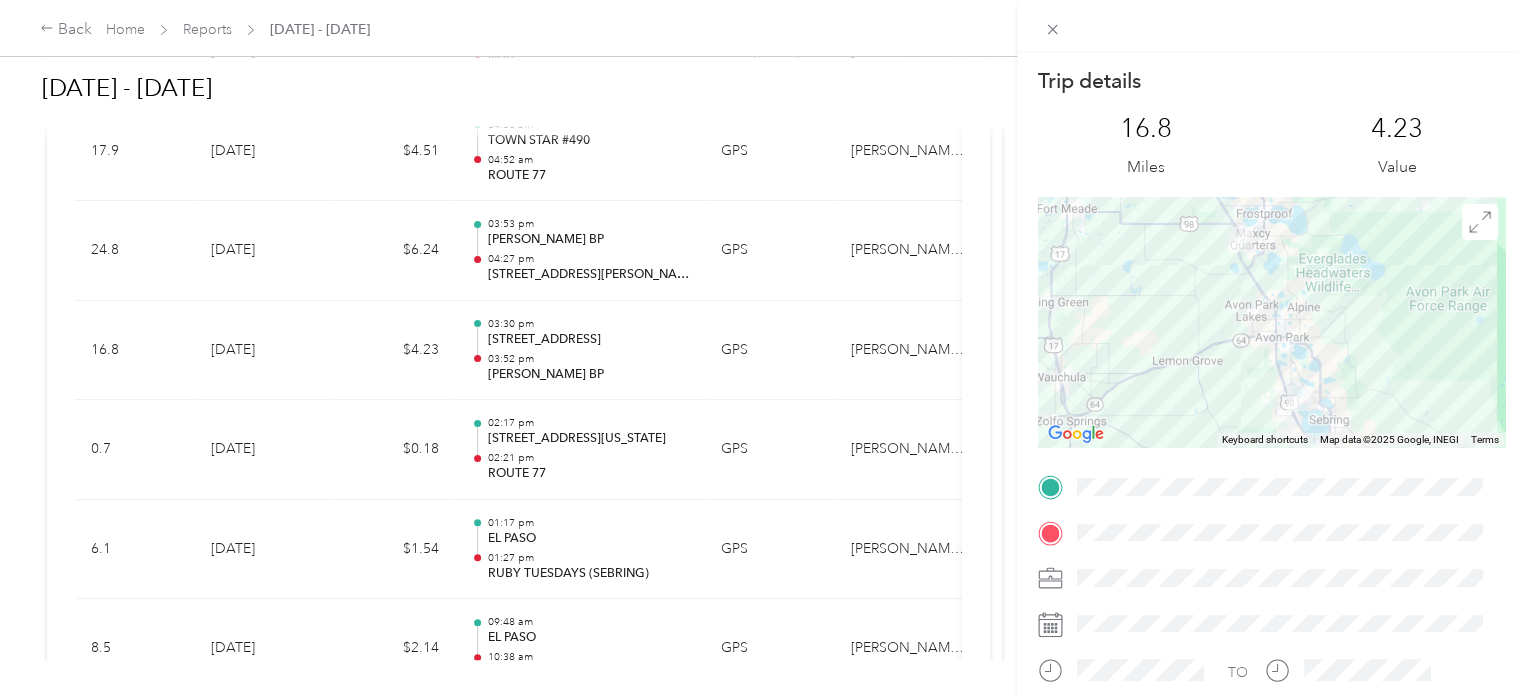 click on "Trip details This trip cannot be edited because it is either under review, approved, or paid. Contact your Team Manager to edit it. 16.8 Miles 4.23 Value  To navigate the map with touch gestures double-tap and hold your finger on the map, then drag the map. ← Move left → Move right ↑ Move up ↓ Move down + Zoom in - Zoom out Home Jump left by 75% End Jump right by 75% Page Up Jump up by 75% Page Down Jump down by 75% To navigate, press the arrow keys. Keyboard shortcuts Map Data Map data ©2025 Google, INEGI Map data ©2025 Google, INEGI 10 km  Click to toggle between metric and imperial units Terms Report a map error TO" at bounding box center (763, 347) 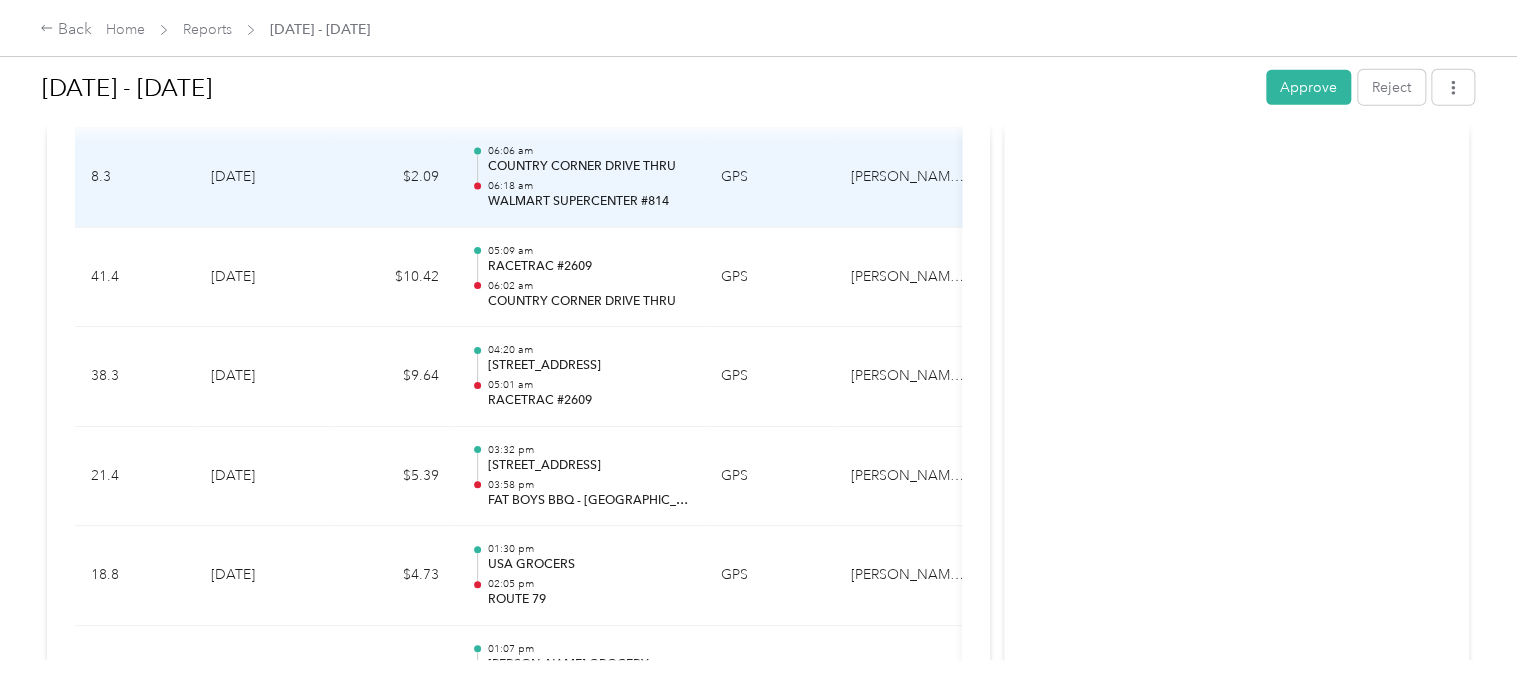 scroll, scrollTop: 2700, scrollLeft: 0, axis: vertical 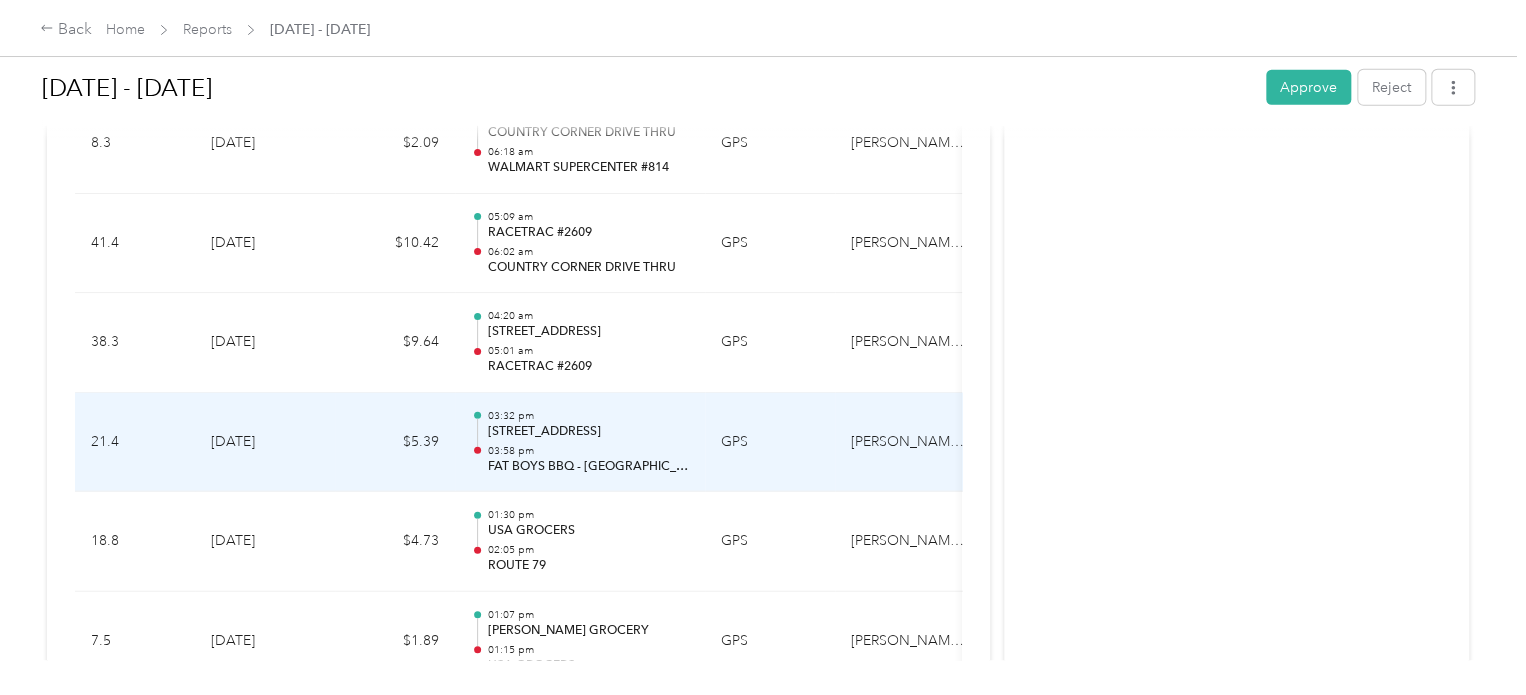 click on "03:32 pm [STREET_ADDRESS] 03:58 pm FAT BOYS BBQ - [GEOGRAPHIC_DATA]" at bounding box center [588, 442] 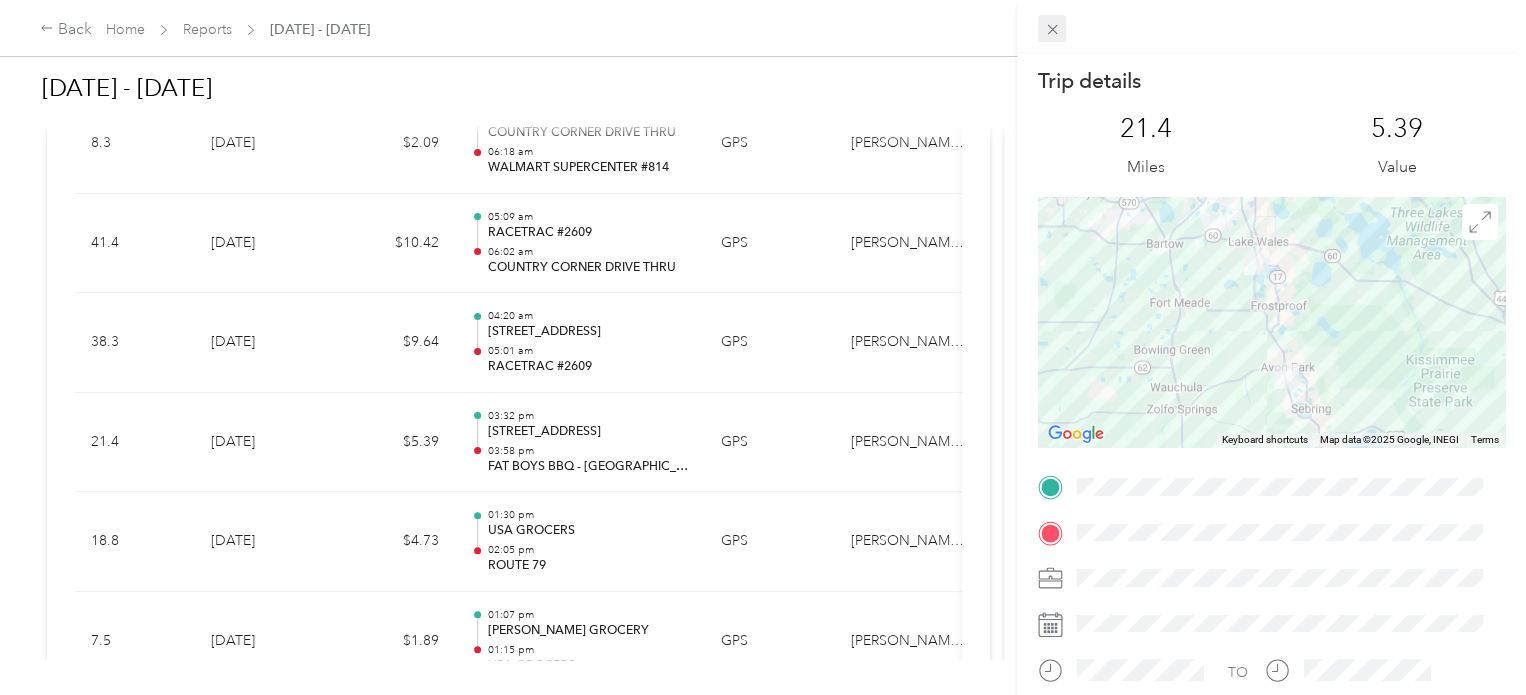 drag, startPoint x: 1049, startPoint y: 22, endPoint x: 993, endPoint y: 63, distance: 69.40461 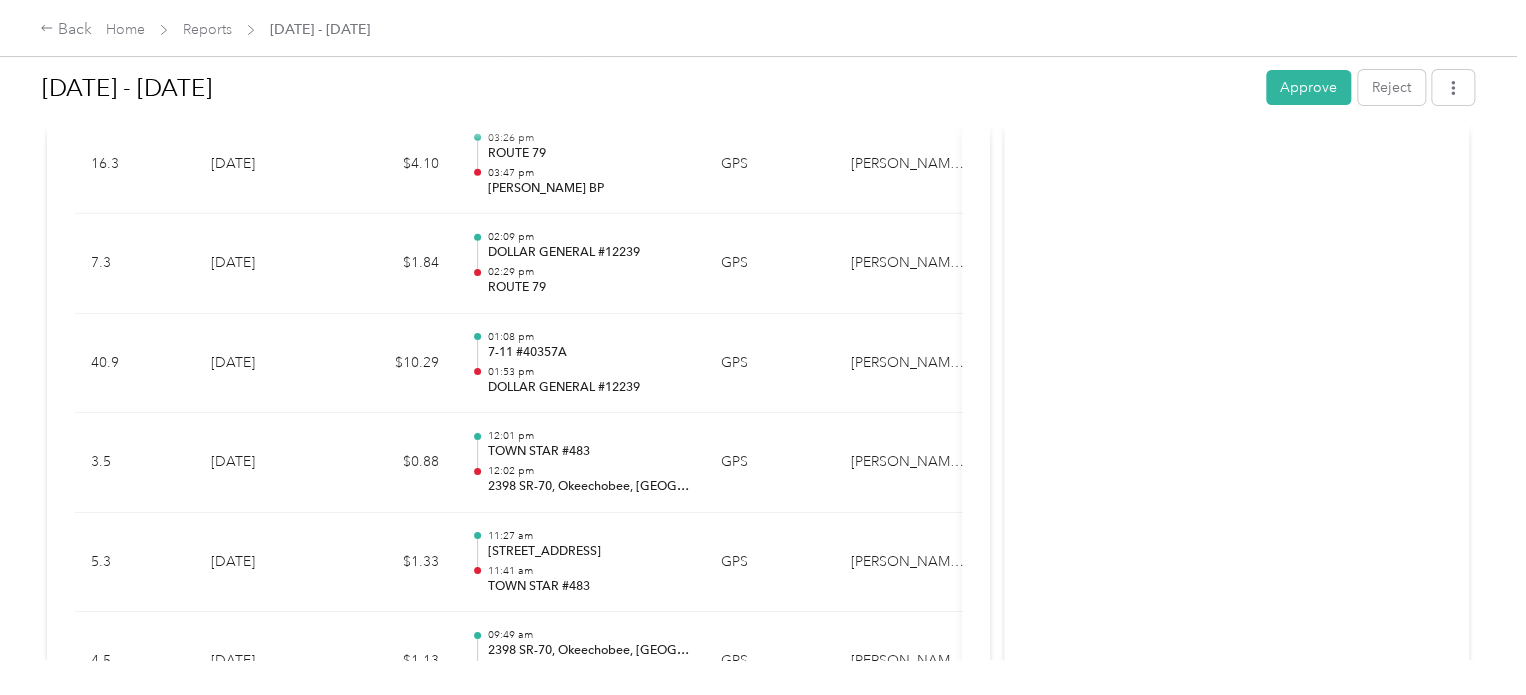 scroll, scrollTop: 6914, scrollLeft: 0, axis: vertical 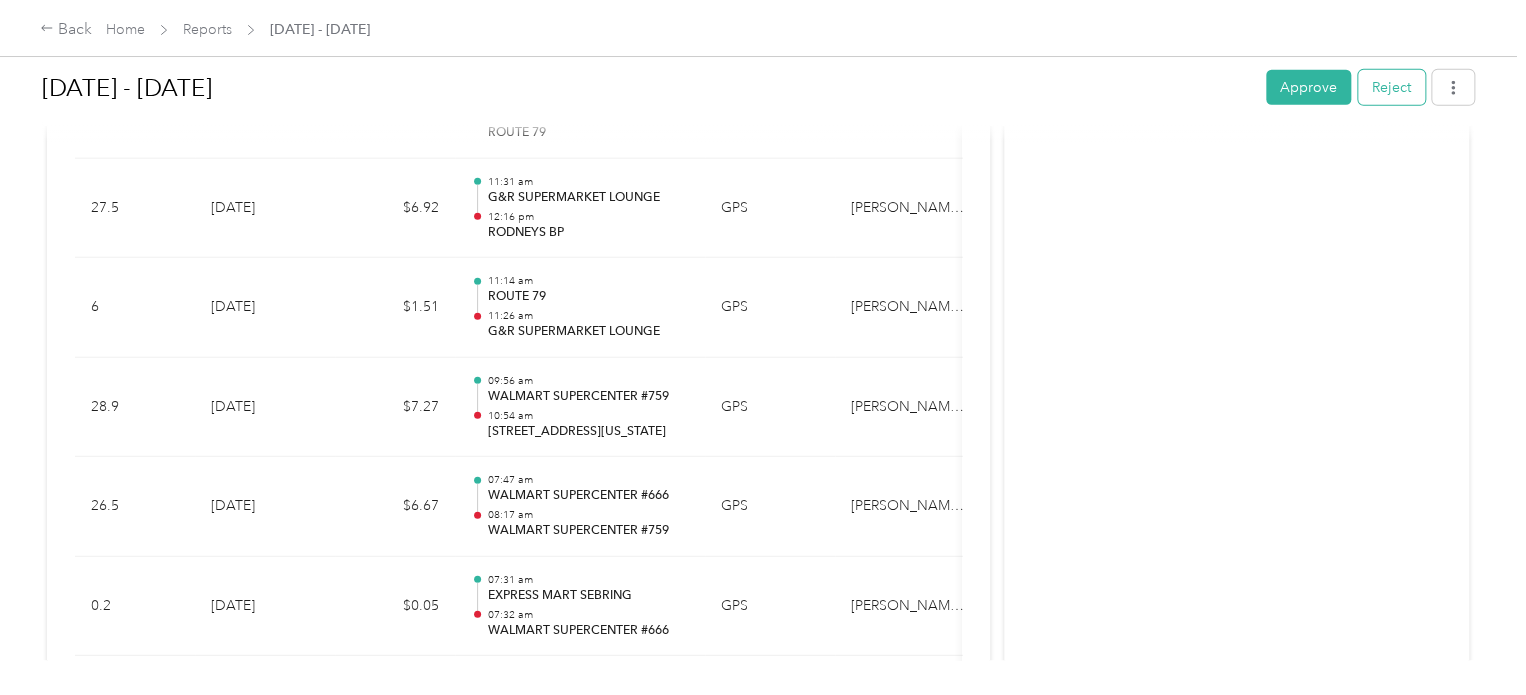 click on "Reject" at bounding box center (1391, 87) 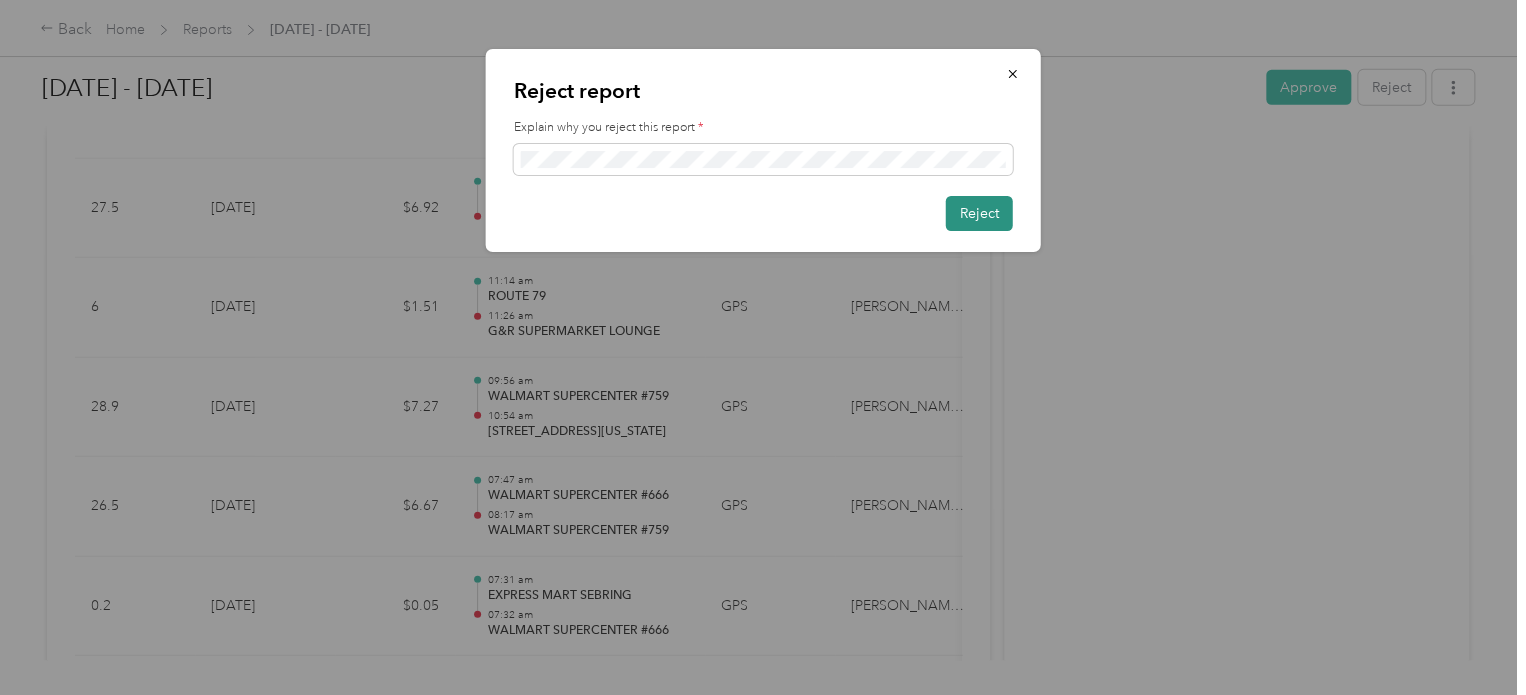 click on "Reject" at bounding box center (979, 213) 